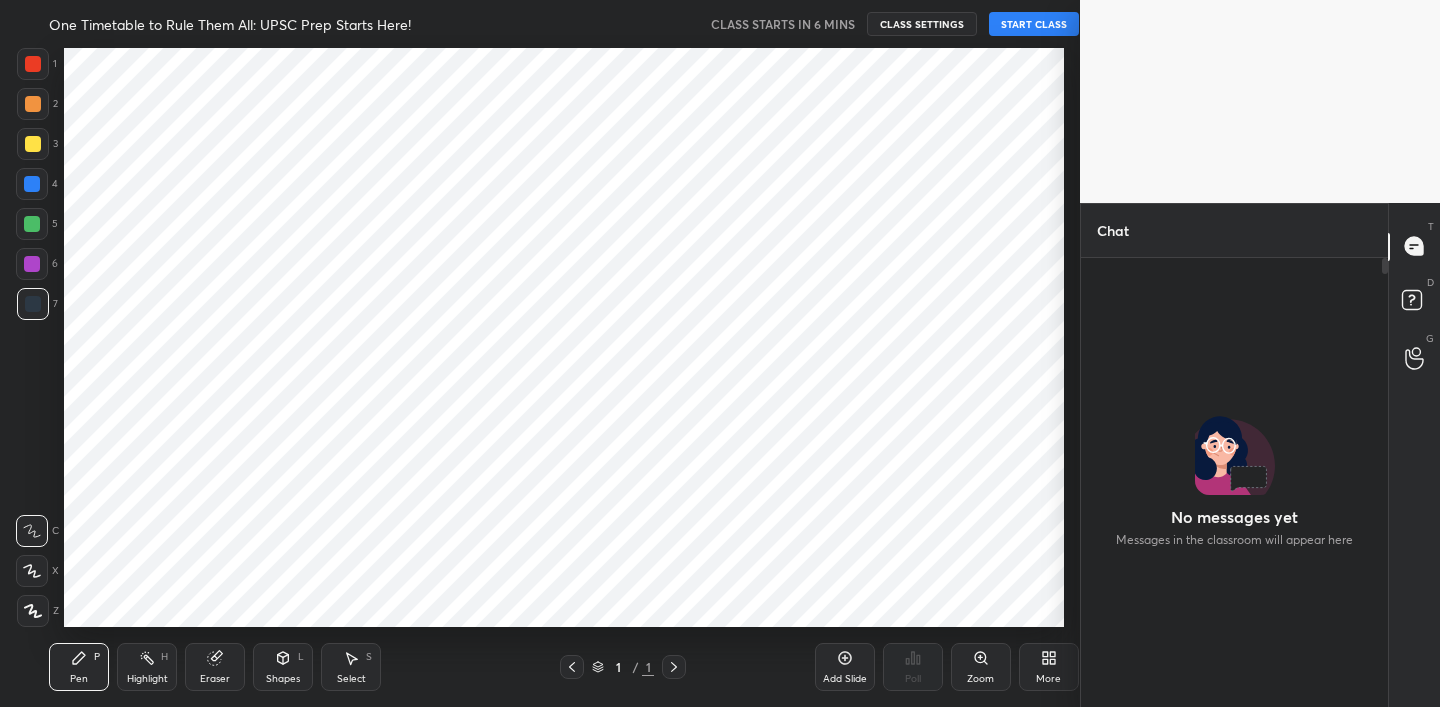 scroll, scrollTop: 0, scrollLeft: 0, axis: both 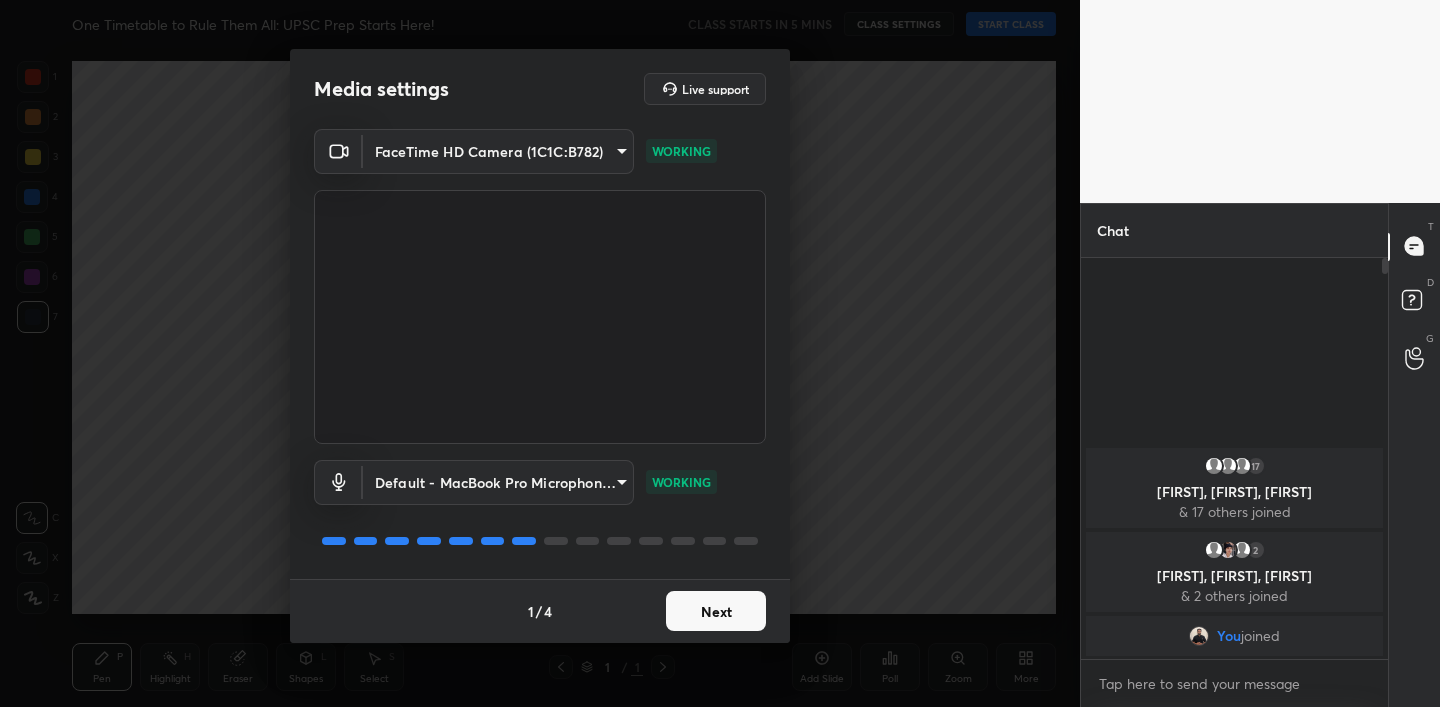 click on "Next" at bounding box center [716, 611] 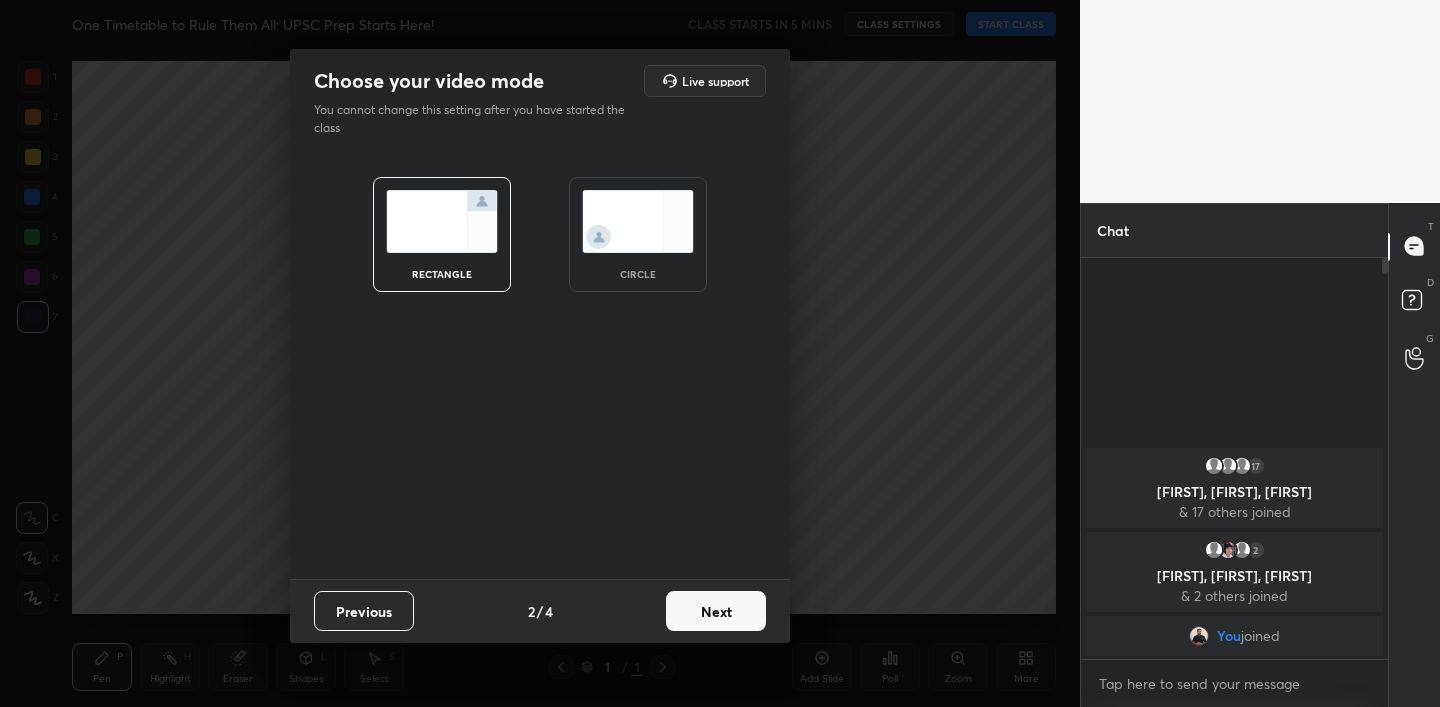 click on "Previous" at bounding box center [364, 611] 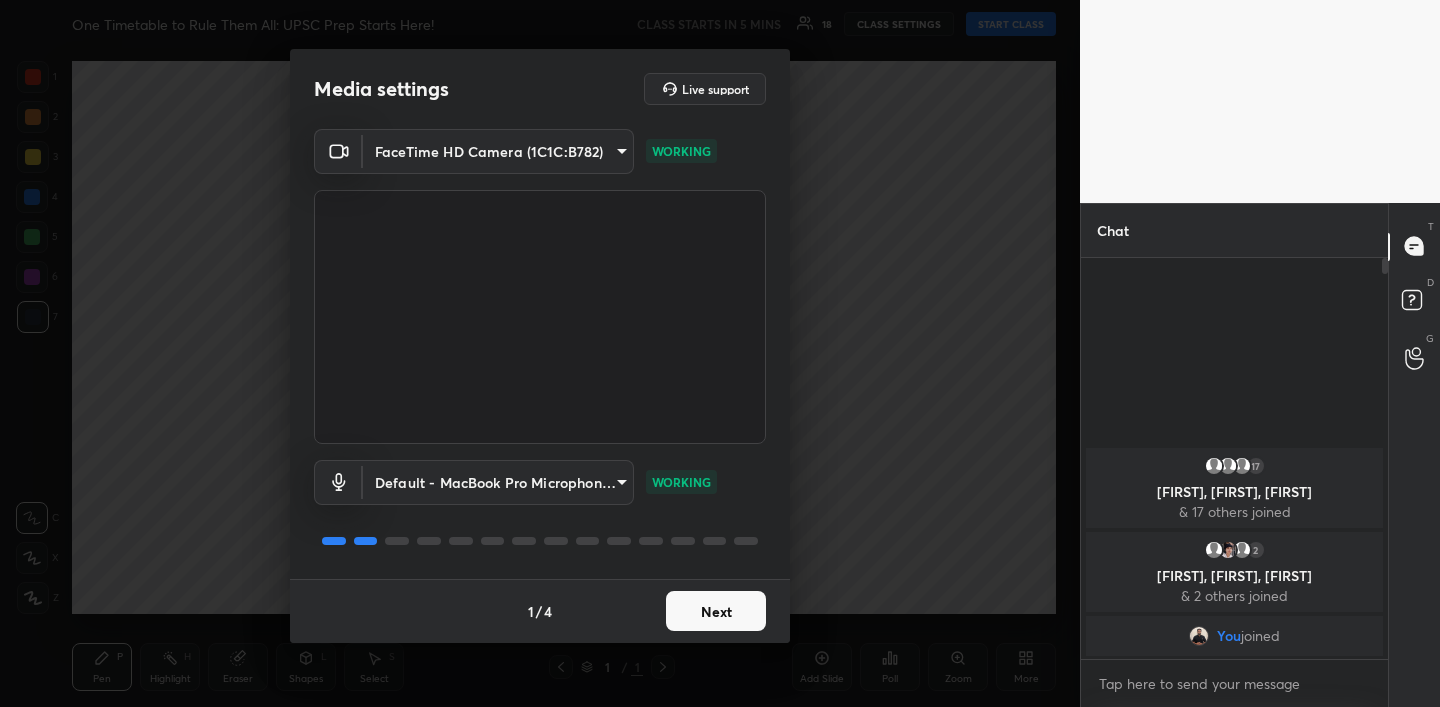 click on "Next" at bounding box center (716, 611) 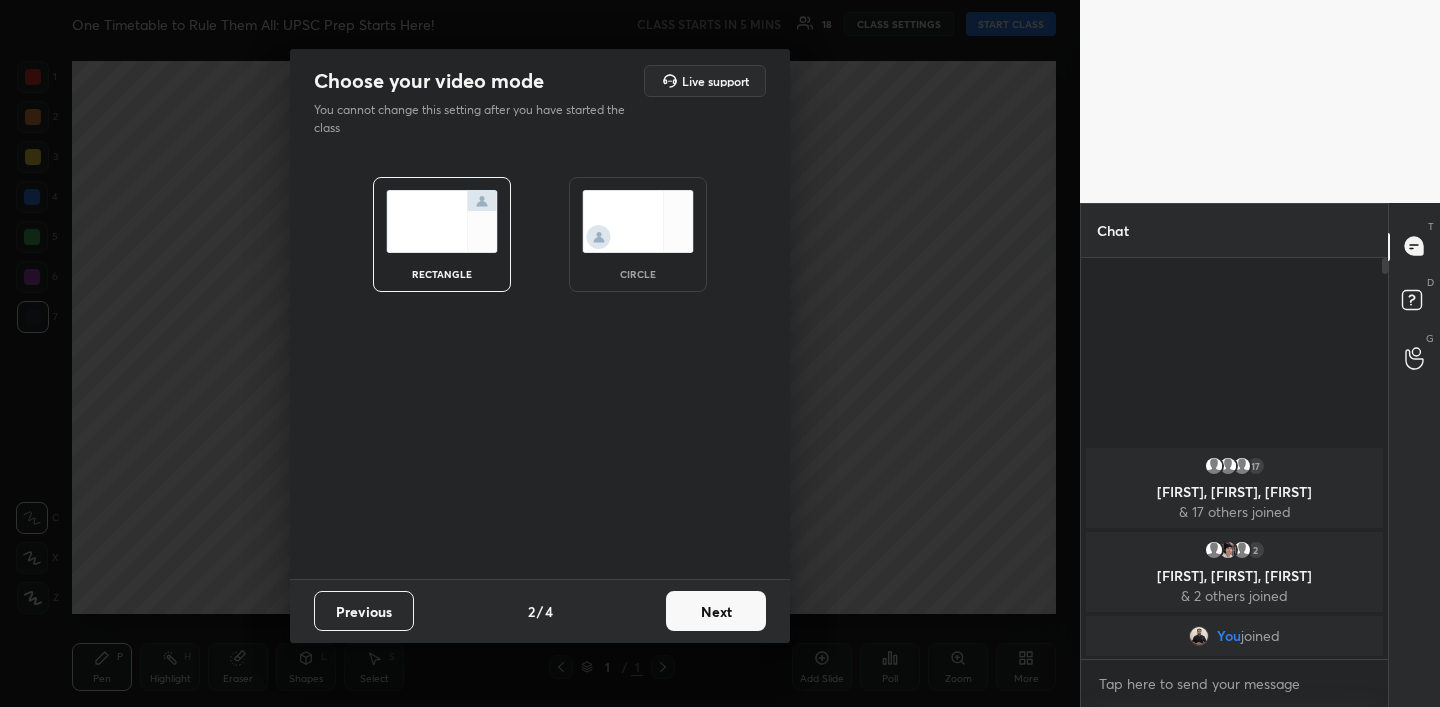 click on "Next" at bounding box center (716, 611) 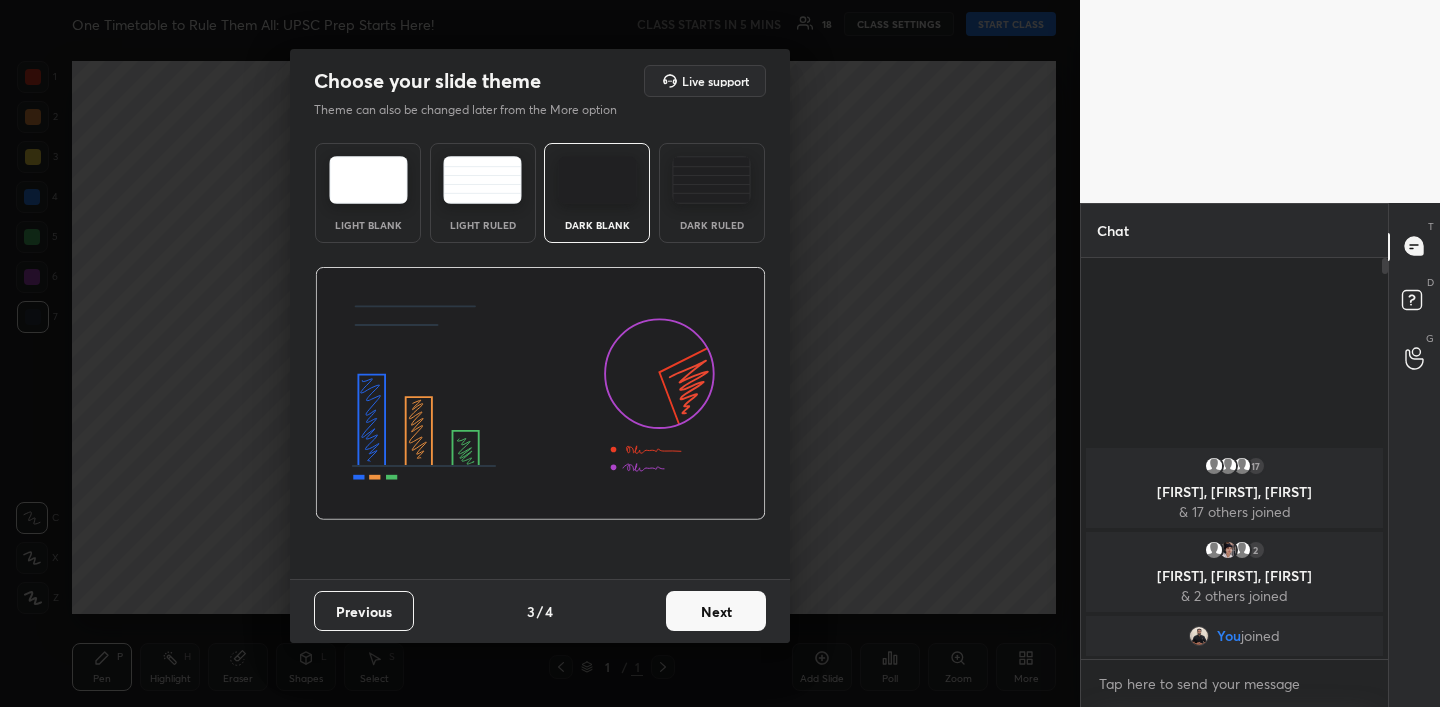 click on "Next" at bounding box center [716, 611] 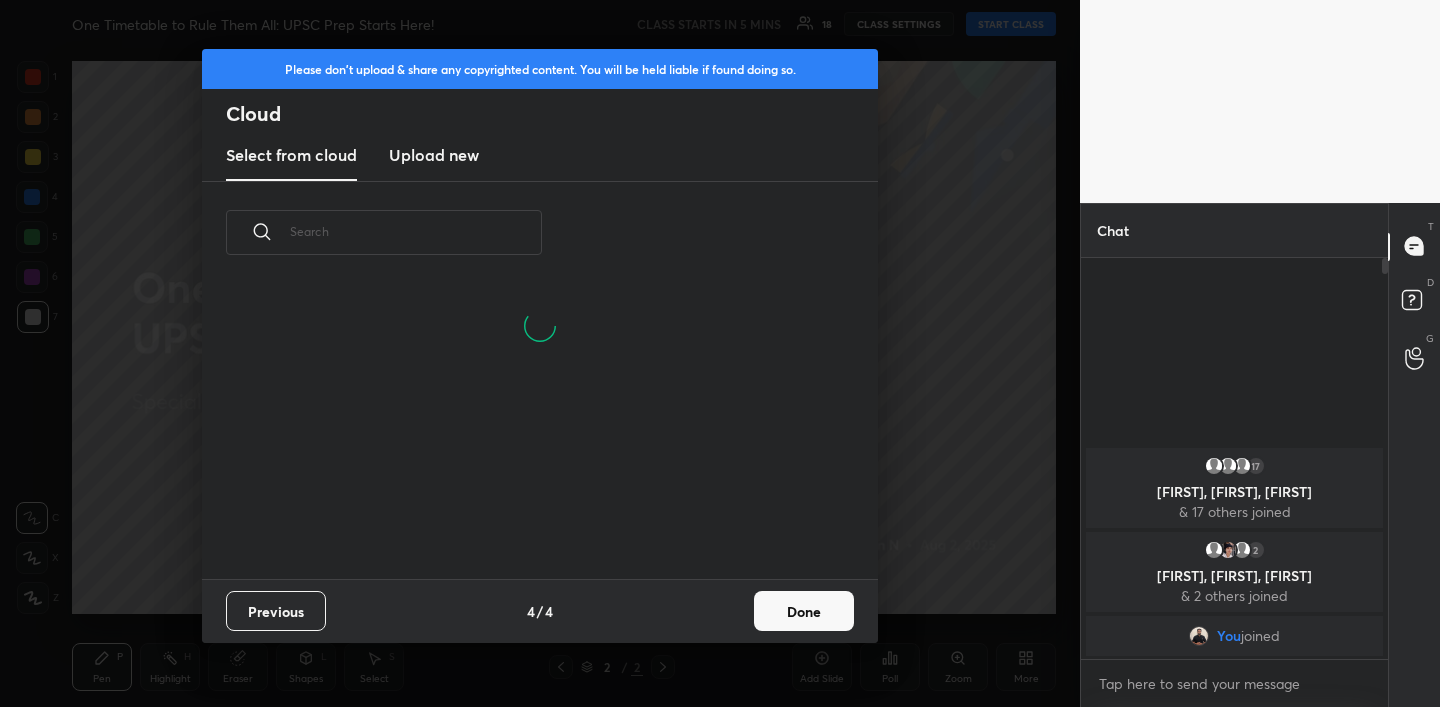 click on "Upload new" at bounding box center [434, 156] 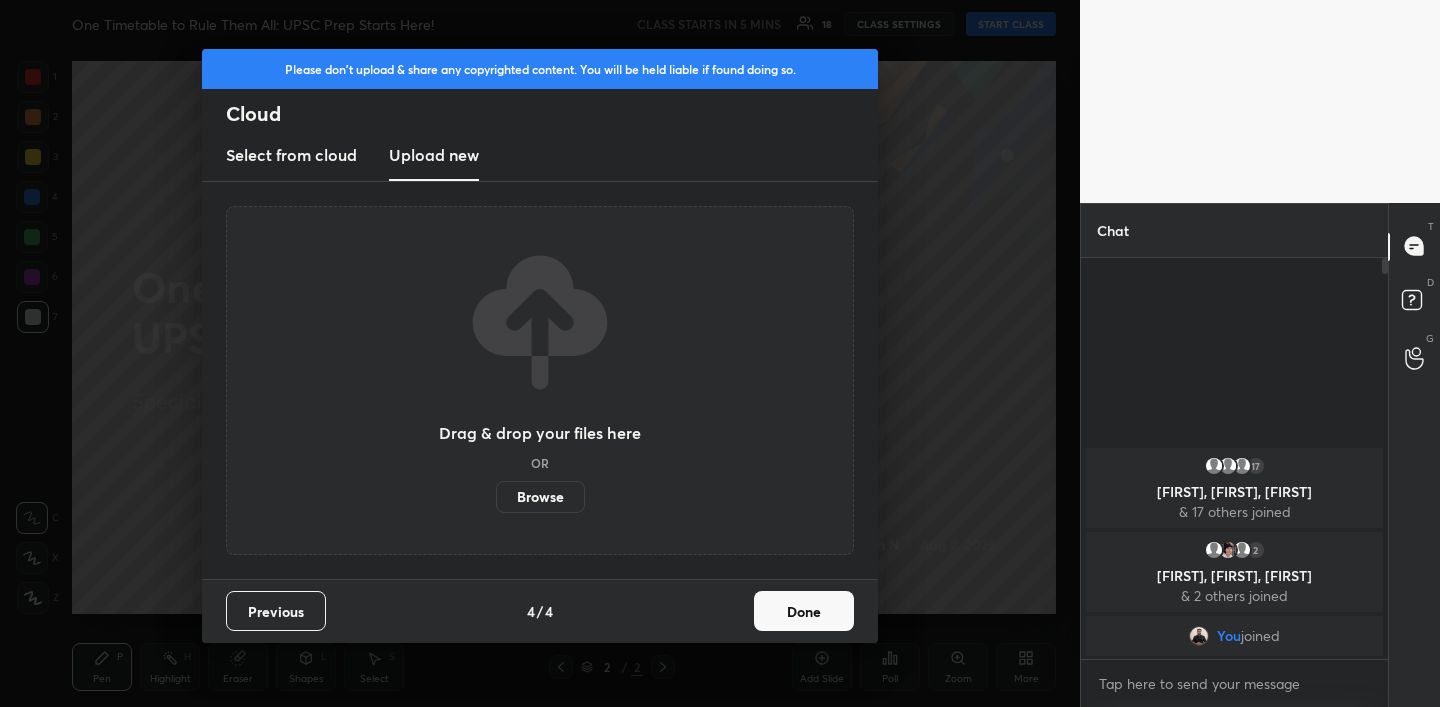click on "Browse" at bounding box center [540, 497] 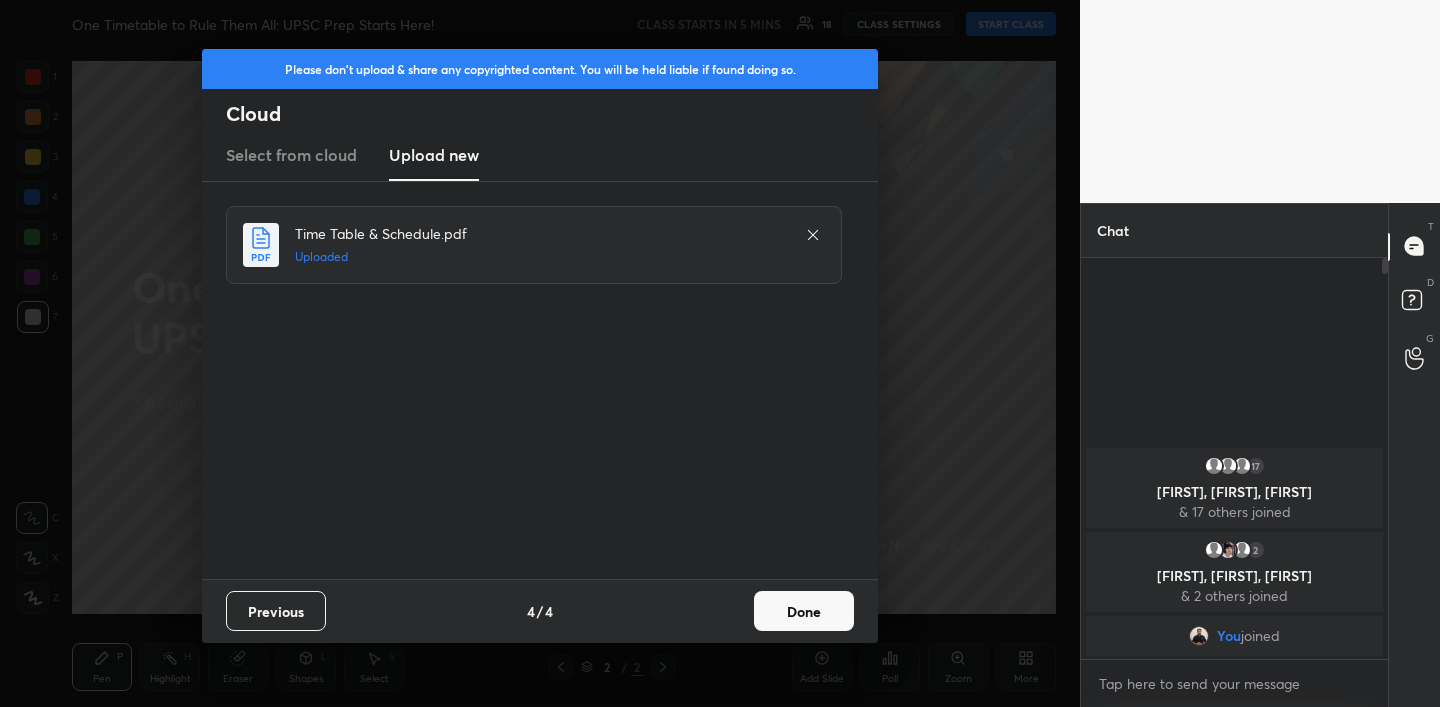 click on "Done" at bounding box center [804, 611] 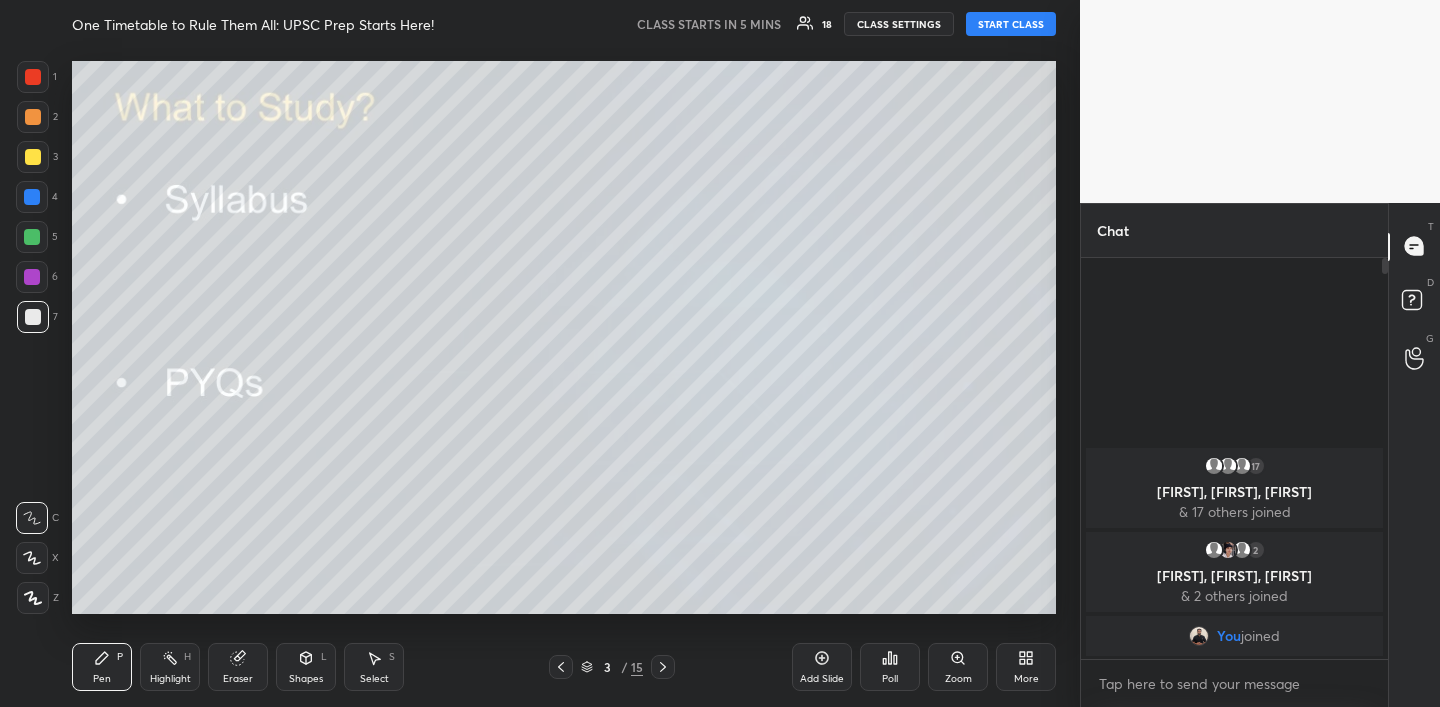 click 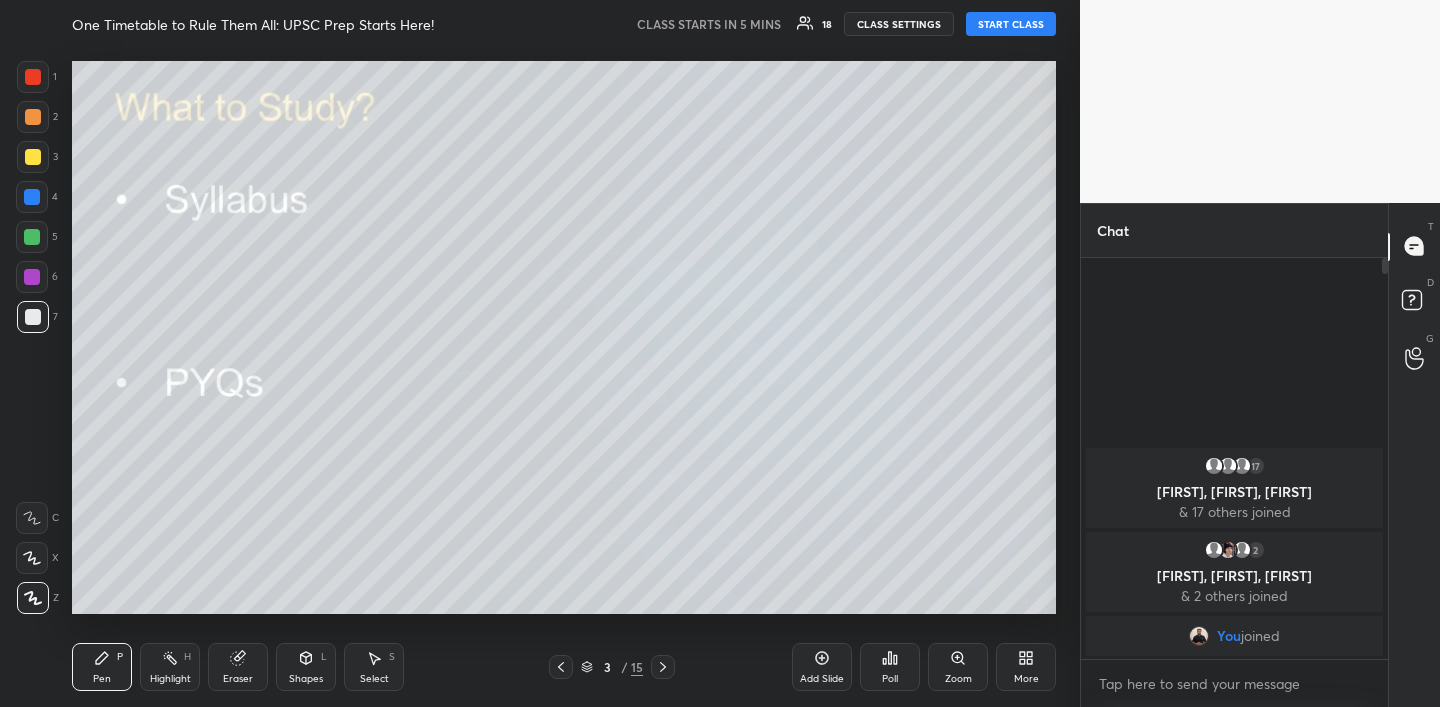 click at bounding box center [33, 157] 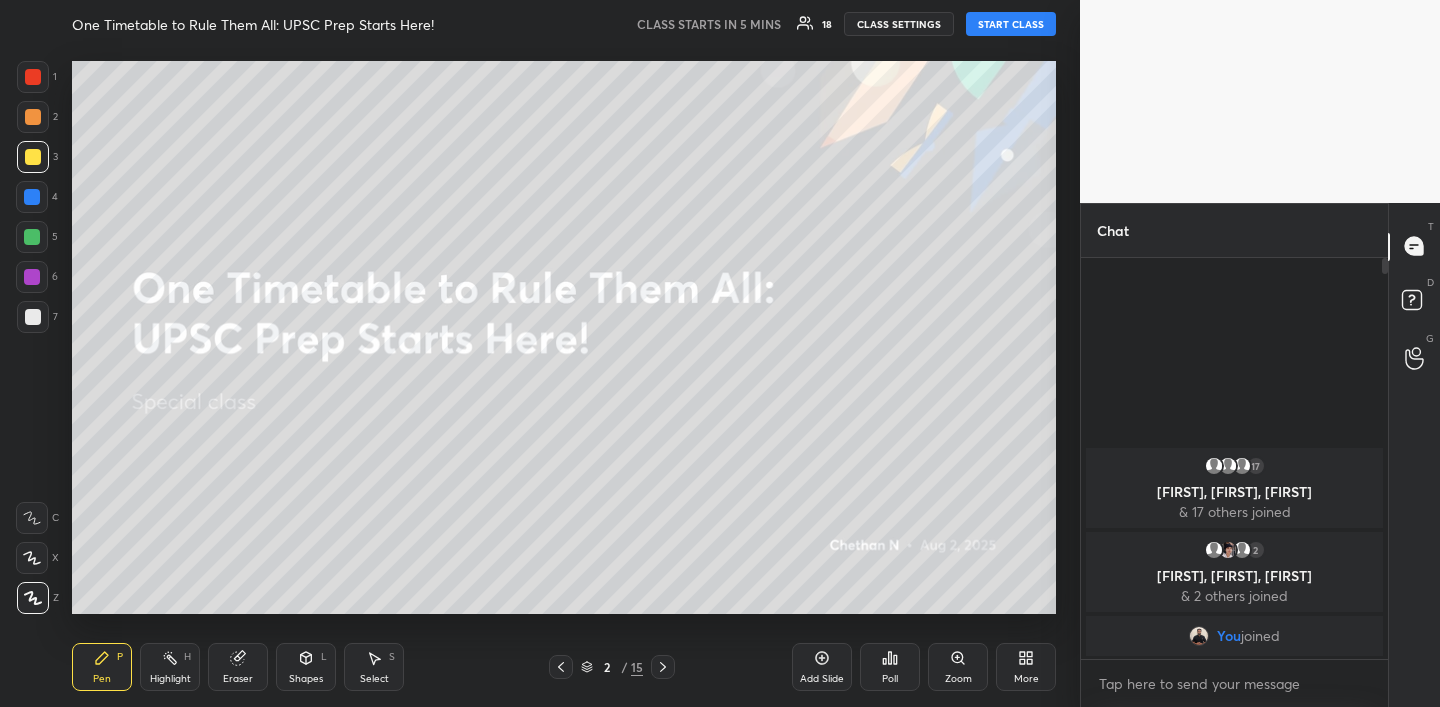 click 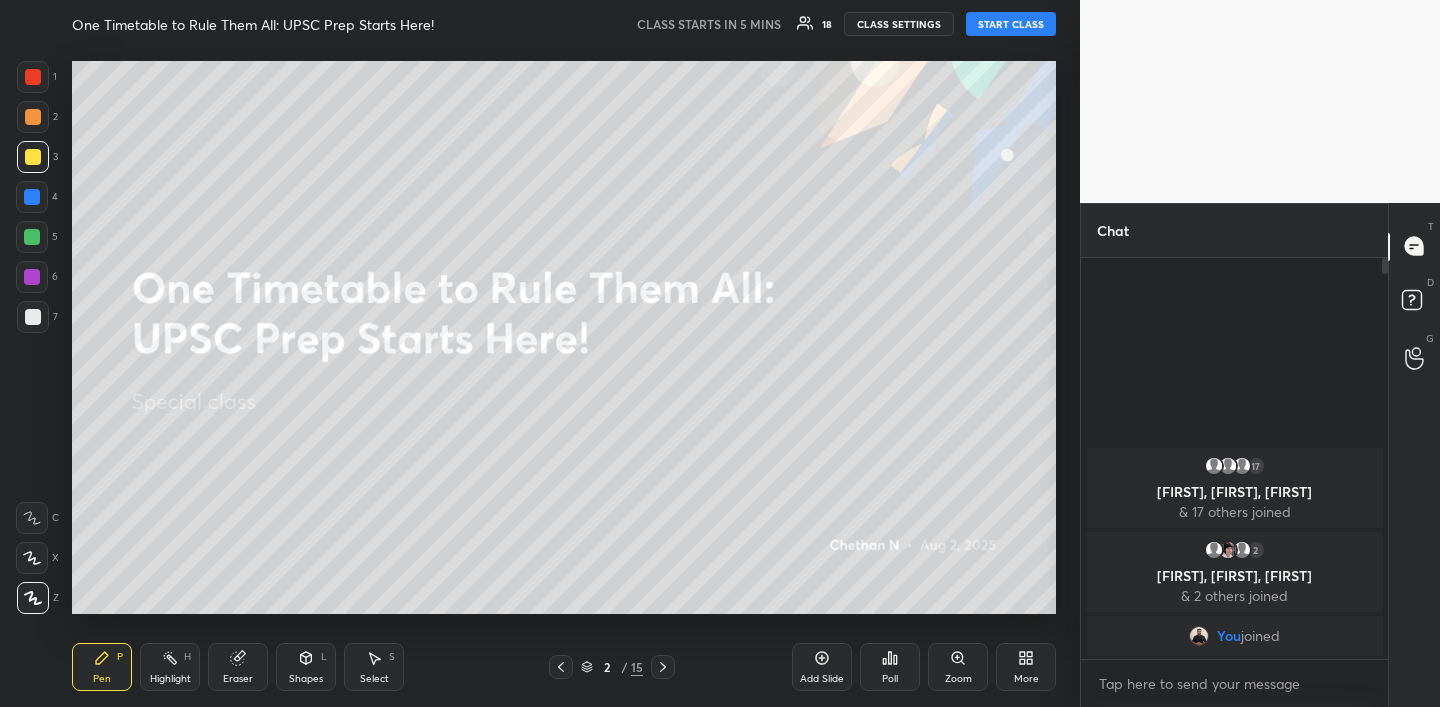 click on "Eraser" at bounding box center (238, 667) 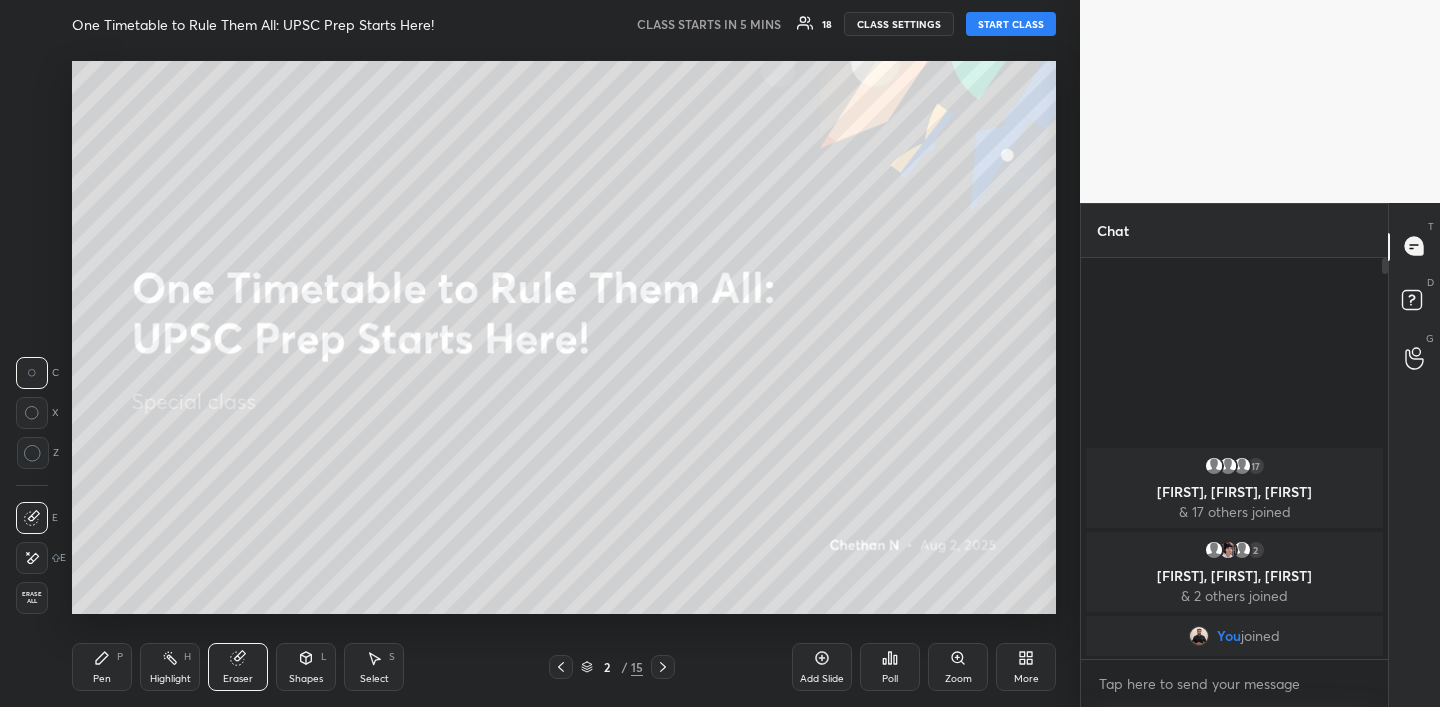 click on "Erase all" at bounding box center [32, 598] 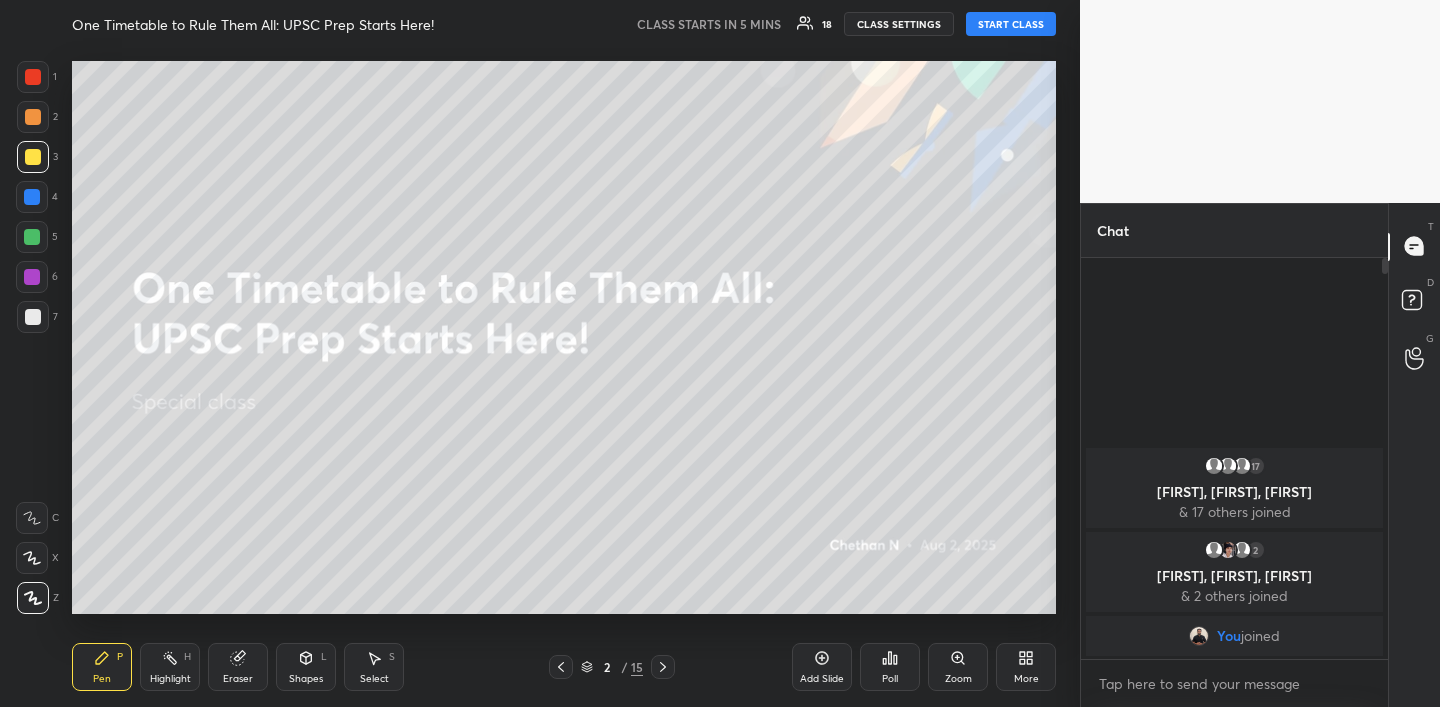 drag, startPoint x: 99, startPoint y: 669, endPoint x: 78, endPoint y: 642, distance: 34.20526 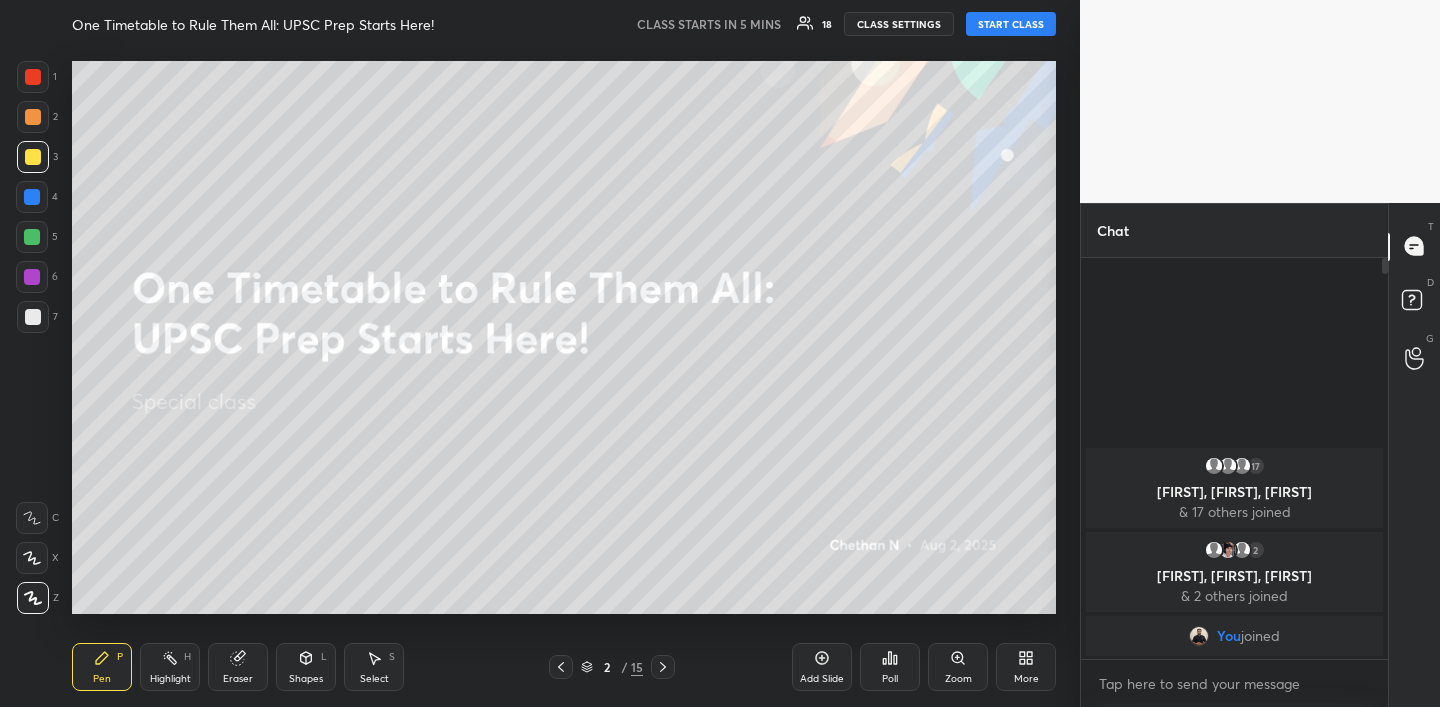 click 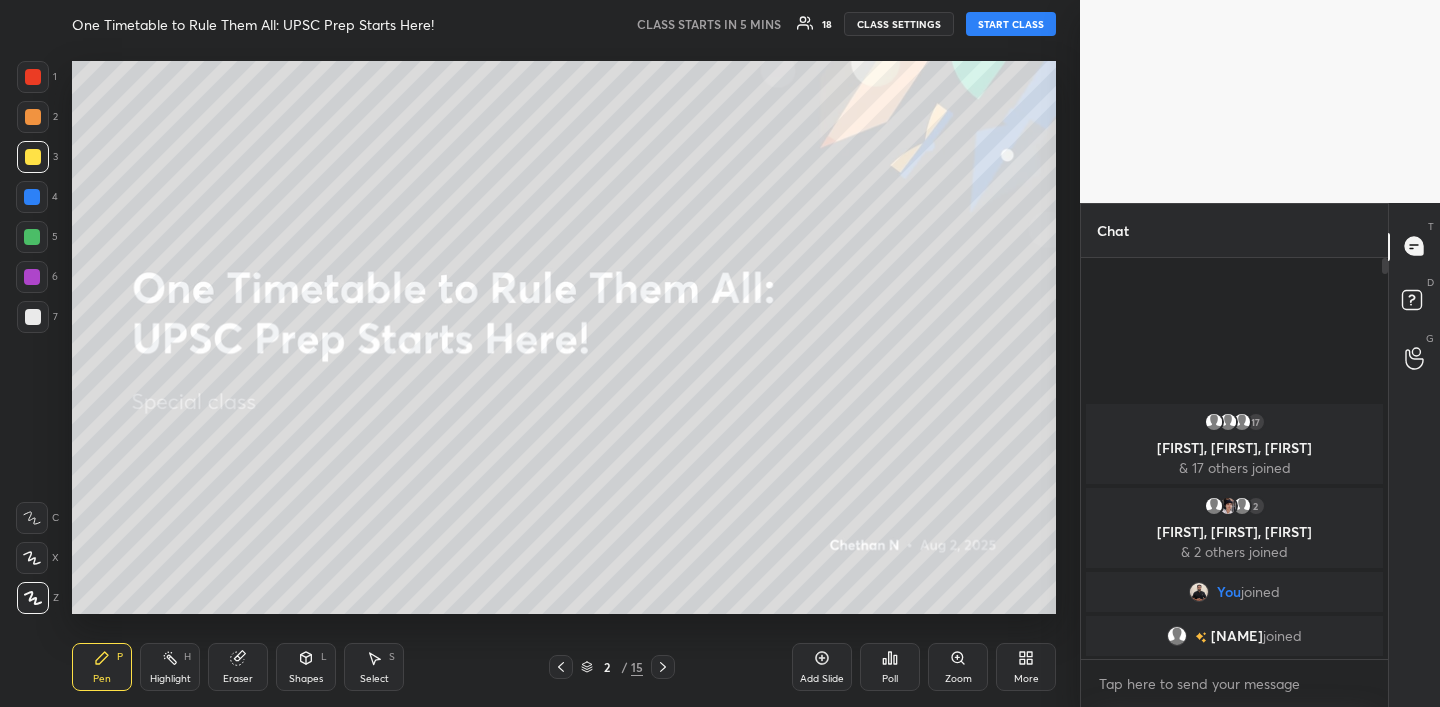 drag, startPoint x: 31, startPoint y: 156, endPoint x: 69, endPoint y: 187, distance: 49.0408 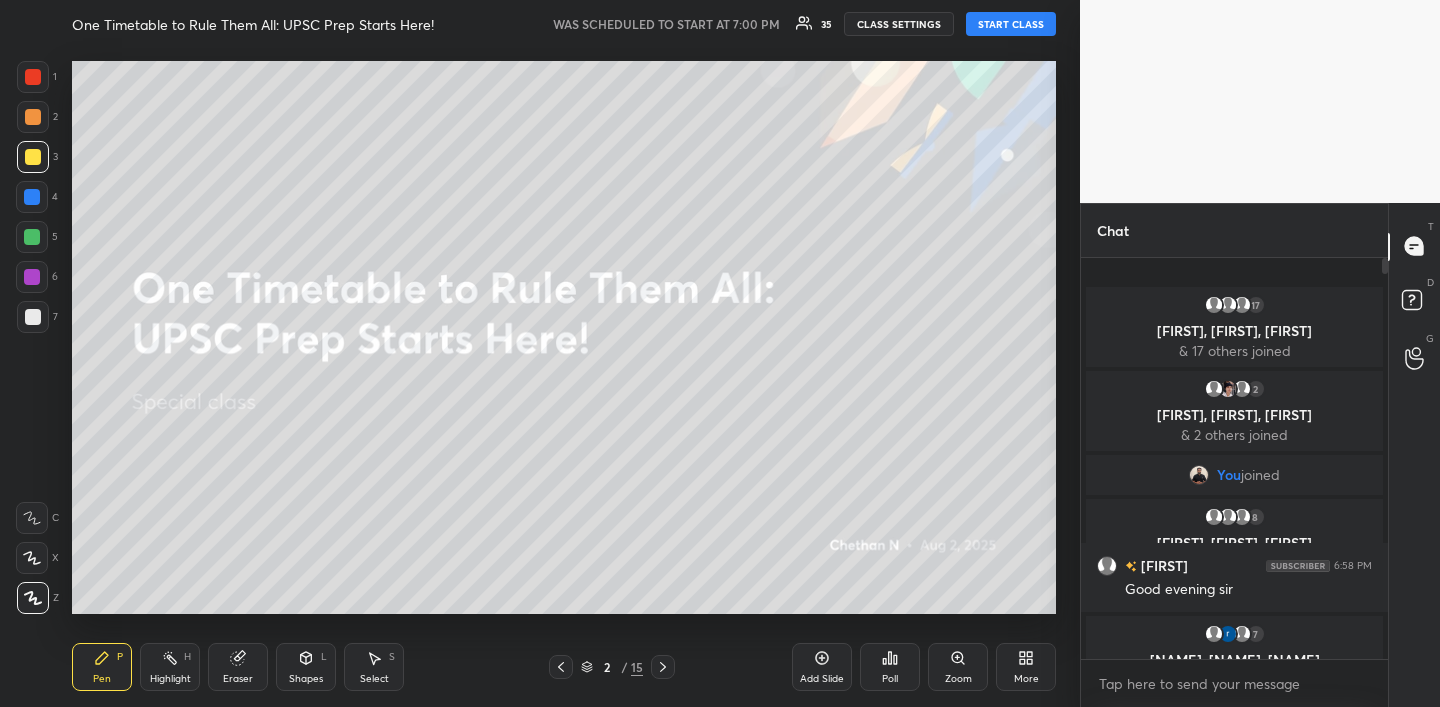 click on "START CLASS" at bounding box center [1011, 24] 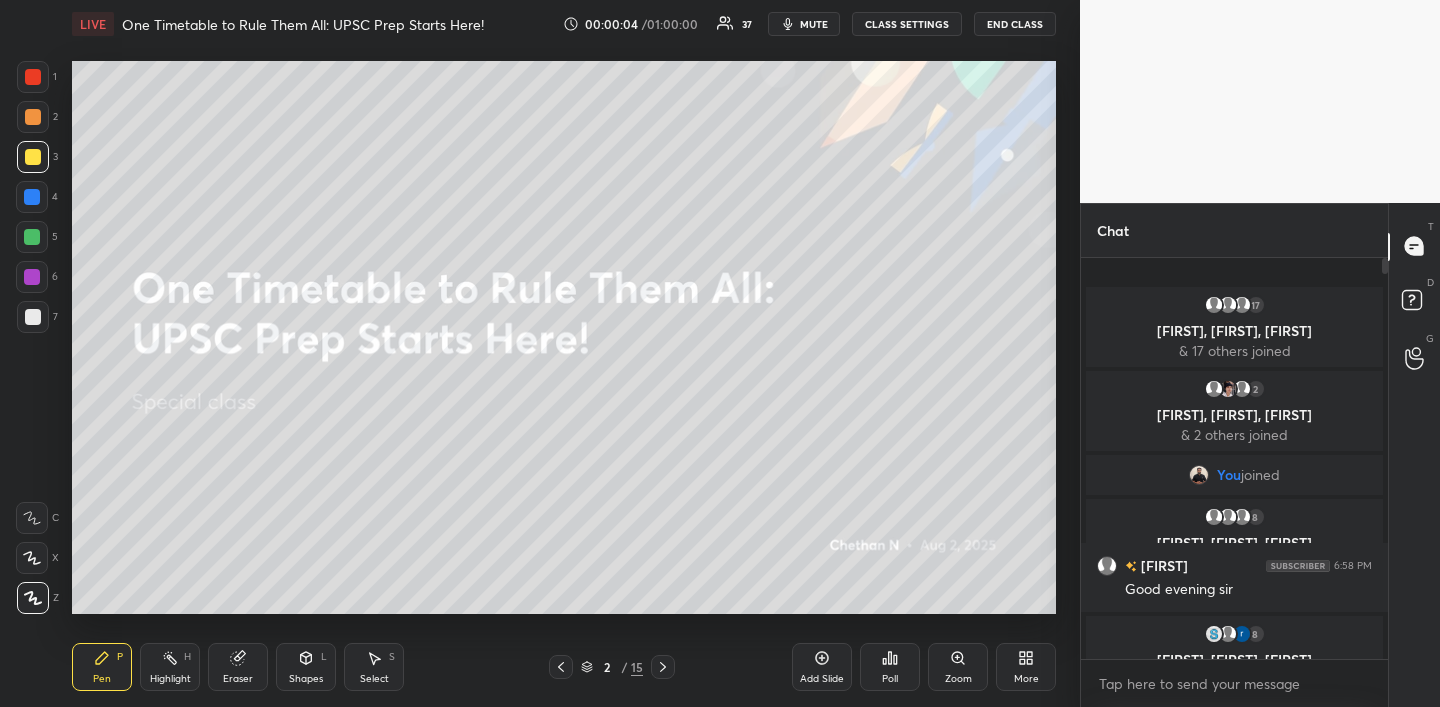 click on "Pen" at bounding box center [102, 679] 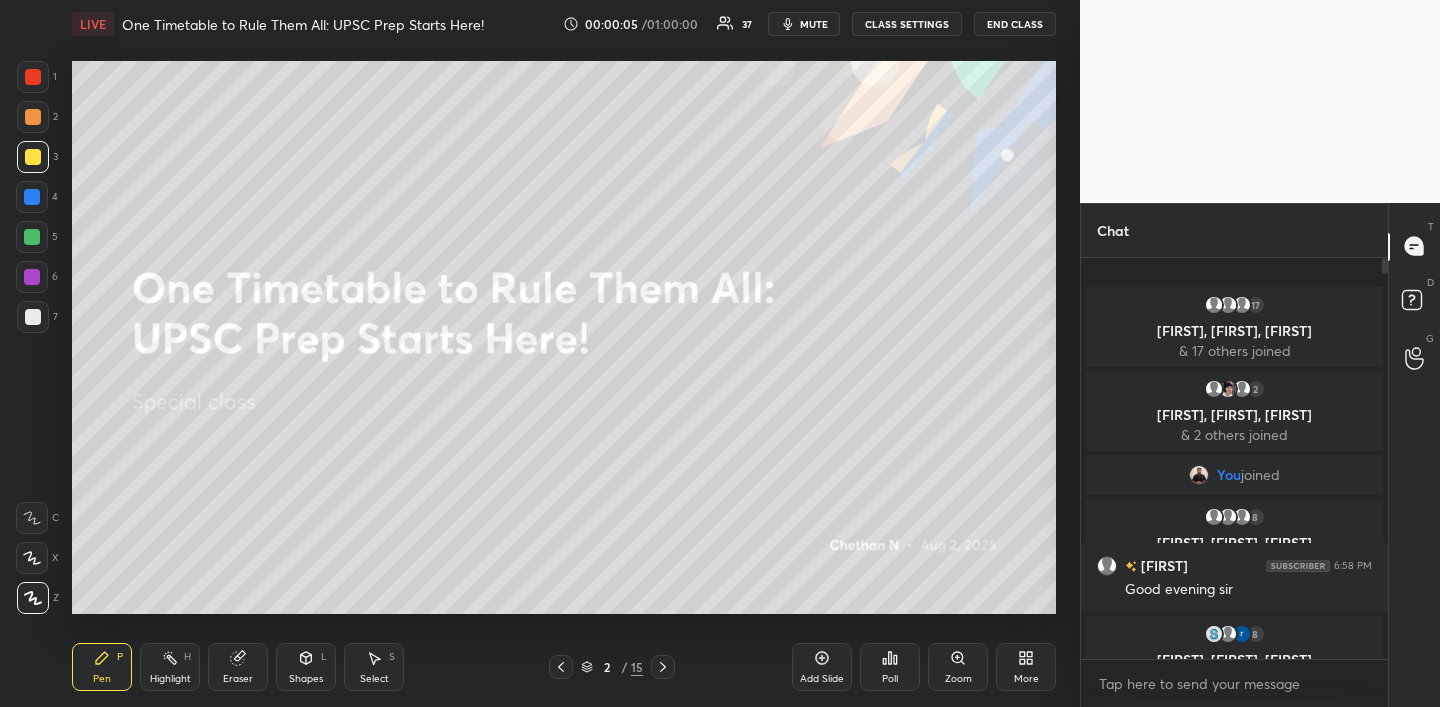 drag, startPoint x: 35, startPoint y: 597, endPoint x: 43, endPoint y: 582, distance: 17 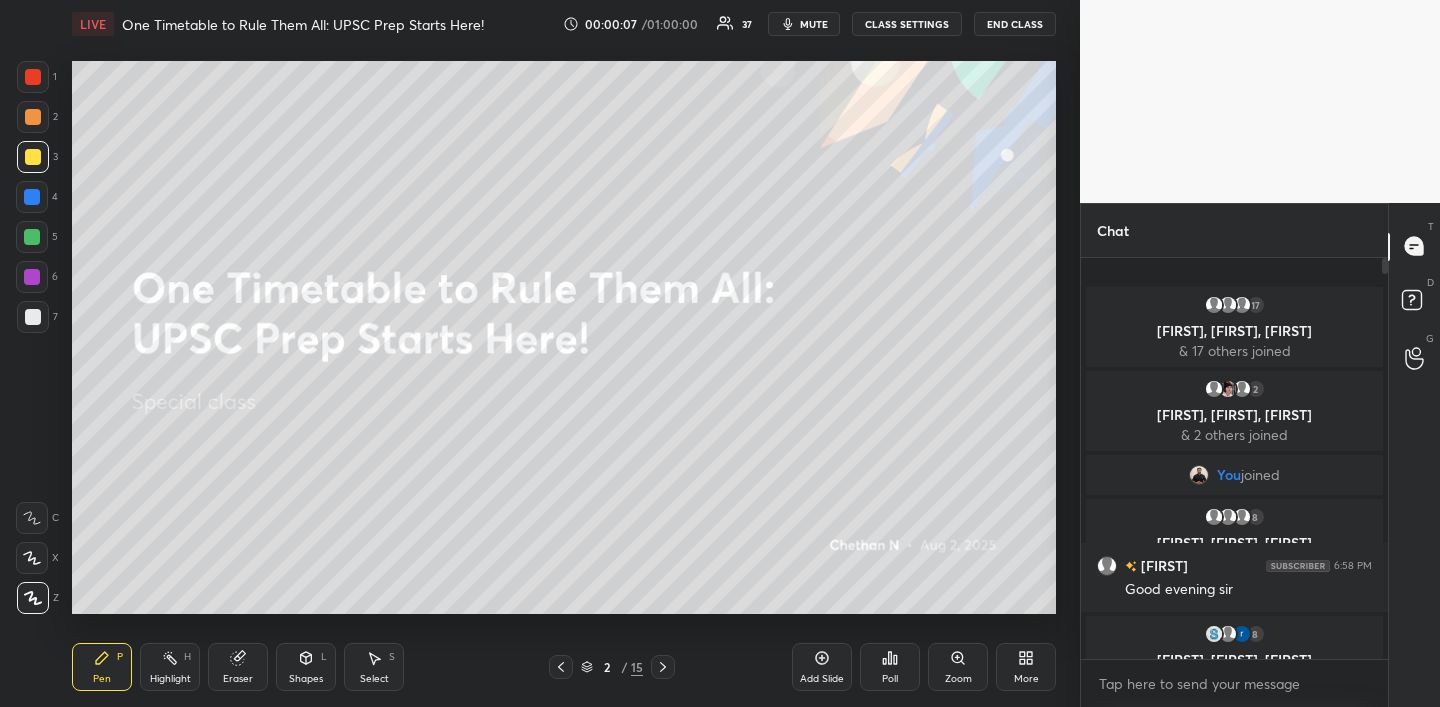 drag, startPoint x: 39, startPoint y: 156, endPoint x: 48, endPoint y: 145, distance: 14.21267 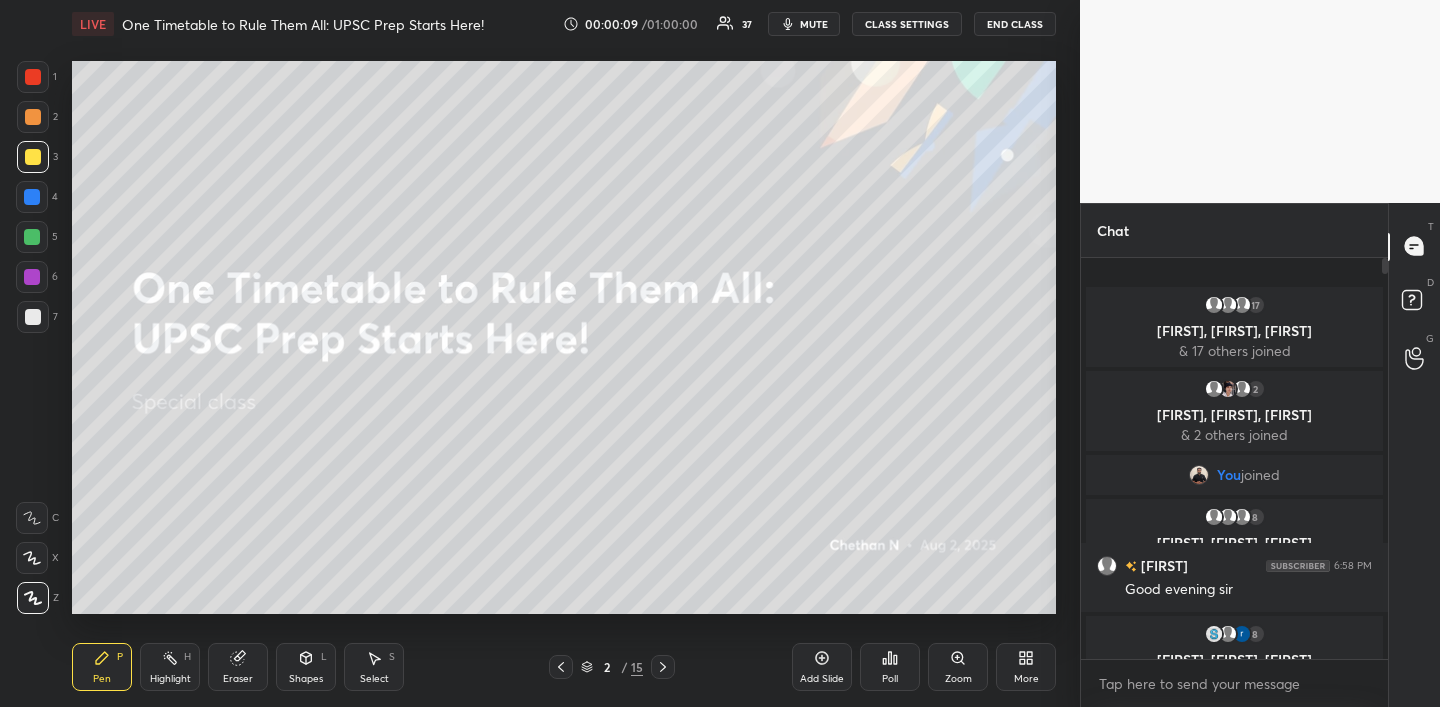 click on "1 2 3 4 5 6 7 C X Z C X Z E E Erase all H H LIVE One Timetable to Rule Them All: UPSC Prep Starts Here! 00:00:09 / 01:00:00 37 mute CLASS SETTINGS End Class Setting up your live class Poll for secs No correct answer Start poll Back One Timetable to Rule Them All: UPSC Prep Starts Here! Chethan N Pen P Highlight H Eraser Shapes L Select S 2 / 15 Add Slide Poll Zoom More Chat 17 nainshree, hq, Padmini & 17 others joined 2 Rithika, Neeru, Sneha & 2 others joined You joined 8 Shiv, Akil, Khushboo & 8 others joined Prince Sin... 6:58 PM Good evening sir 8 ShreYa, Ananya, rajnish & 8 others joined 24 NEW MESSAGES Enable hand raising Enable raise hand to speak to learners. Once enabled, chat will be turned off temporarily. Enable x introducing Raise a hand with a doubt Now learners can raise their hand along with a doubt How it works? Doubts asked by learners will show up here NEW DOUBTS ASKED No one has raised a hand yet Can't raise hand Got it T Messages (T) D Doubts (D) G Raise Hand (G) Buffering" at bounding box center (720, 353) 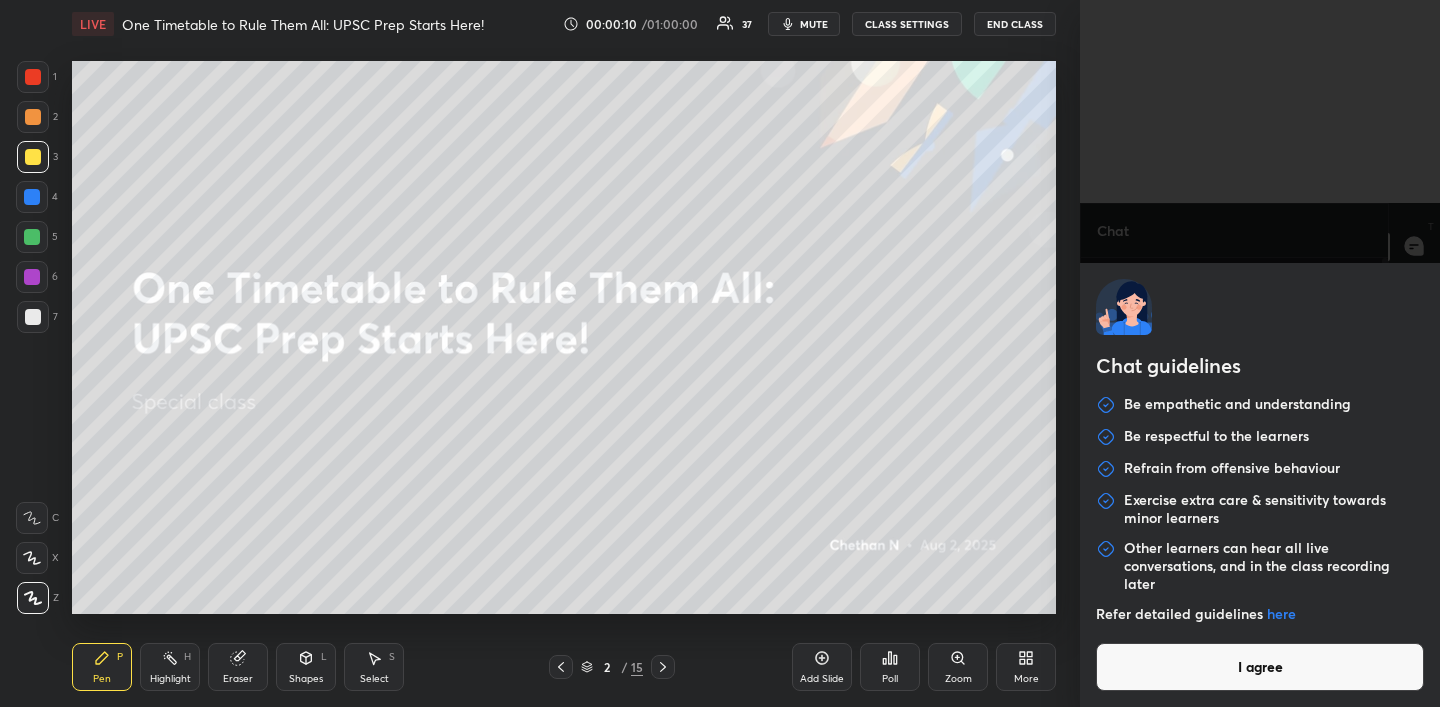 click on "I agree" at bounding box center (1260, 667) 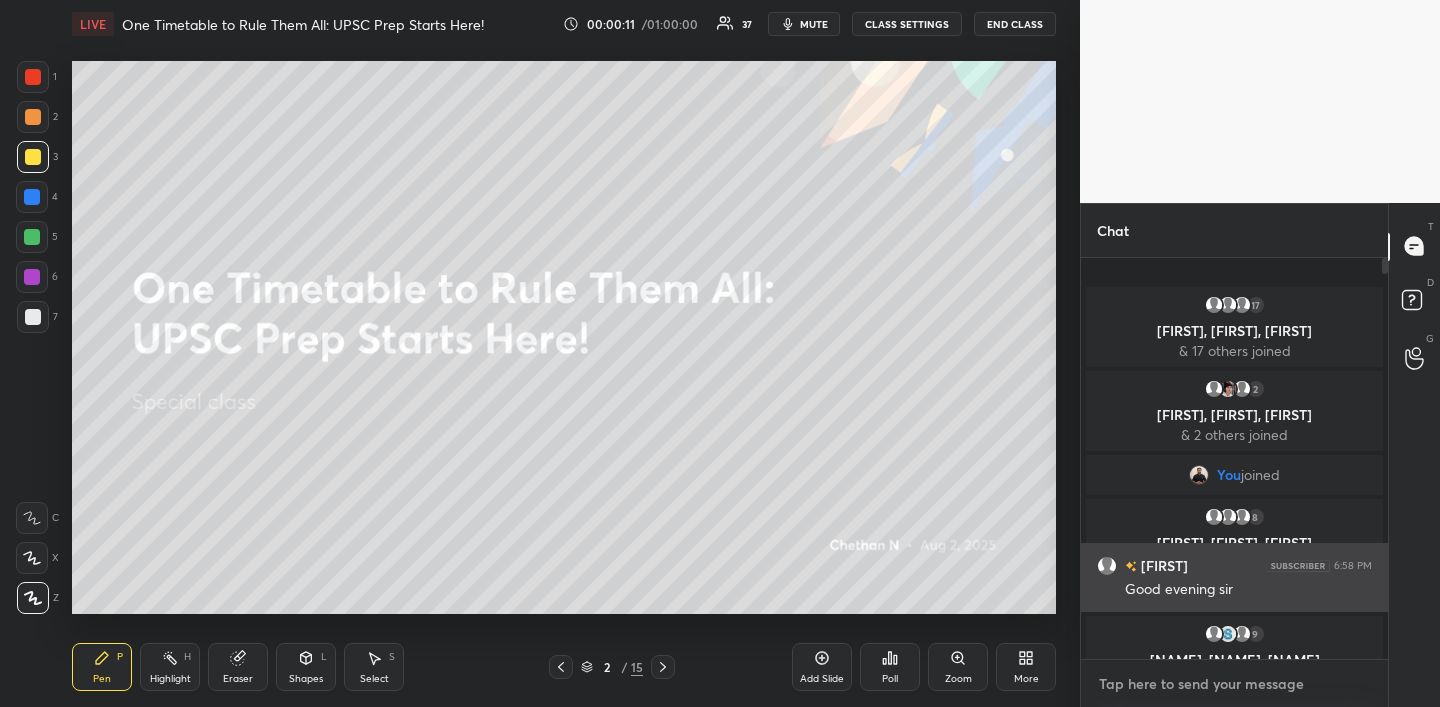 drag, startPoint x: 1244, startPoint y: 676, endPoint x: 1231, endPoint y: 608, distance: 69.2315 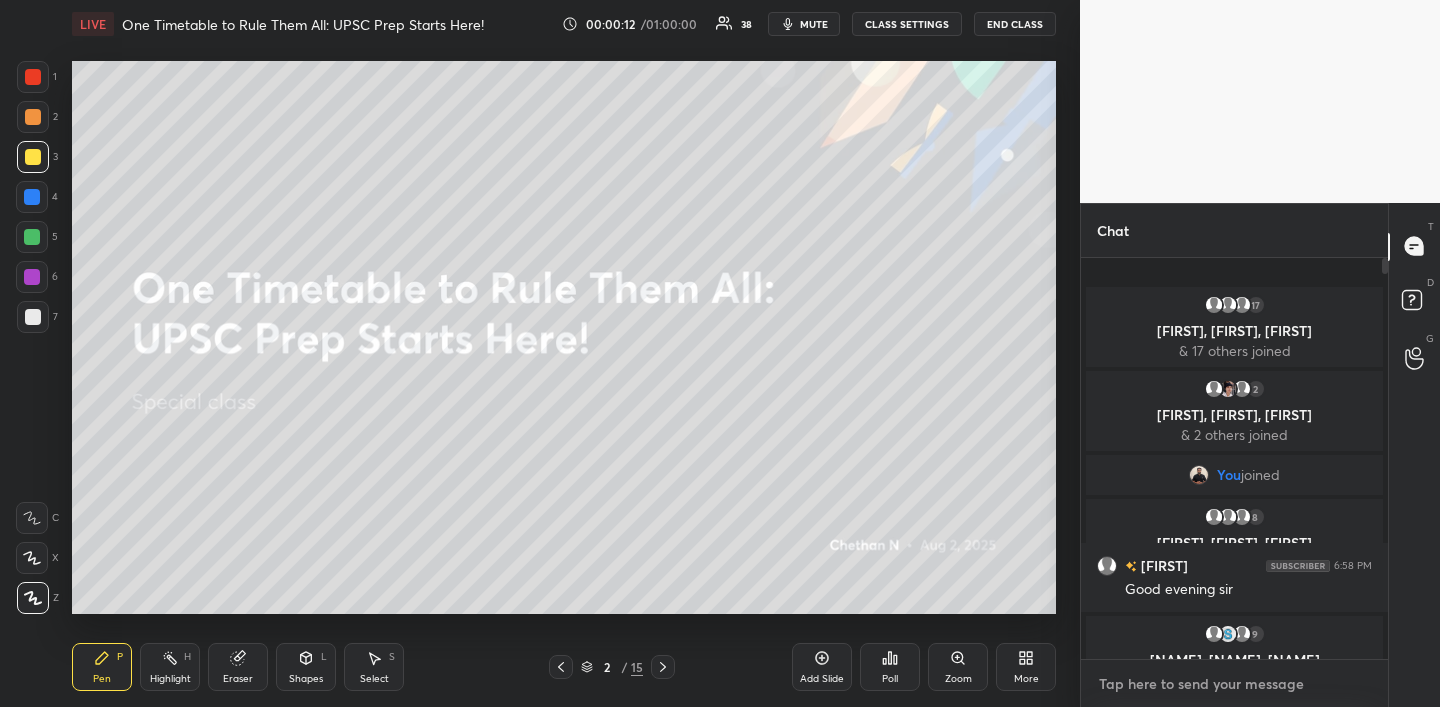 click at bounding box center [1234, 684] 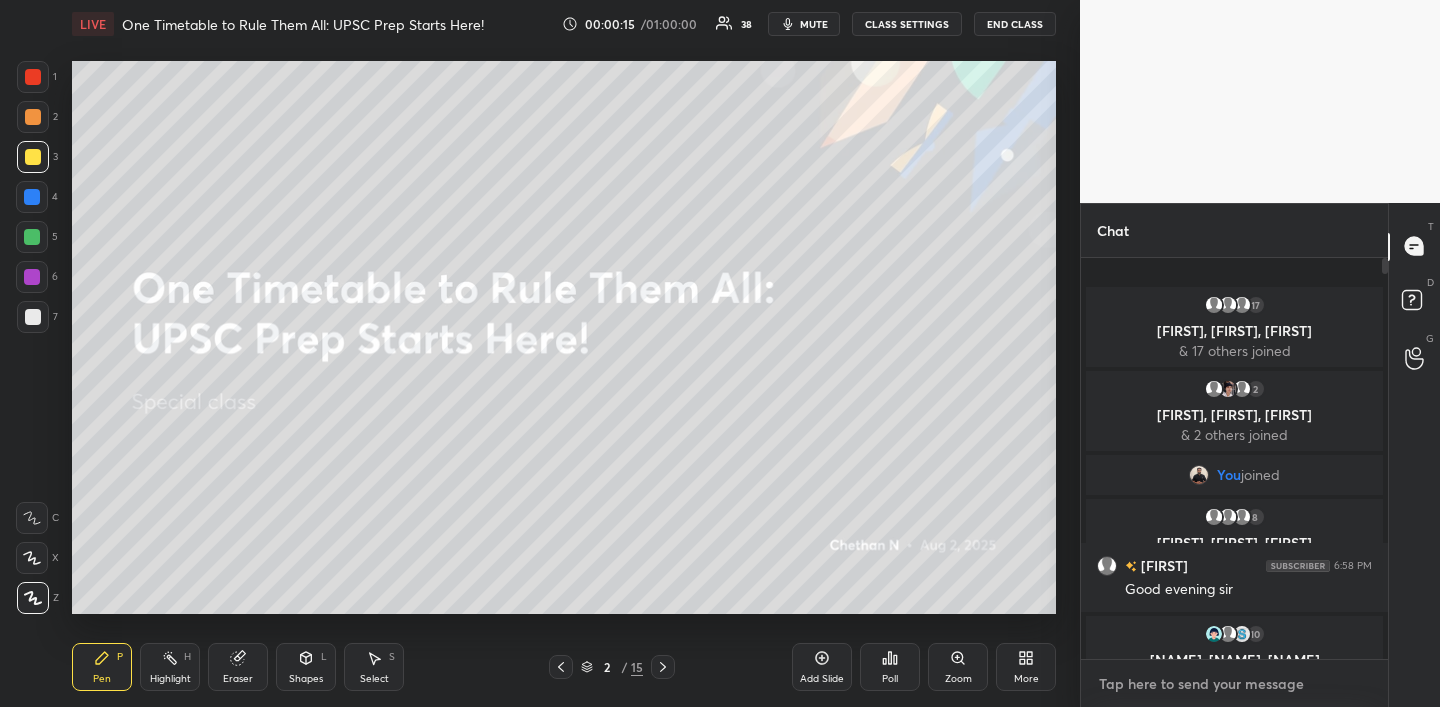 click at bounding box center [1234, 684] 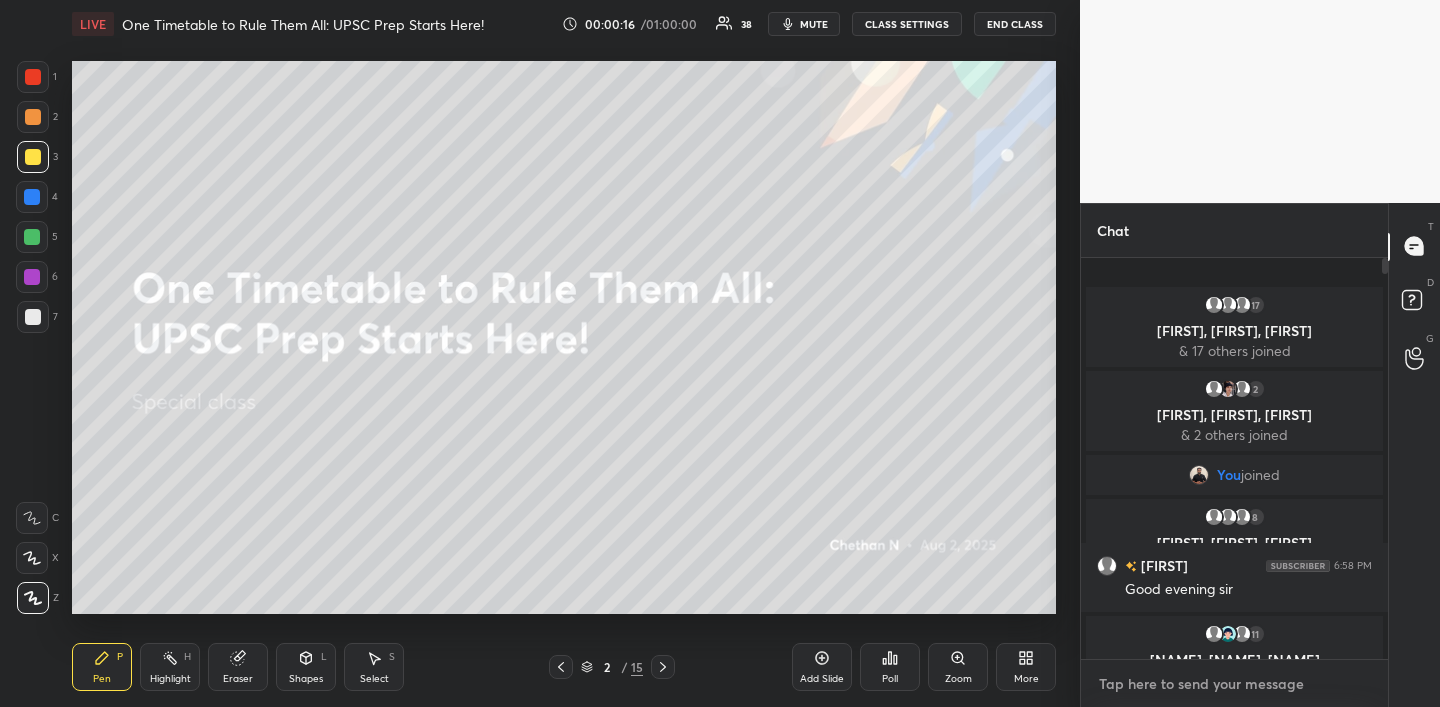 click at bounding box center [1234, 684] 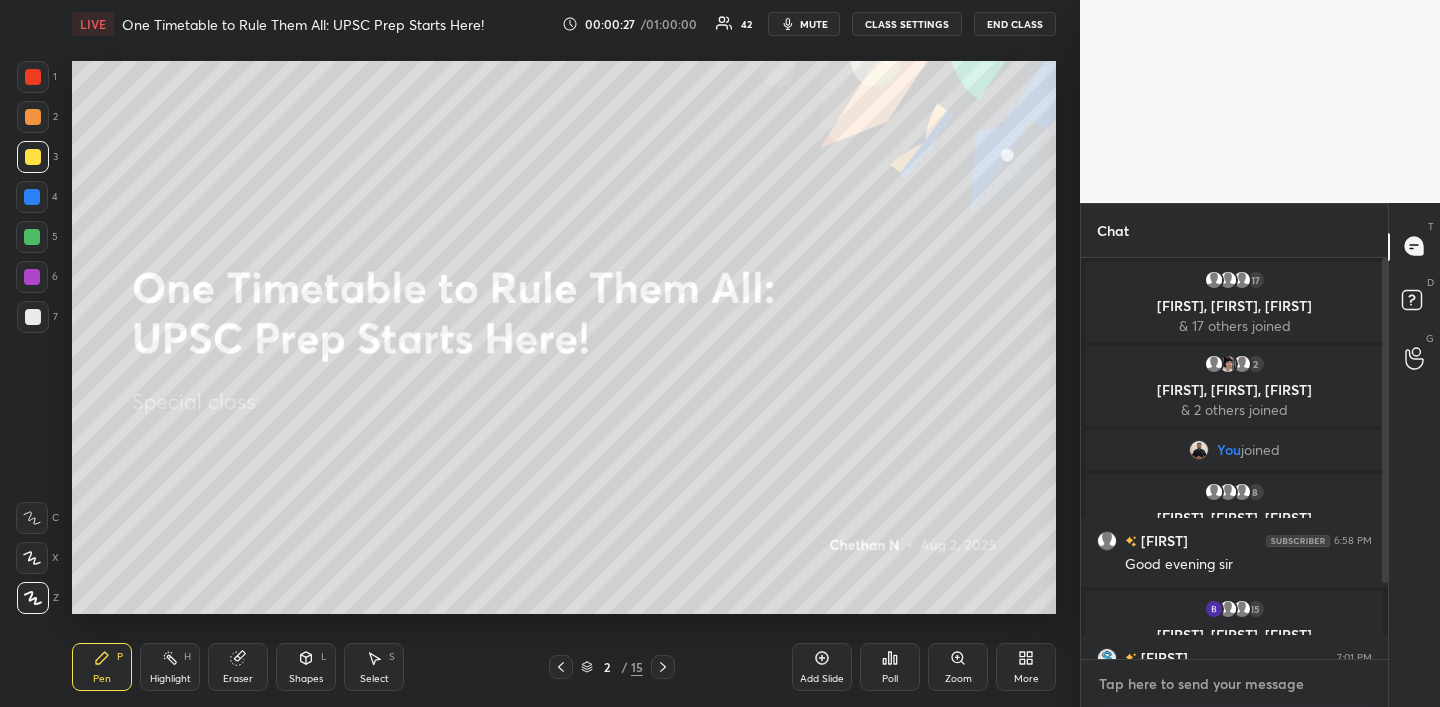scroll, scrollTop: 354, scrollLeft: 301, axis: both 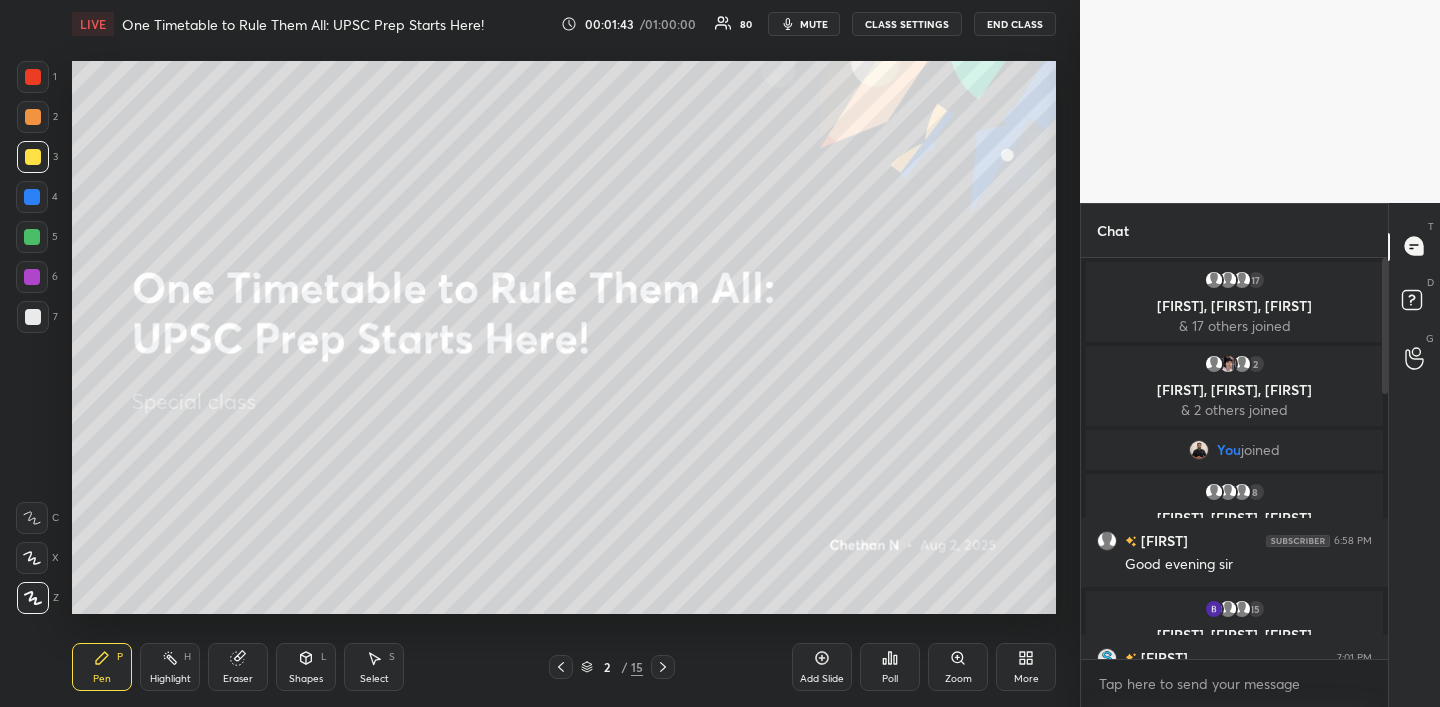 click 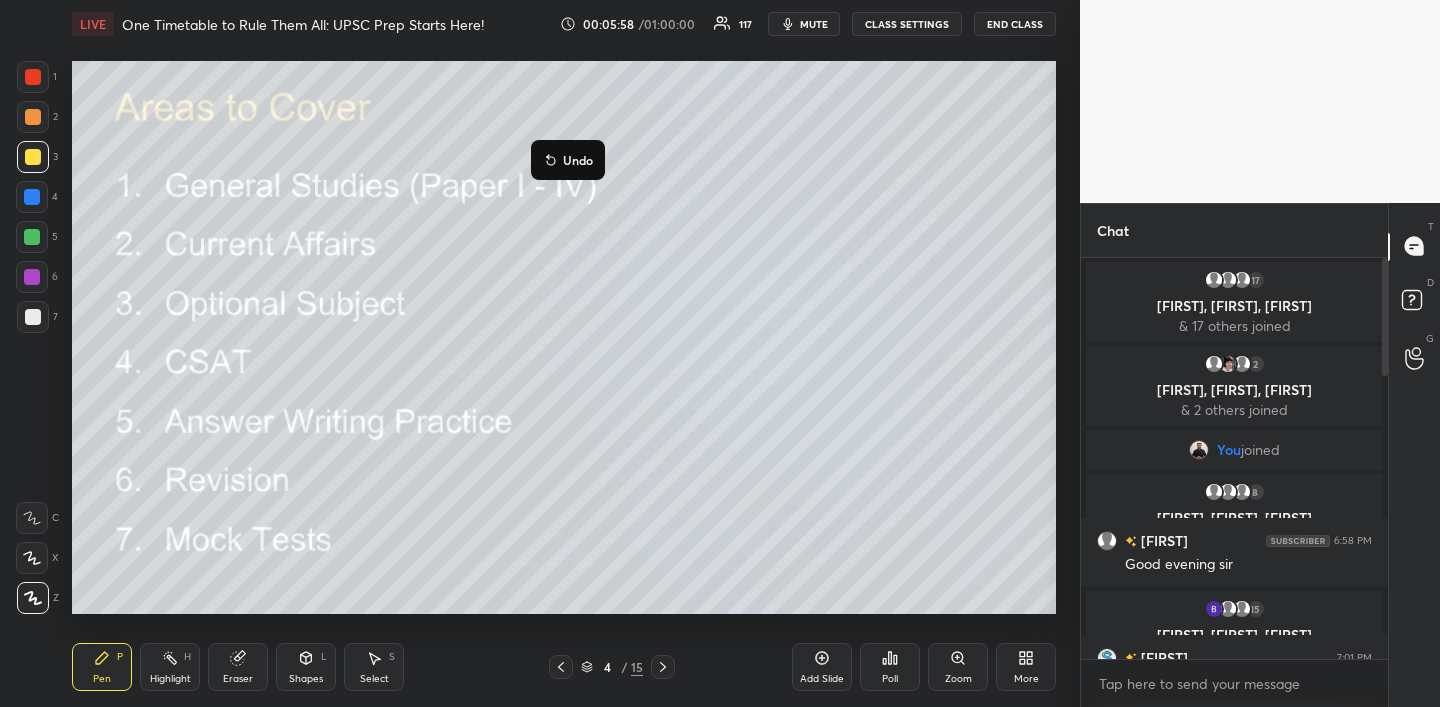 click 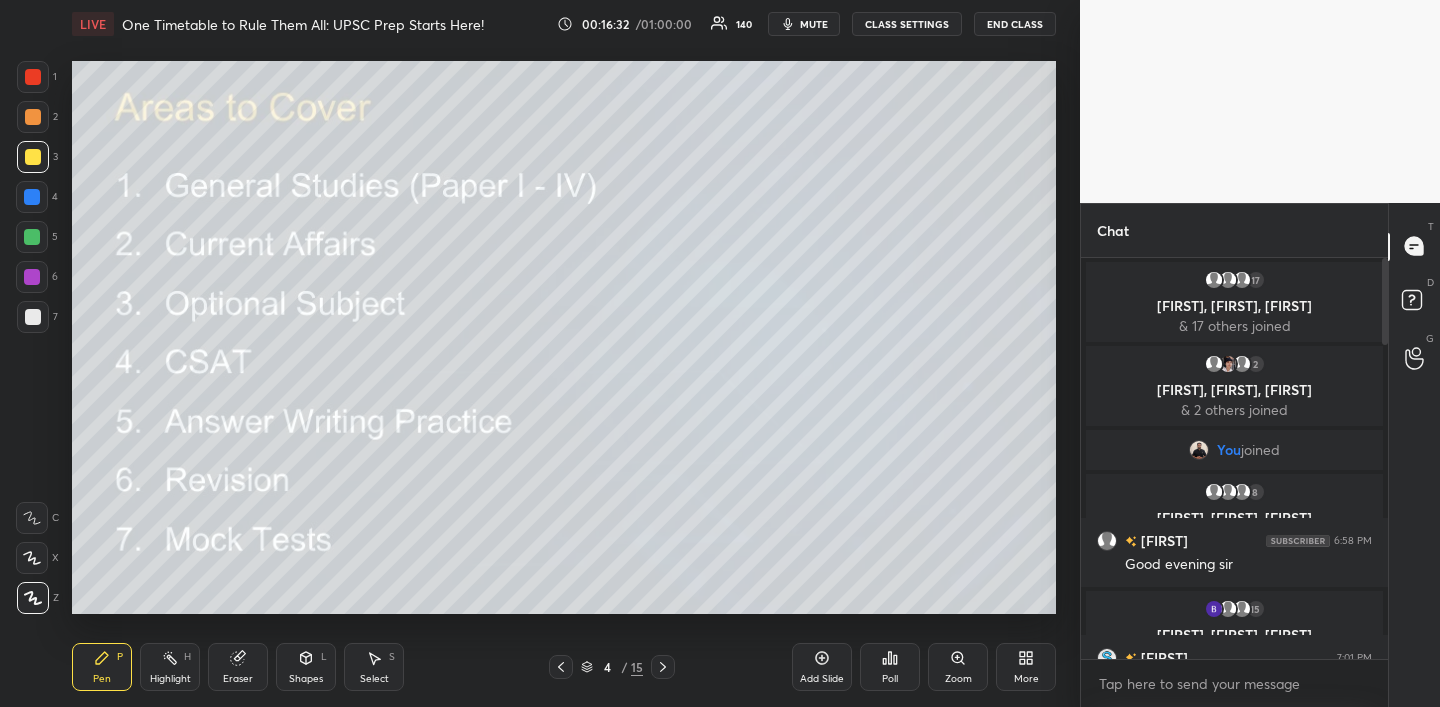 scroll, scrollTop: 354, scrollLeft: 301, axis: both 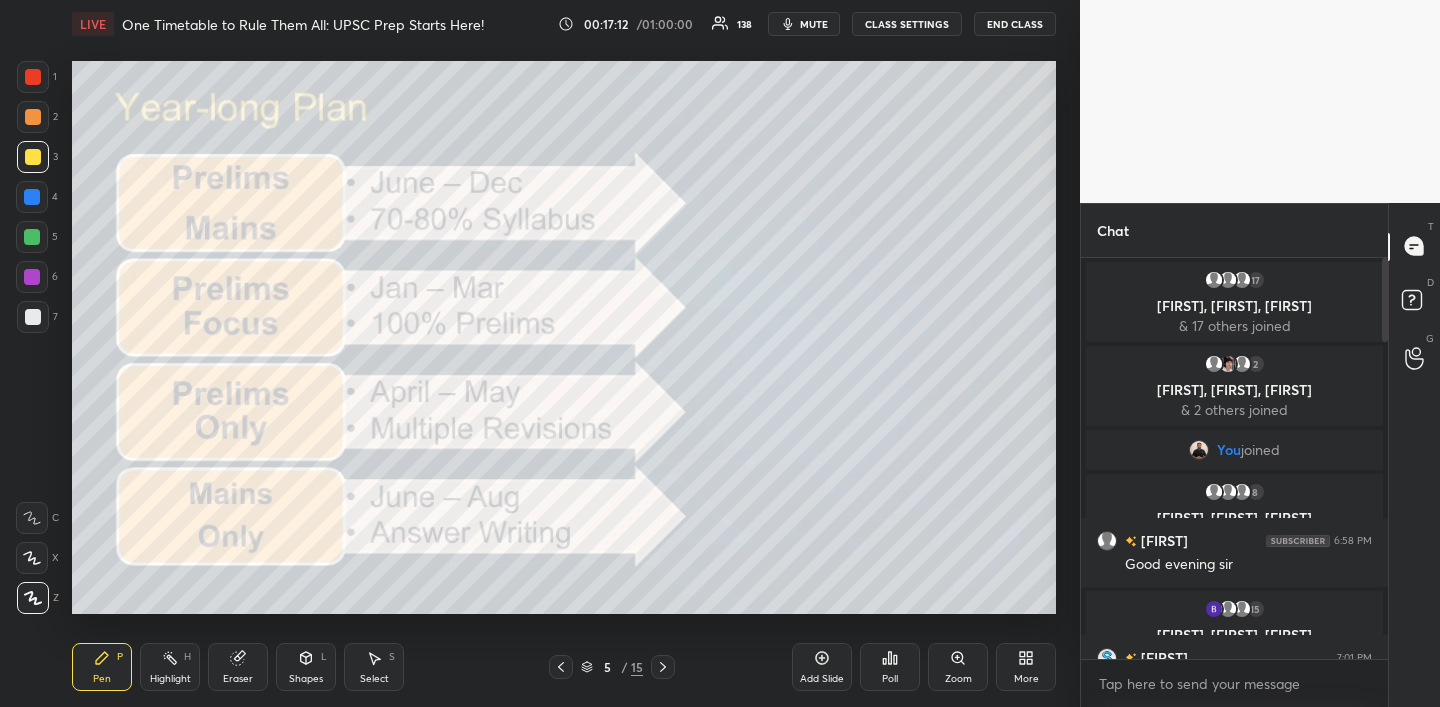 drag, startPoint x: 37, startPoint y: 75, endPoint x: 65, endPoint y: 73, distance: 28.071337 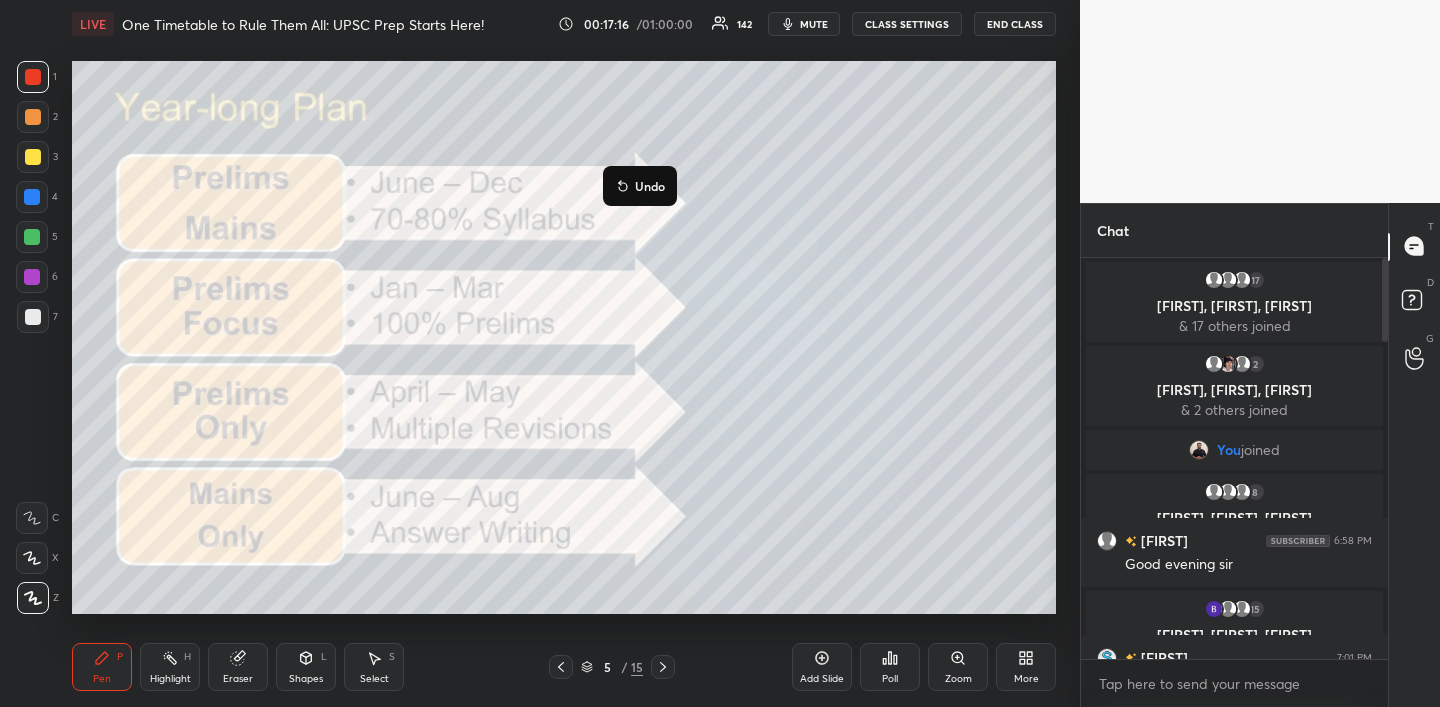 click on "Undo" at bounding box center [640, 186] 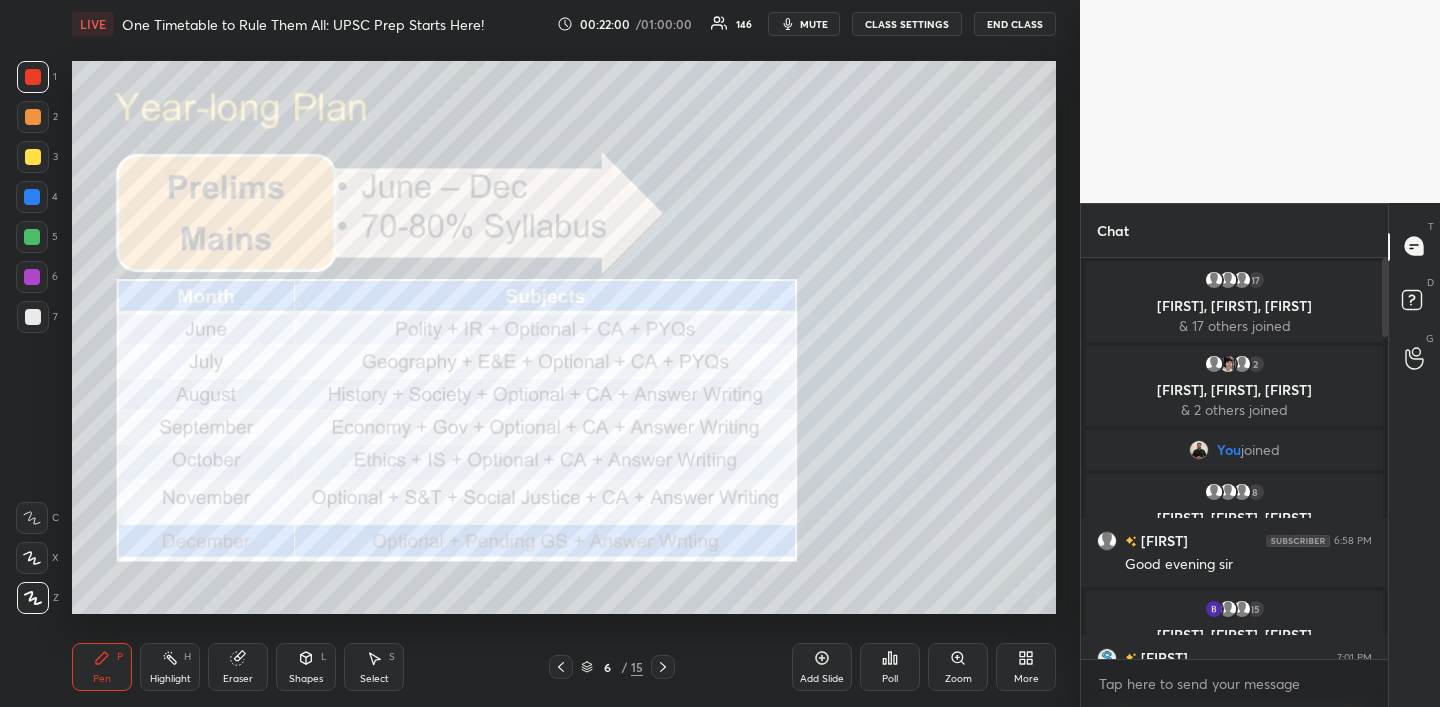 click at bounding box center (33, 117) 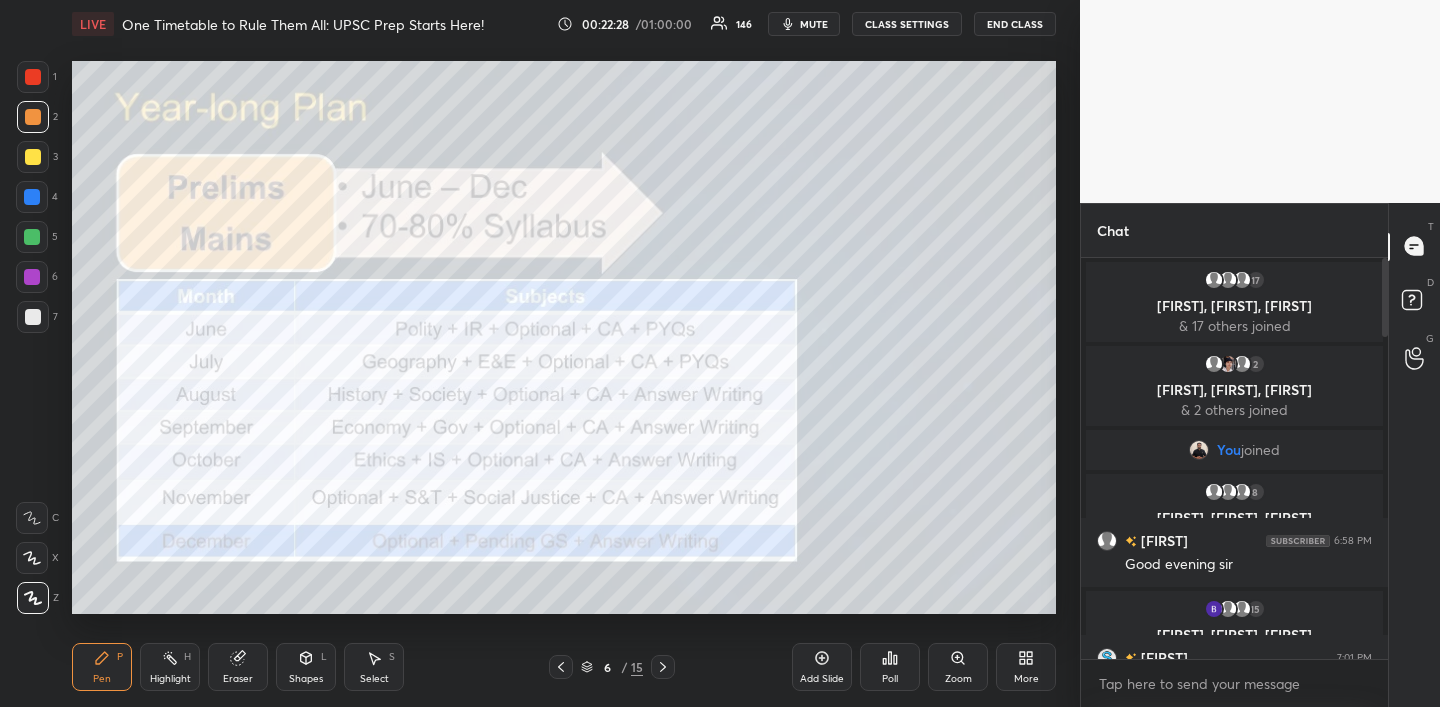drag, startPoint x: 41, startPoint y: 83, endPoint x: 63, endPoint y: 80, distance: 22.203604 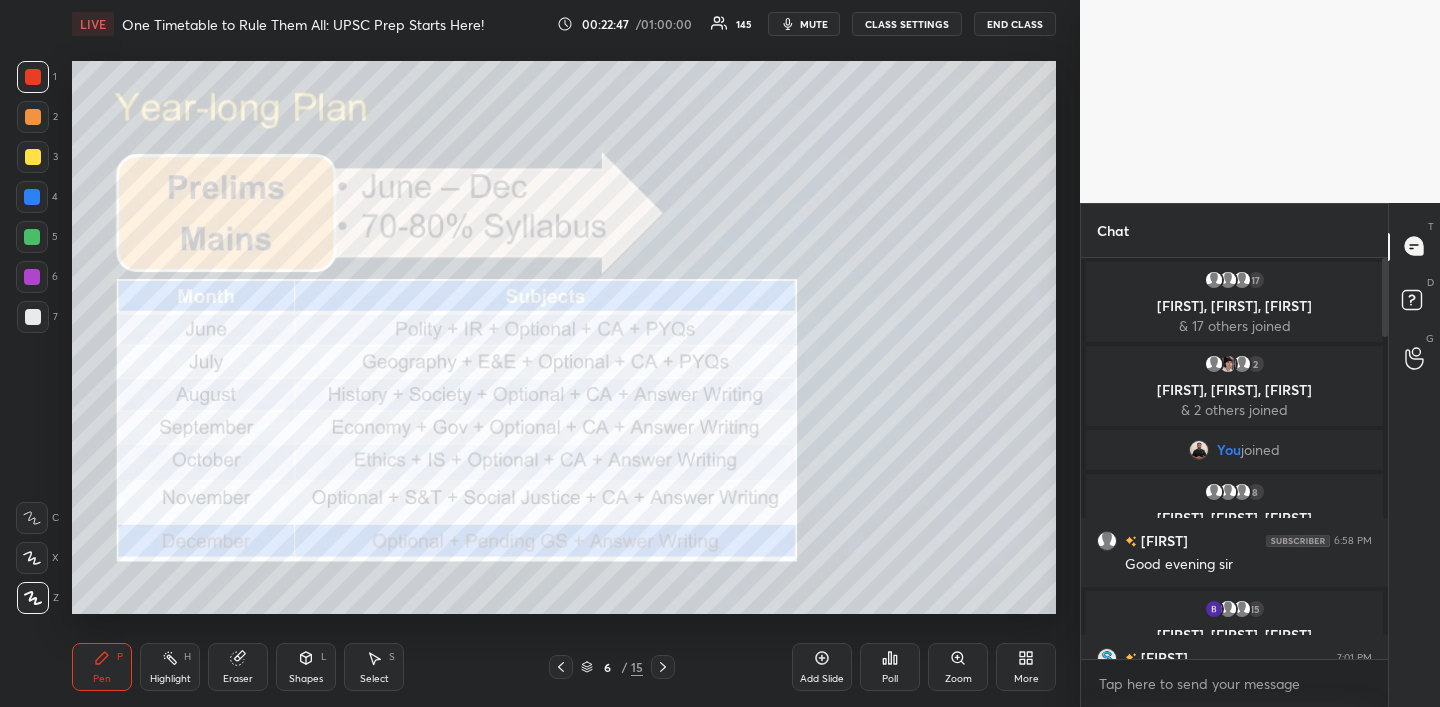 click at bounding box center [32, 197] 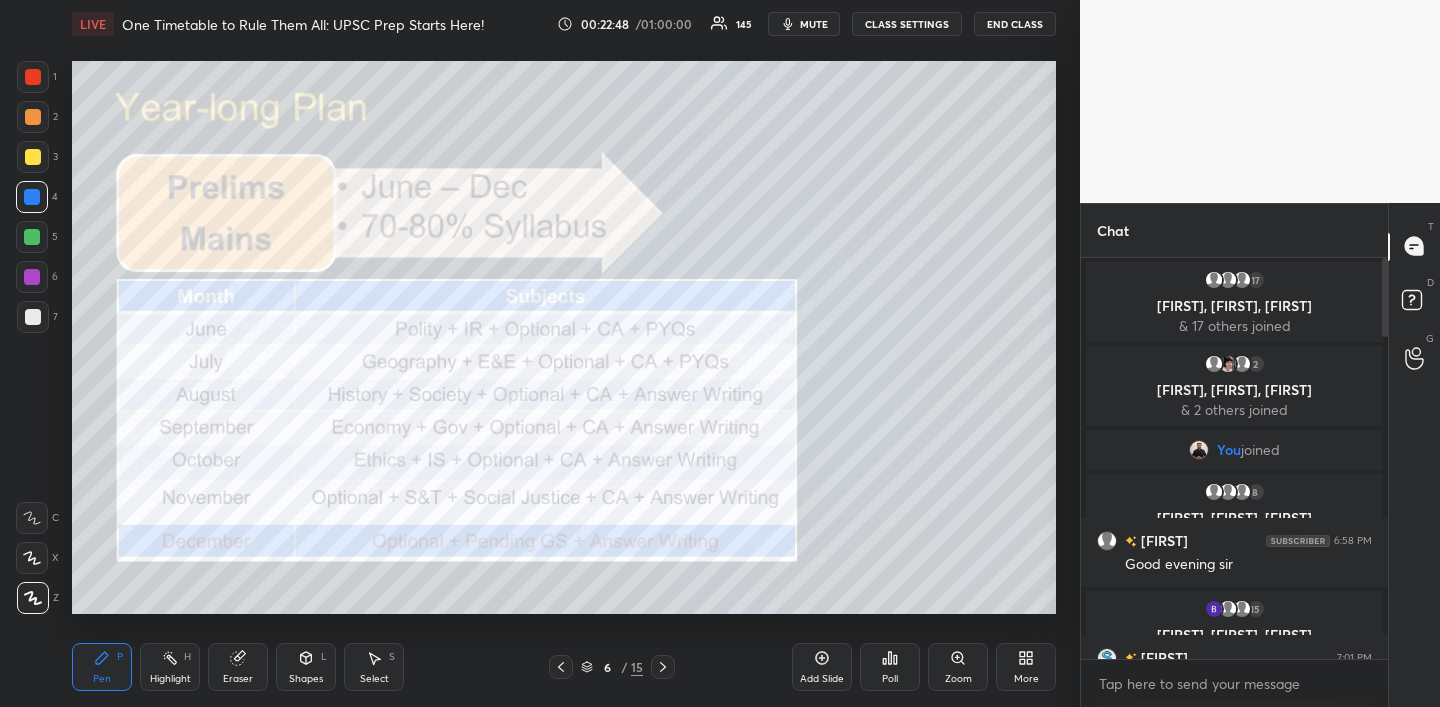 click at bounding box center (32, 237) 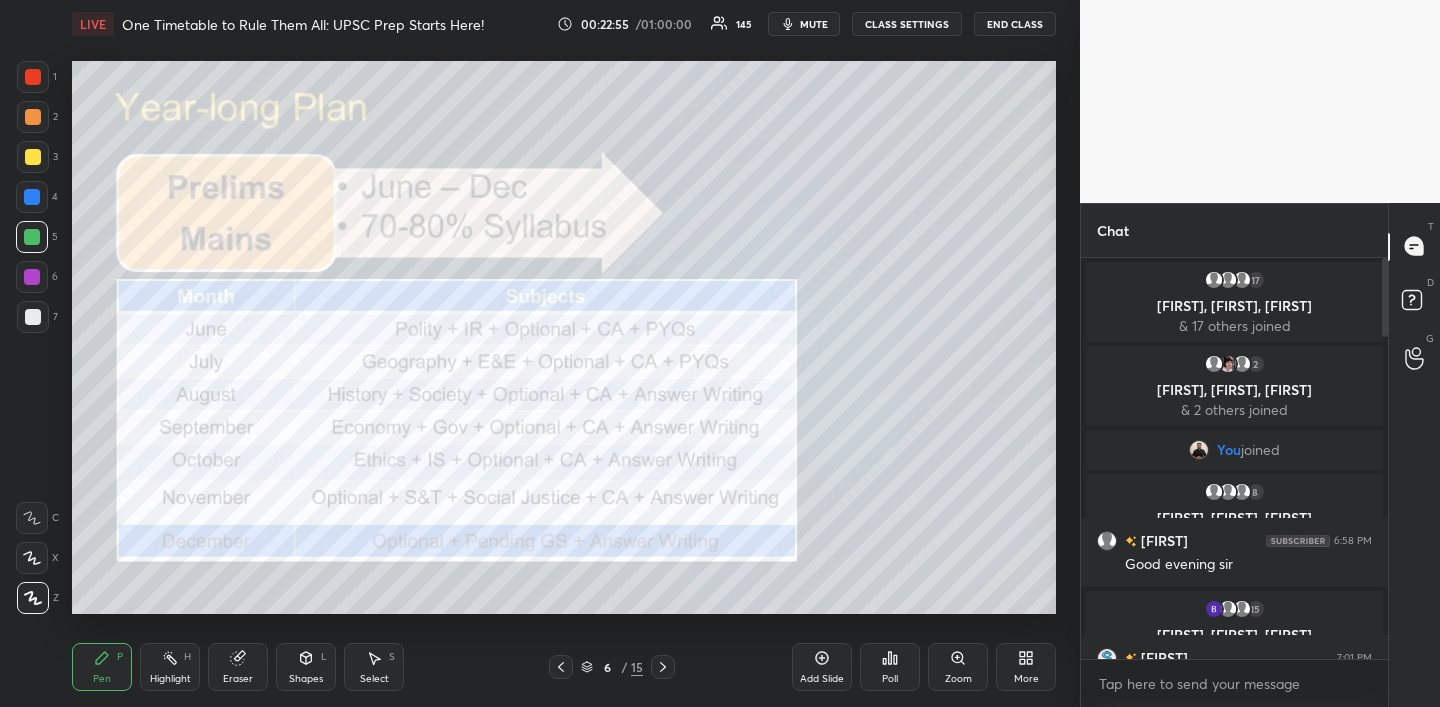 drag, startPoint x: 30, startPoint y: 72, endPoint x: 47, endPoint y: 71, distance: 17.029387 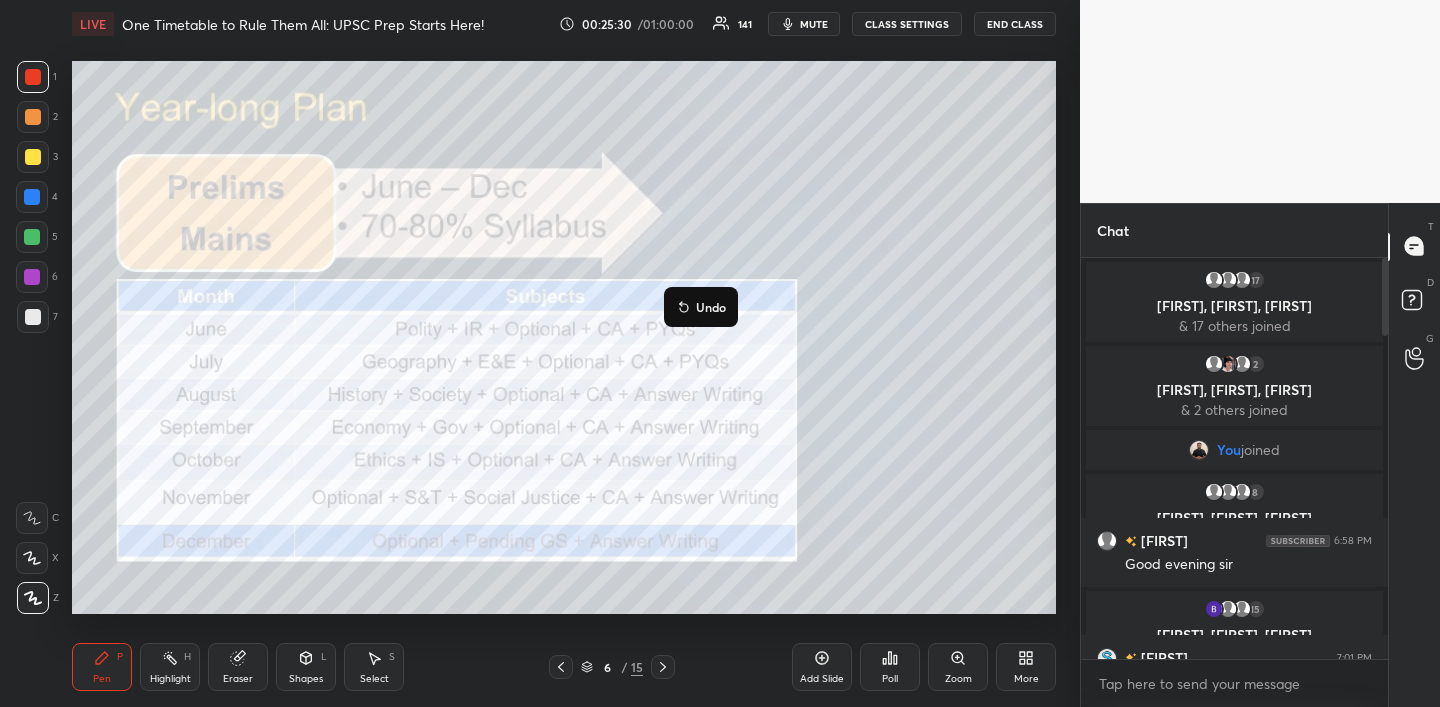click on "Undo" at bounding box center (711, 307) 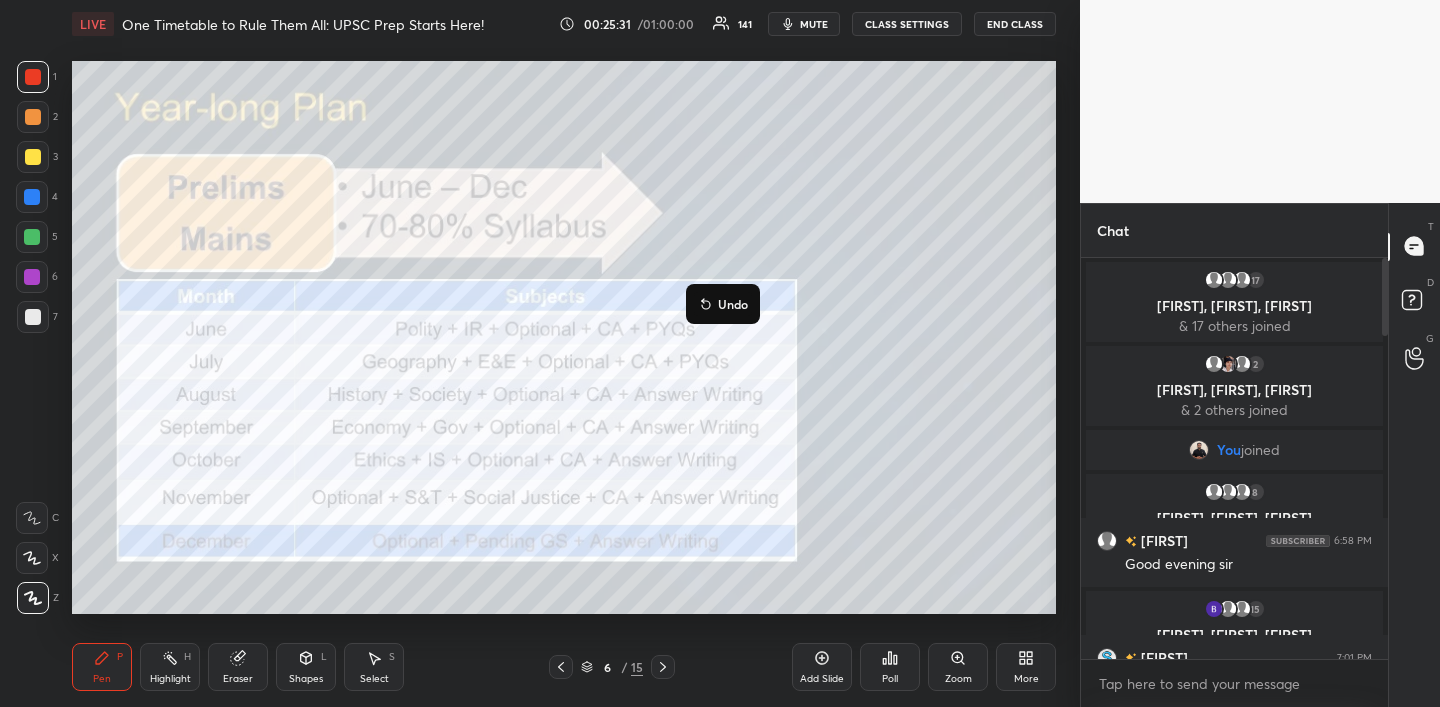 click 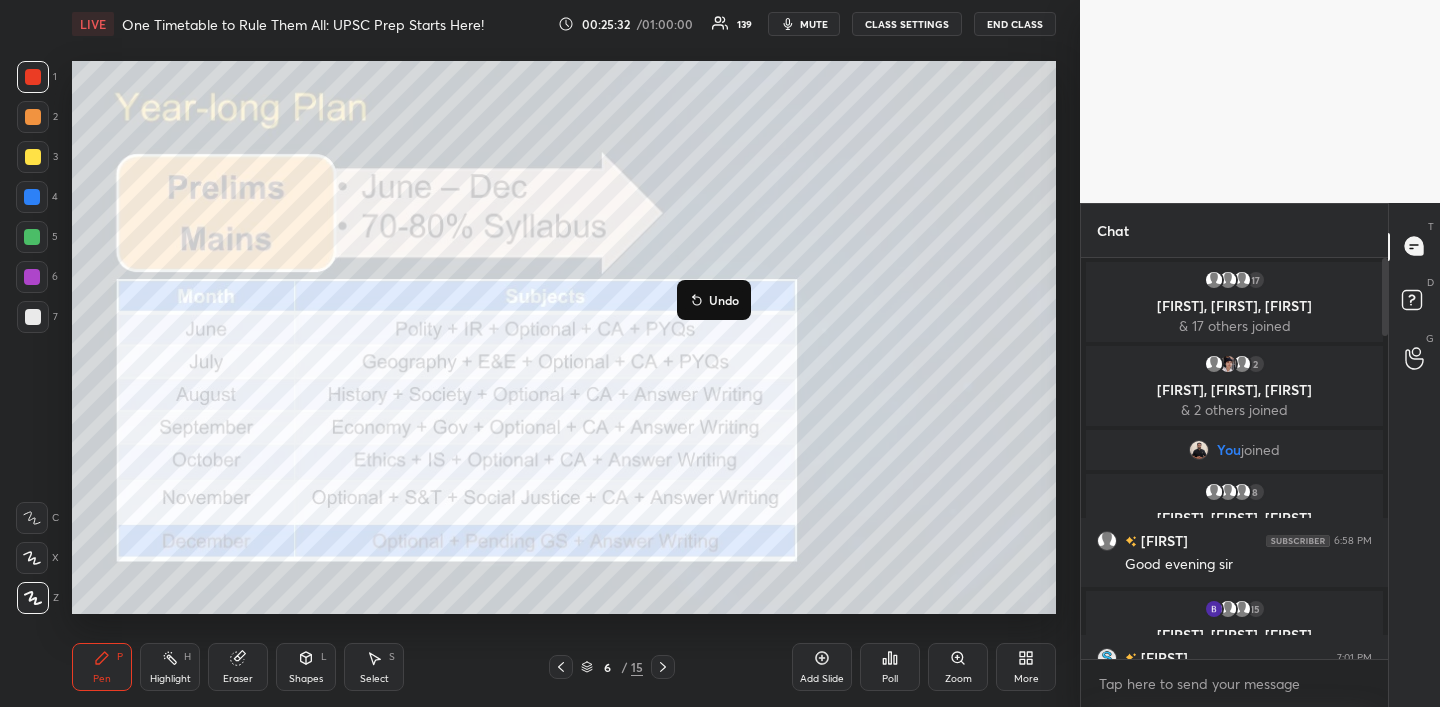 click on "Undo" at bounding box center [724, 300] 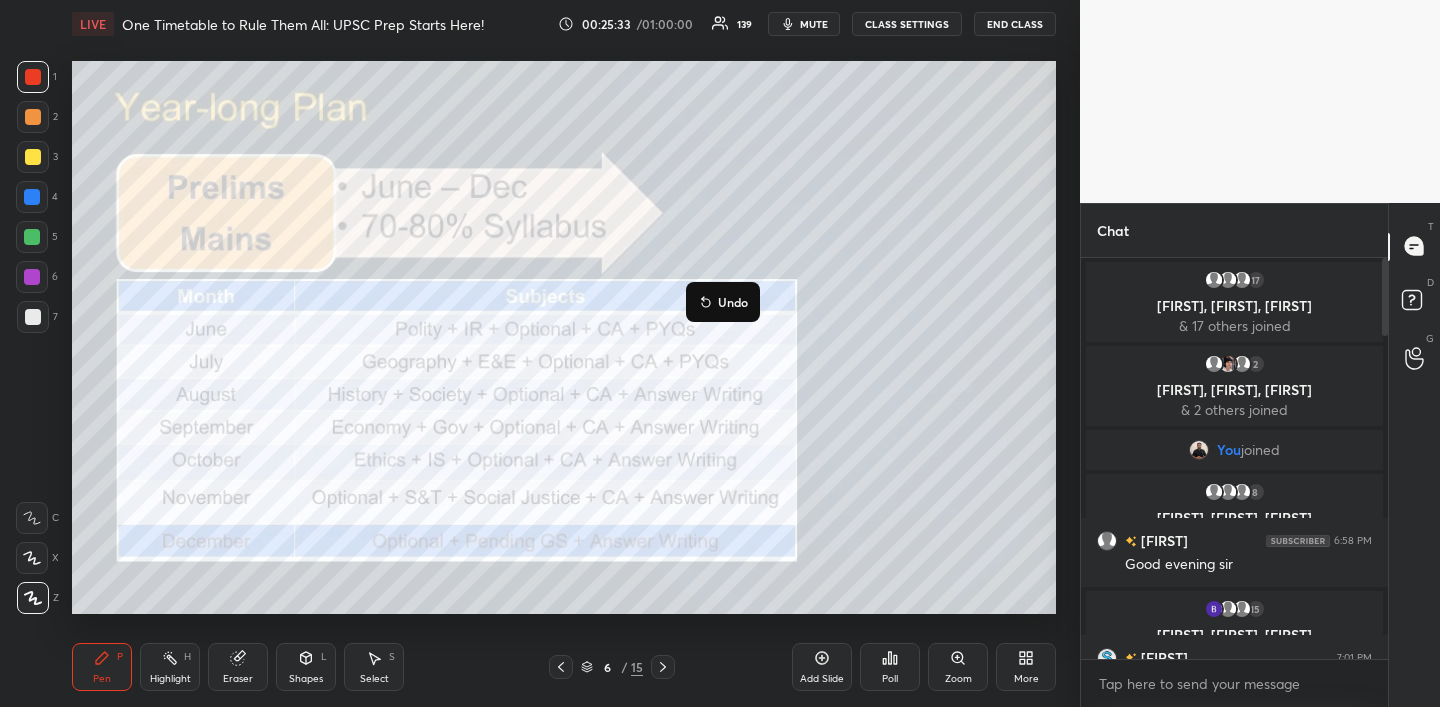 click 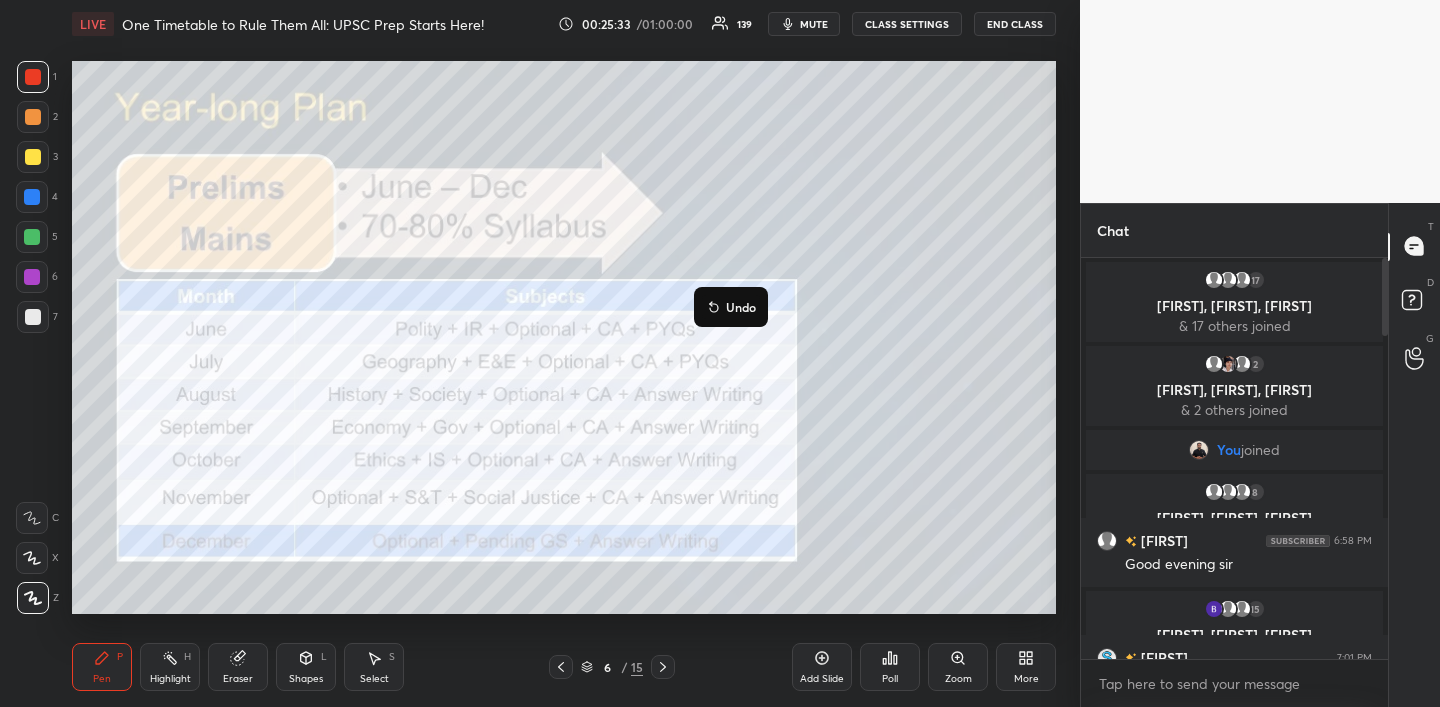 click on "Undo" at bounding box center (731, 307) 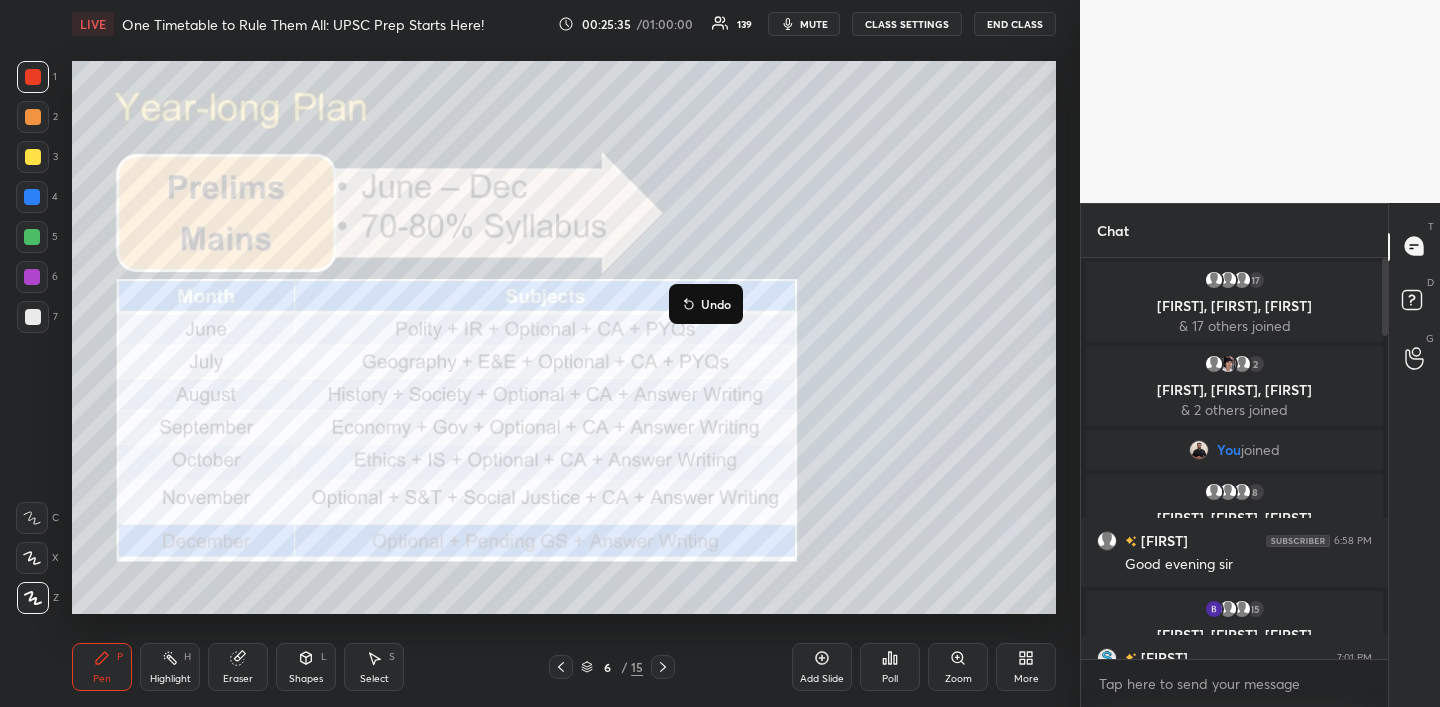 click 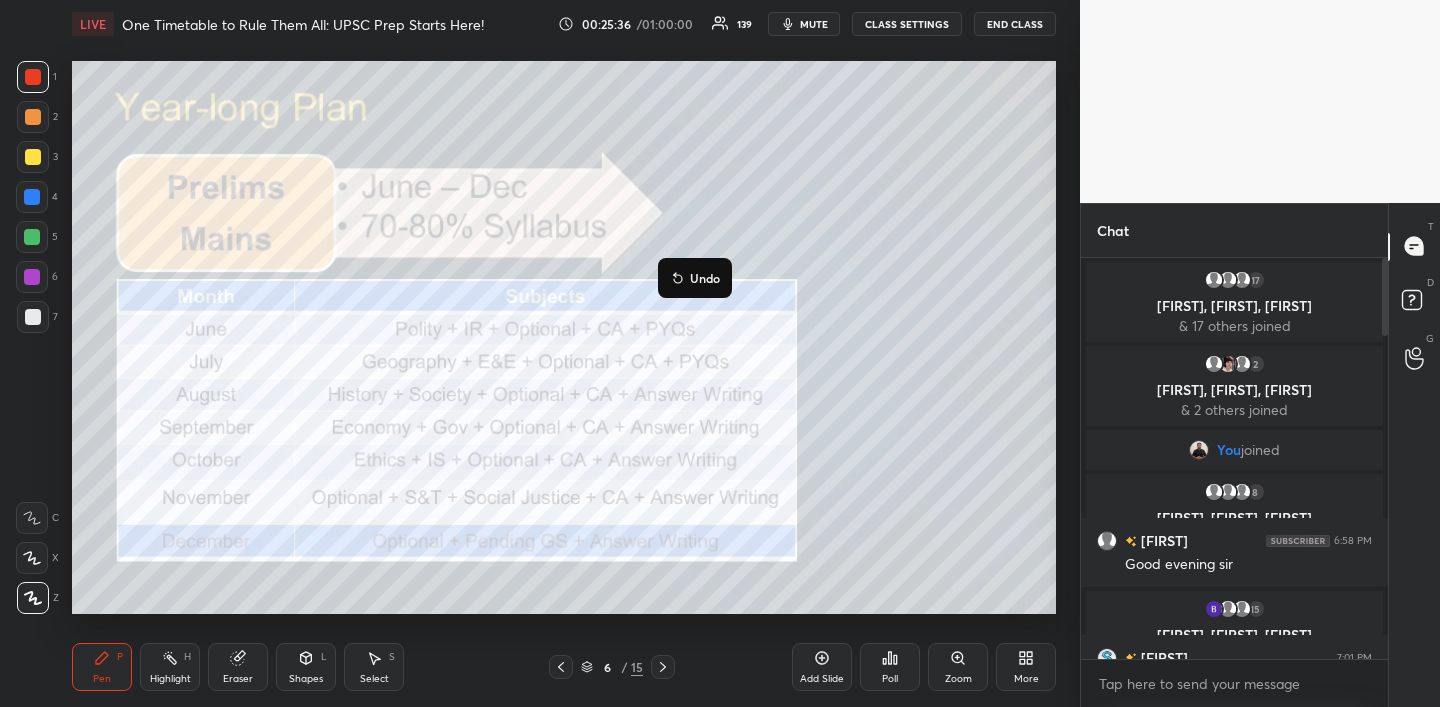 click on "Undo" at bounding box center [695, 278] 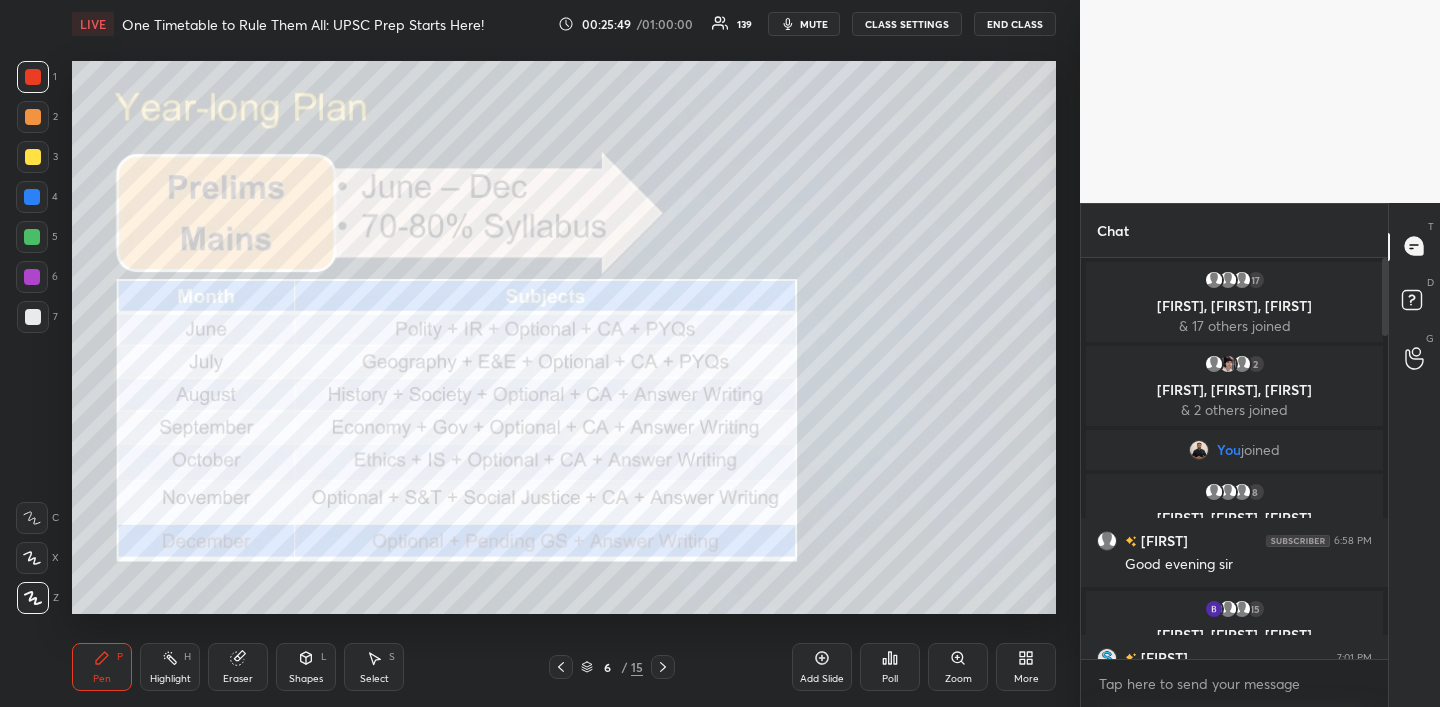 drag, startPoint x: 33, startPoint y: 158, endPoint x: 67, endPoint y: 143, distance: 37.161808 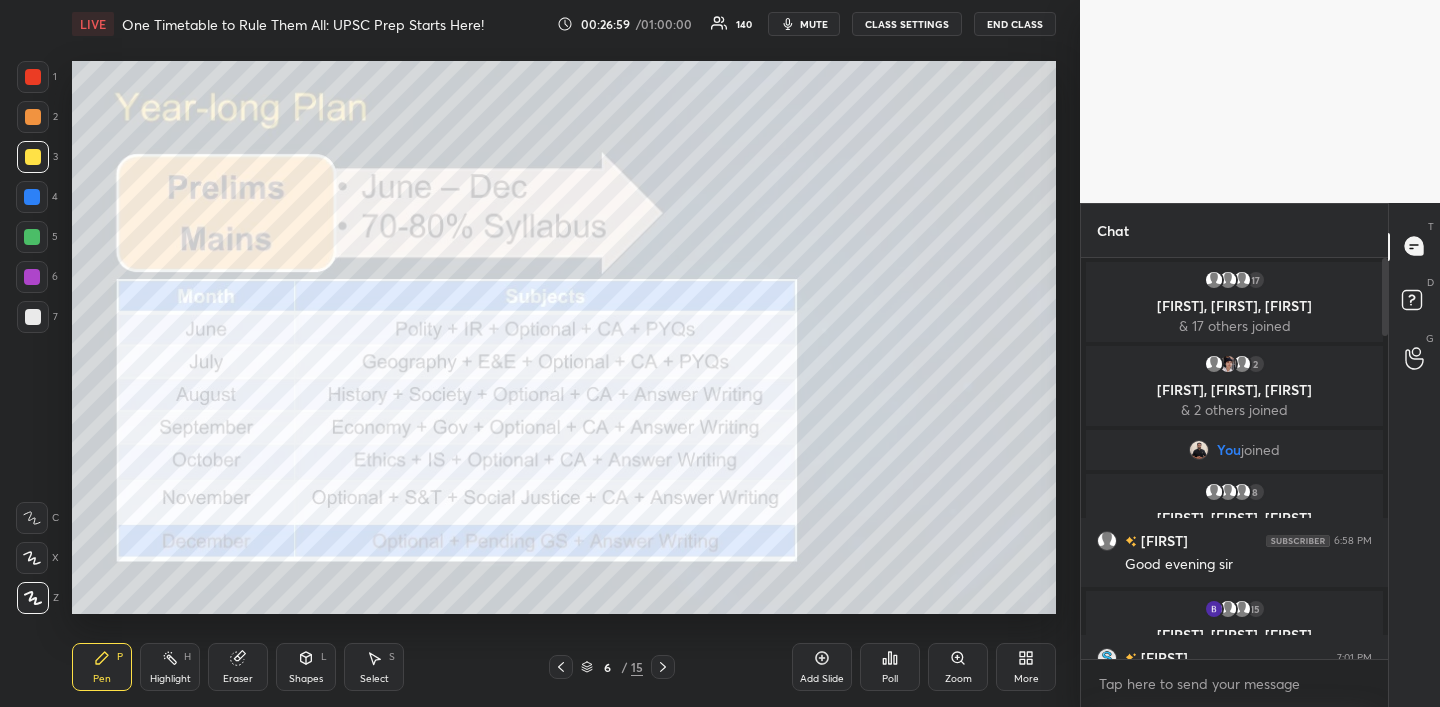click at bounding box center (32, 277) 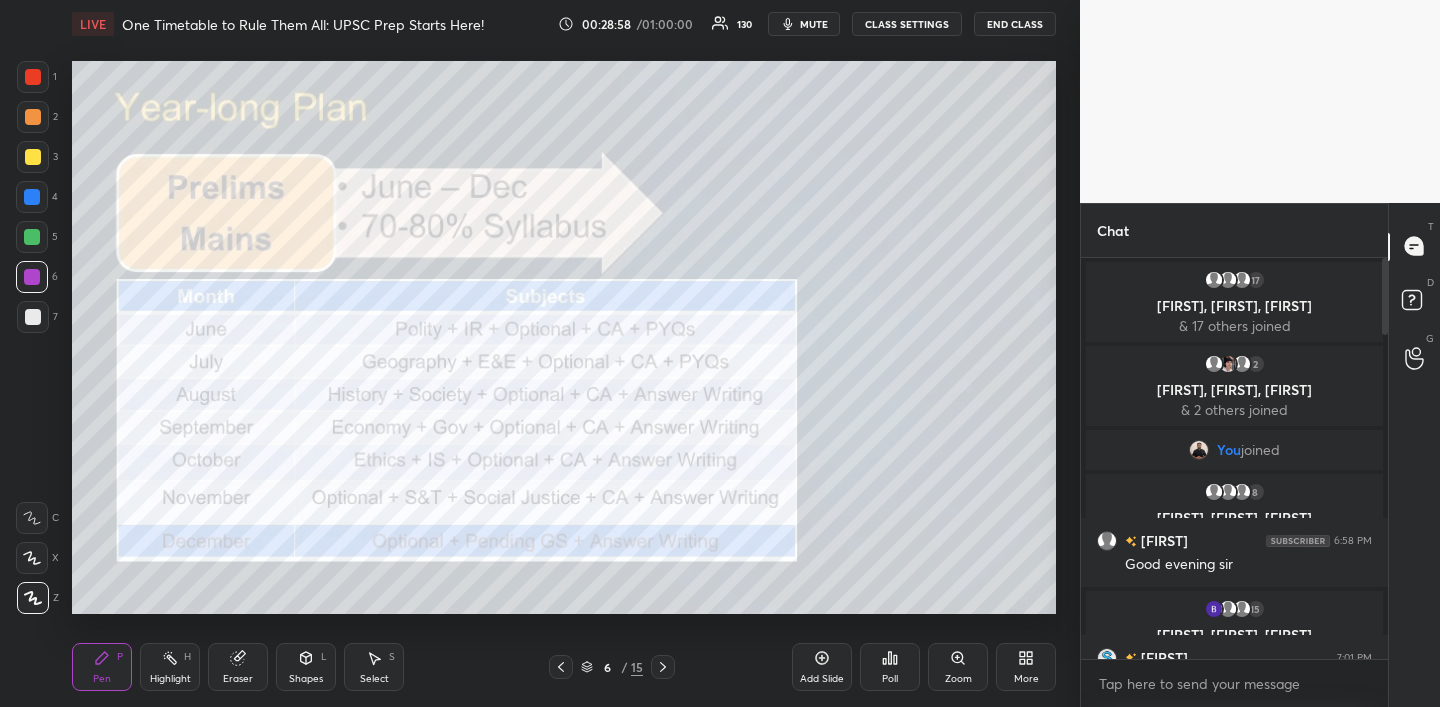 drag, startPoint x: 19, startPoint y: 136, endPoint x: 48, endPoint y: 184, distance: 56.0803 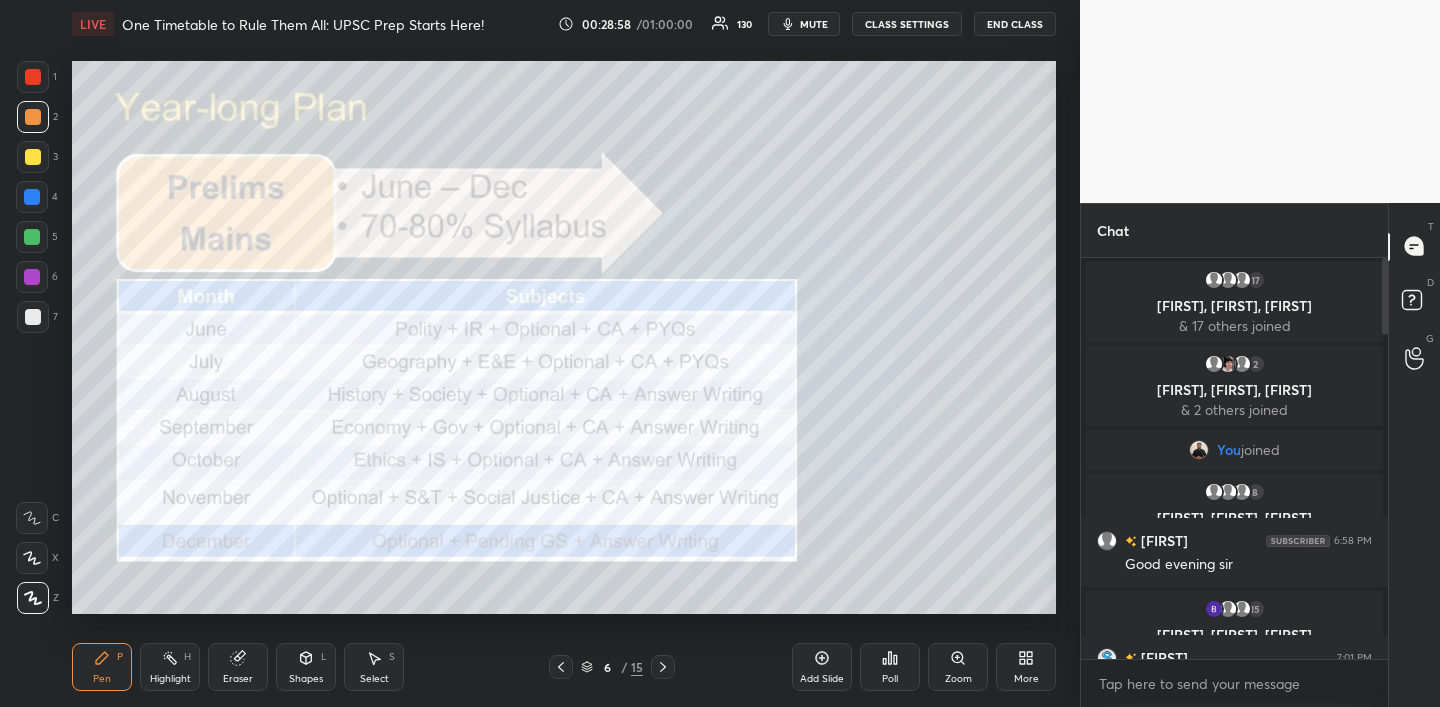 click at bounding box center (33, 157) 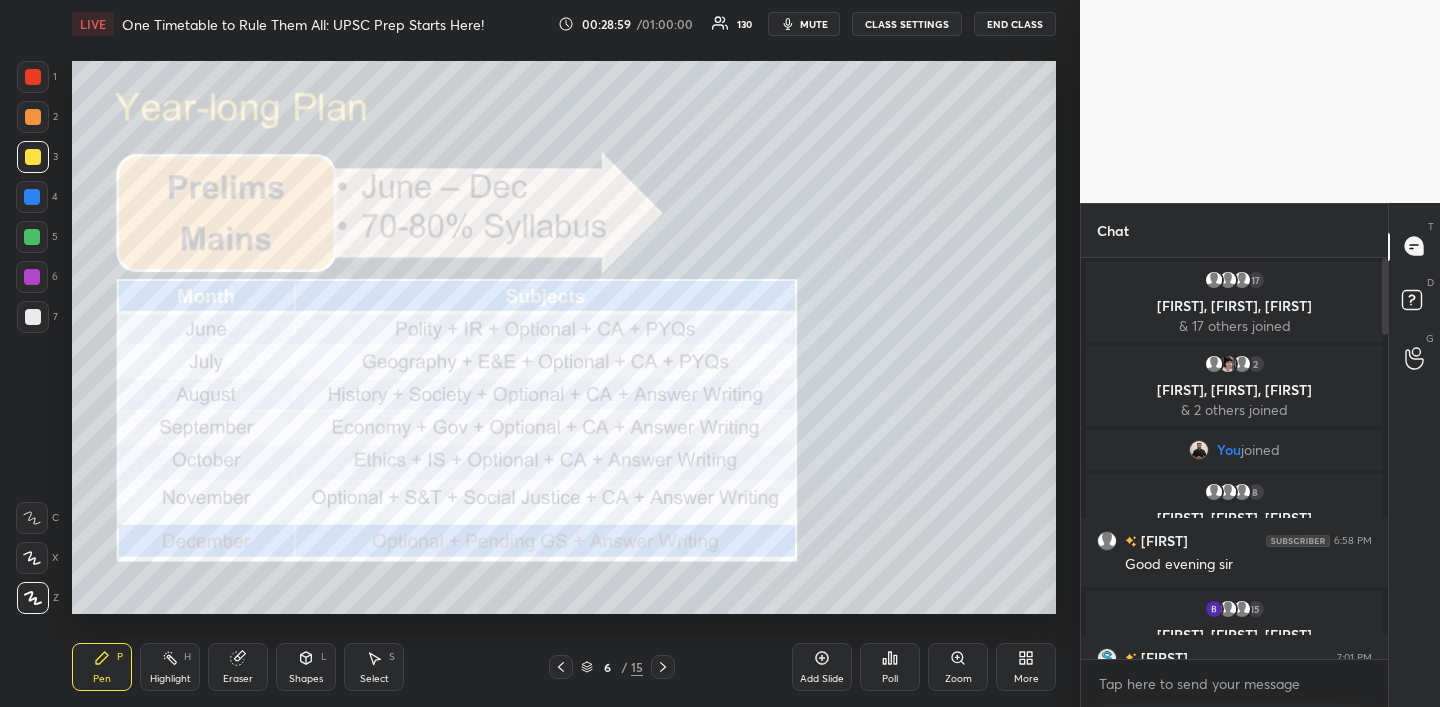 drag, startPoint x: 34, startPoint y: 124, endPoint x: 65, endPoint y: 137, distance: 33.61547 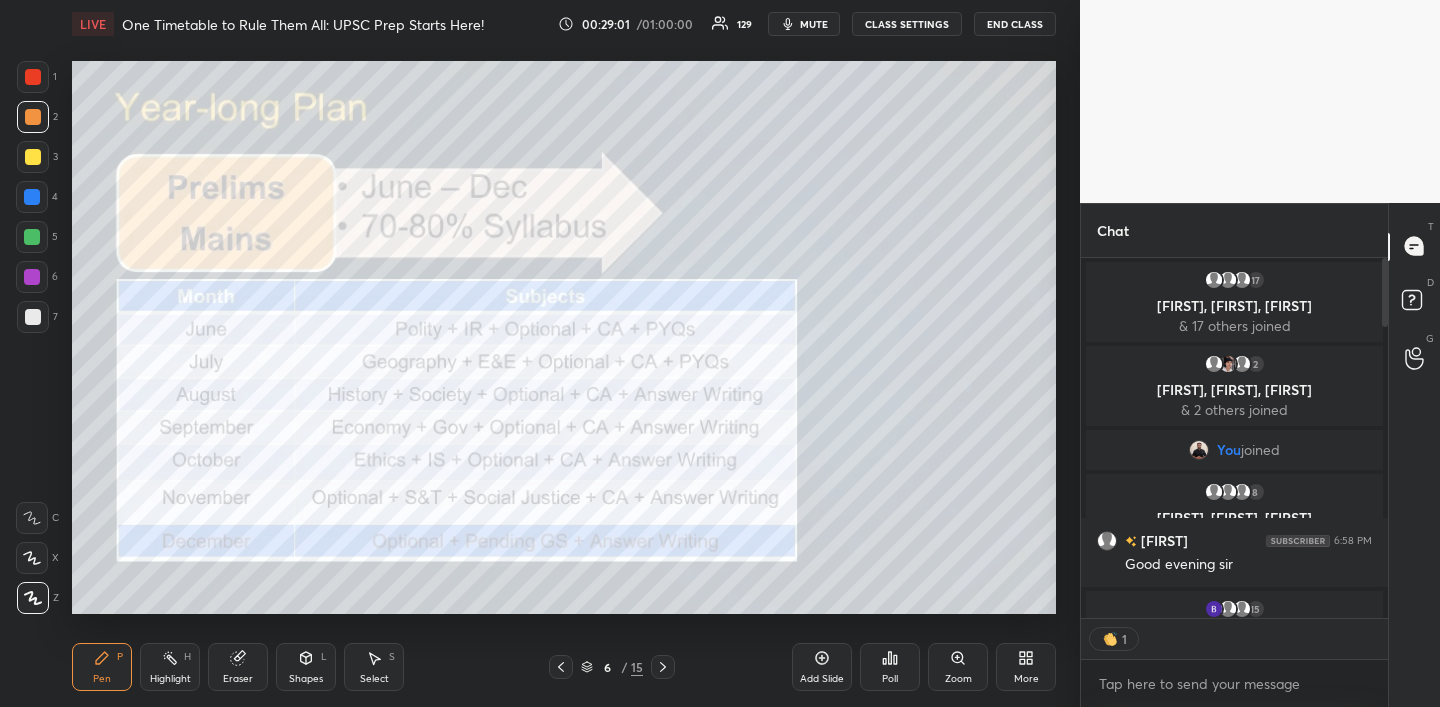 scroll, scrollTop: 354, scrollLeft: 301, axis: both 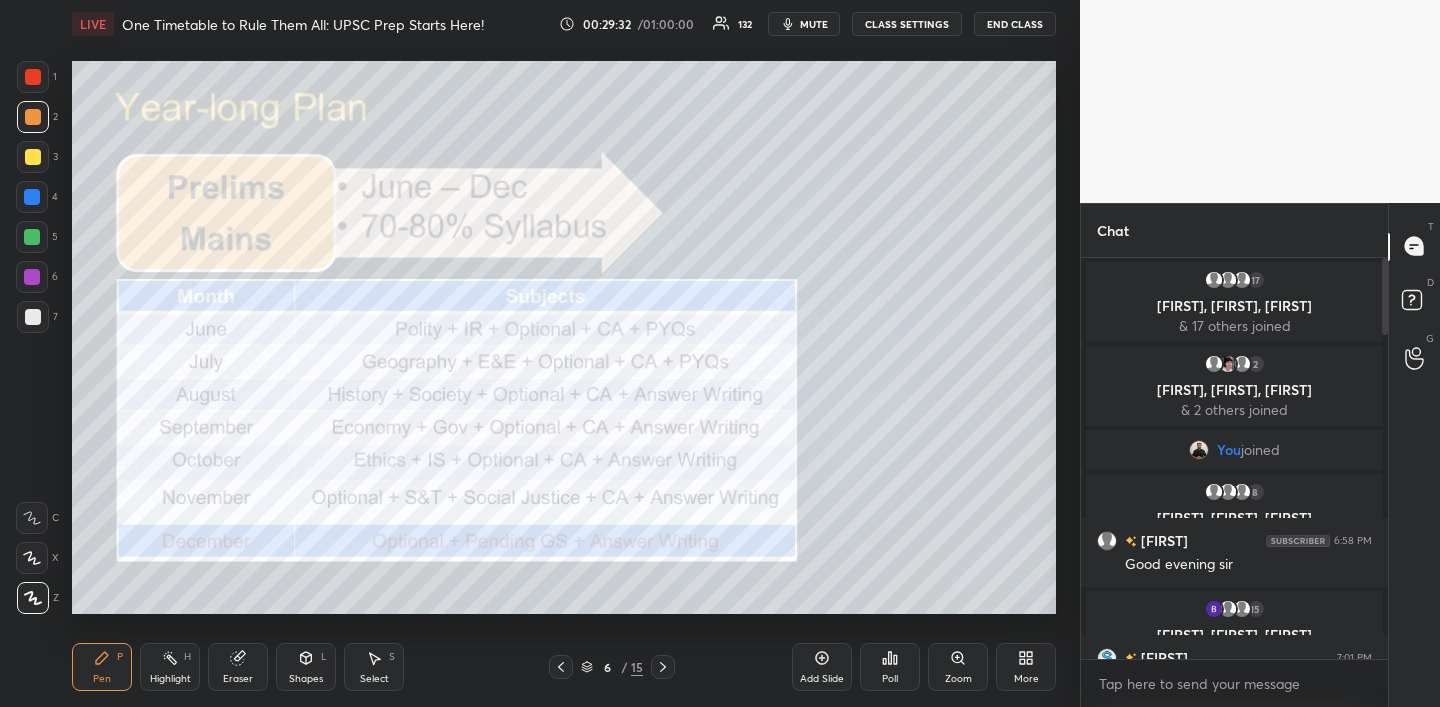 click at bounding box center [32, 277] 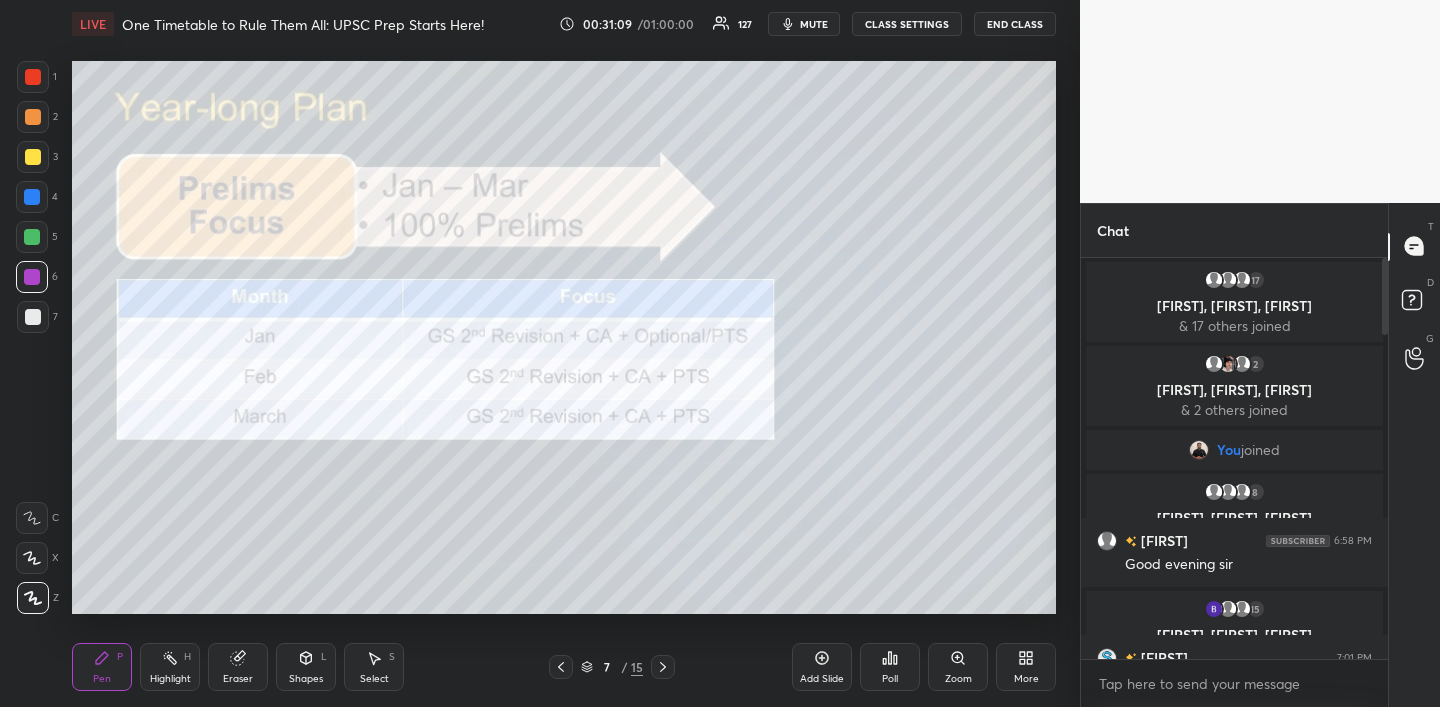 drag, startPoint x: 30, startPoint y: 109, endPoint x: 48, endPoint y: 106, distance: 18.248287 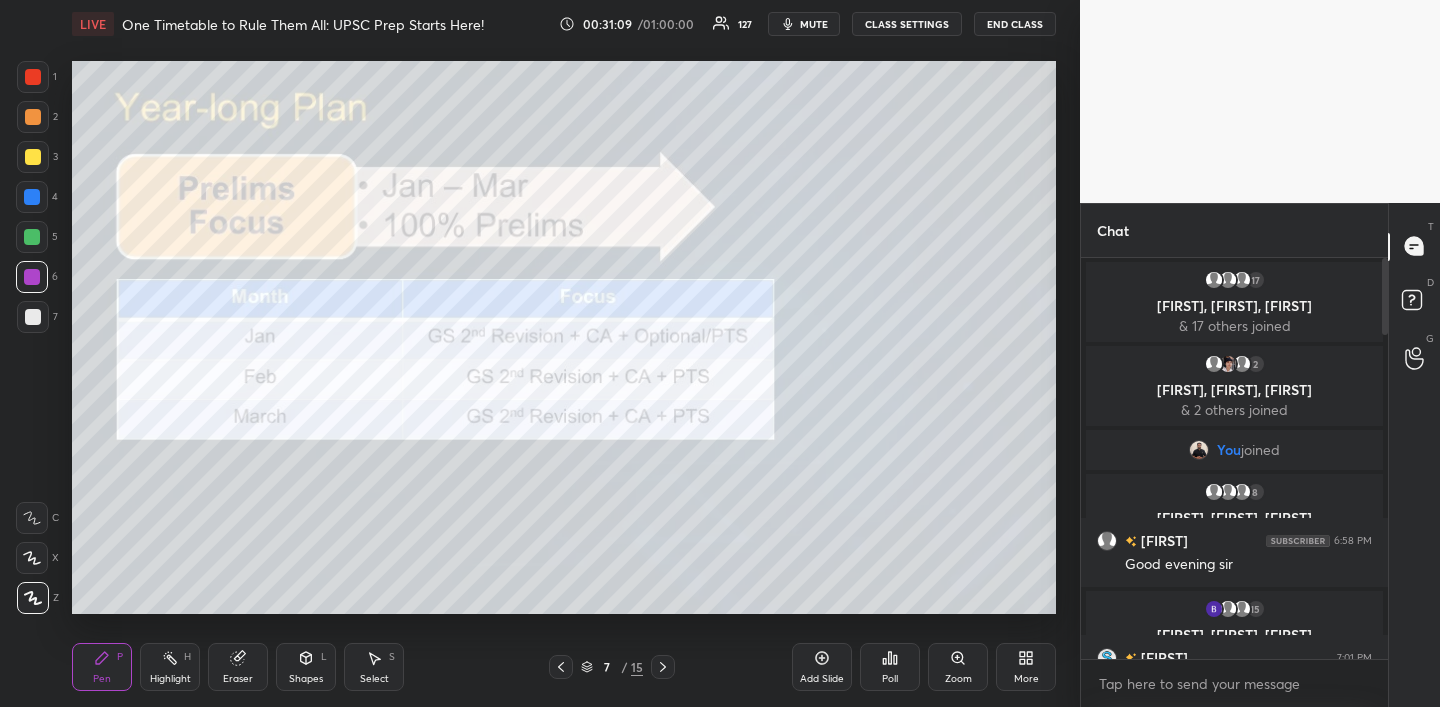 click on "2" at bounding box center [37, 117] 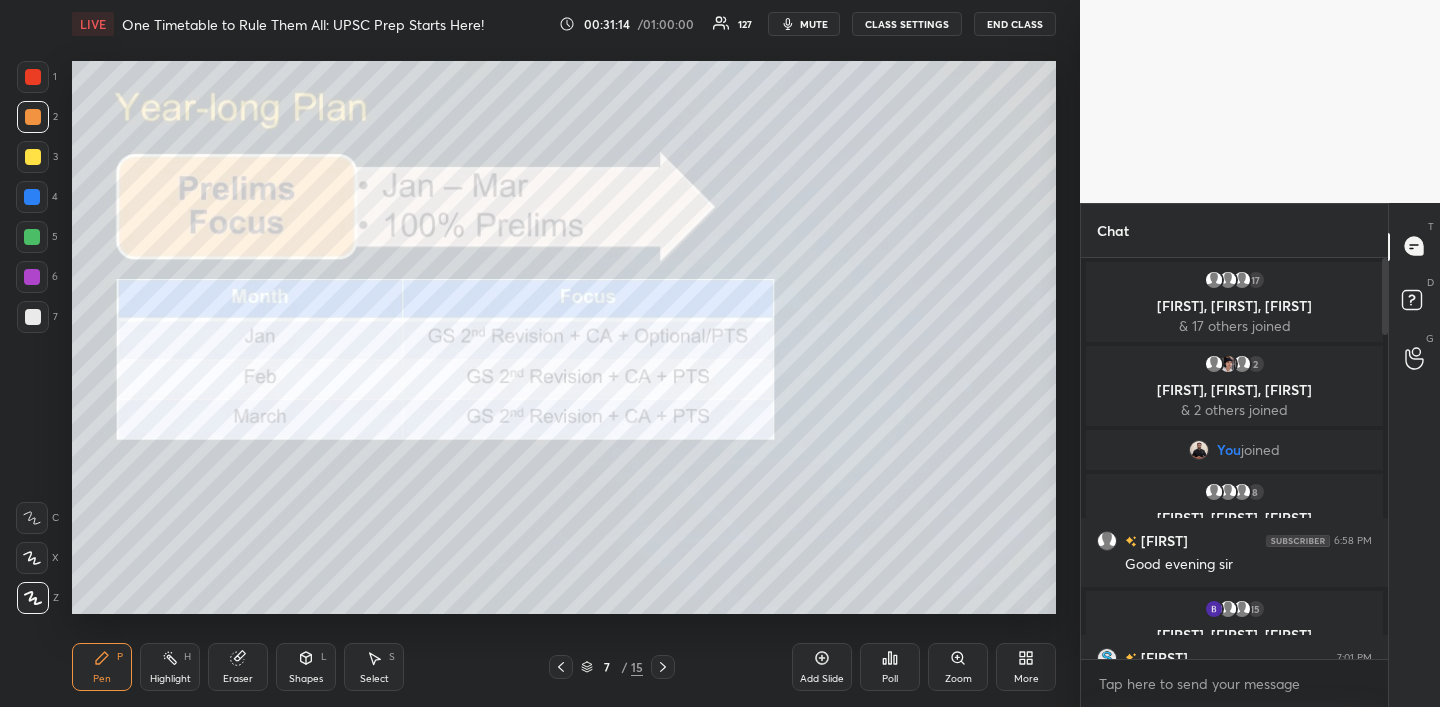 drag, startPoint x: 32, startPoint y: 74, endPoint x: 63, endPoint y: 79, distance: 31.400637 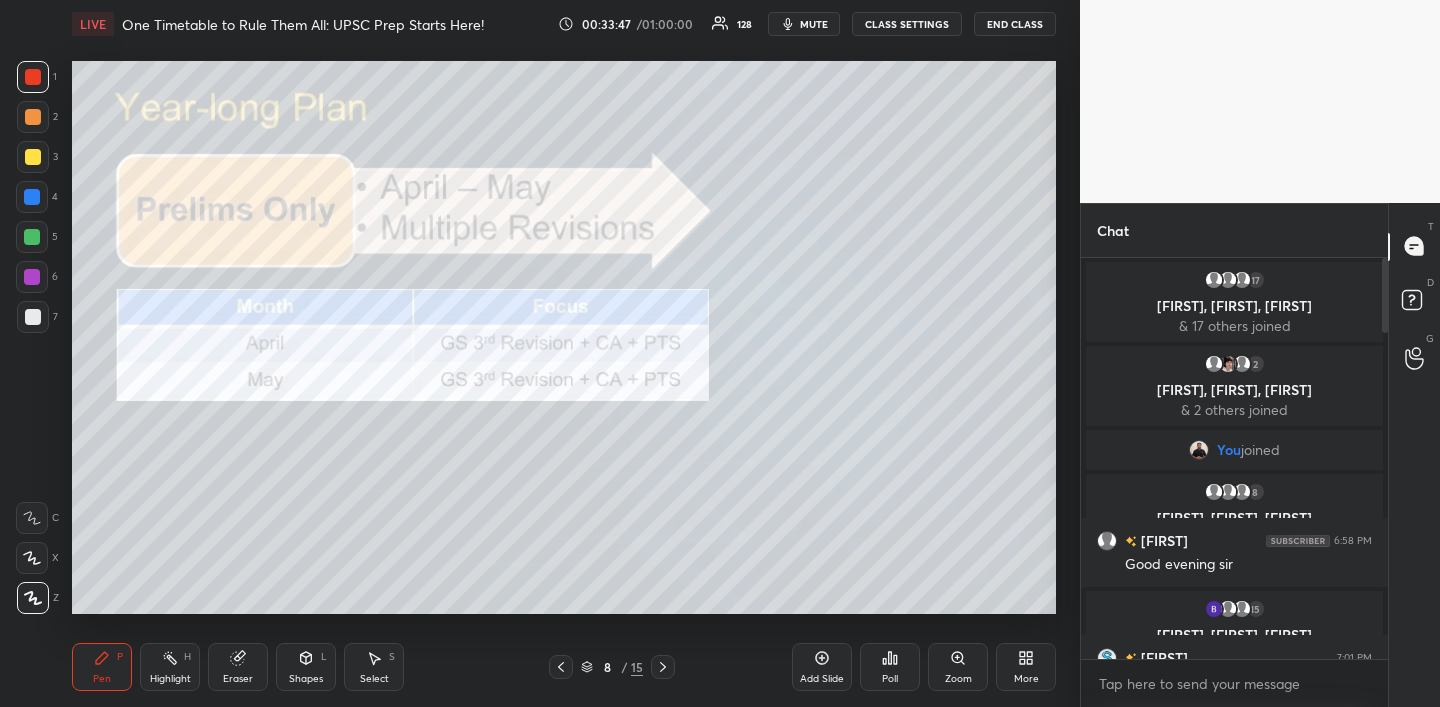 drag, startPoint x: 31, startPoint y: 157, endPoint x: 58, endPoint y: 162, distance: 27.45906 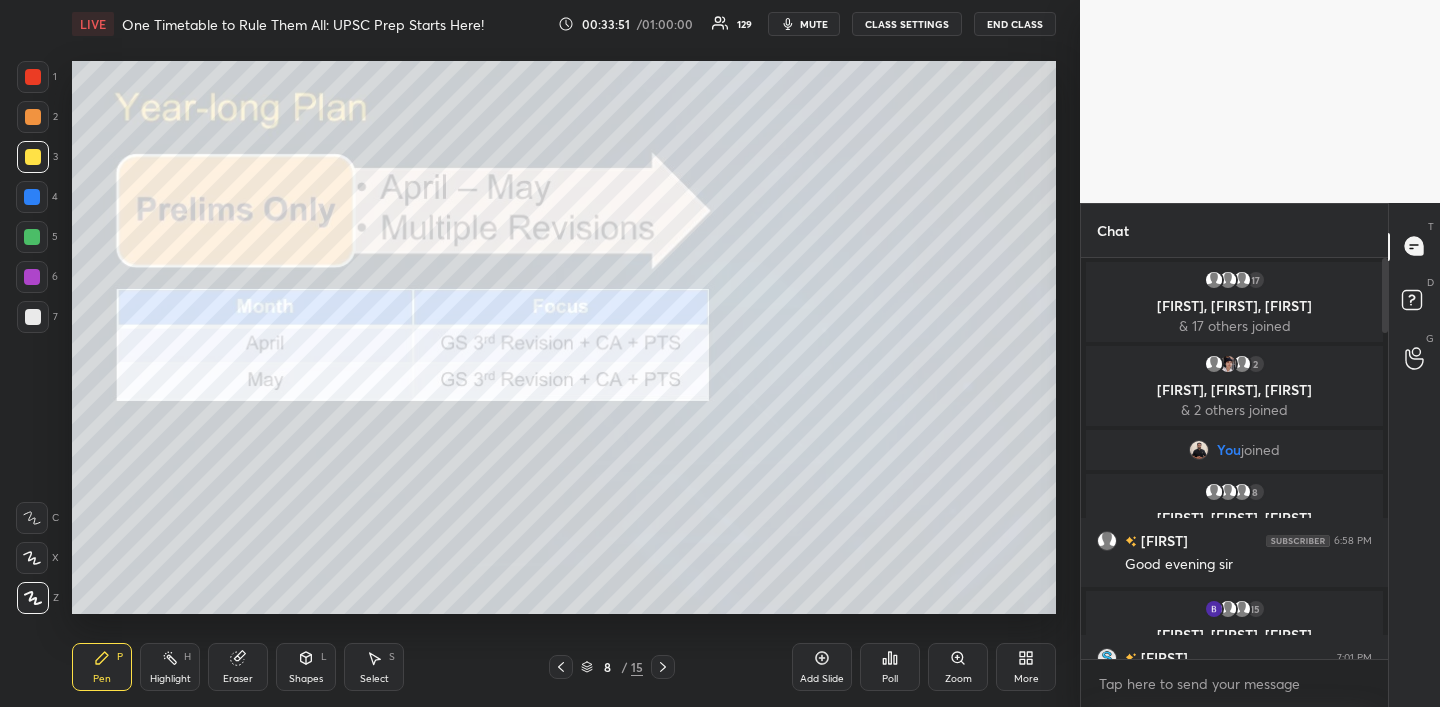 click at bounding box center (33, 77) 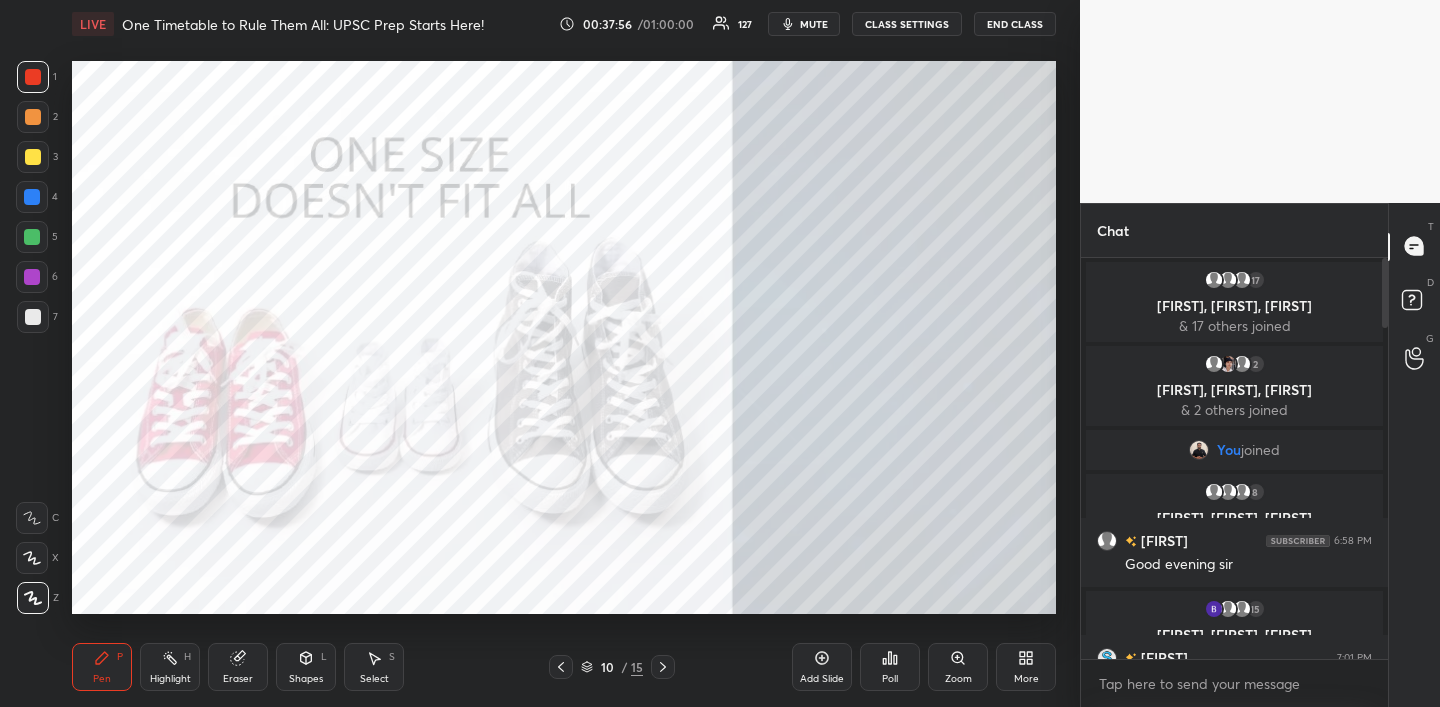 drag, startPoint x: 24, startPoint y: 156, endPoint x: 49, endPoint y: 154, distance: 25.079872 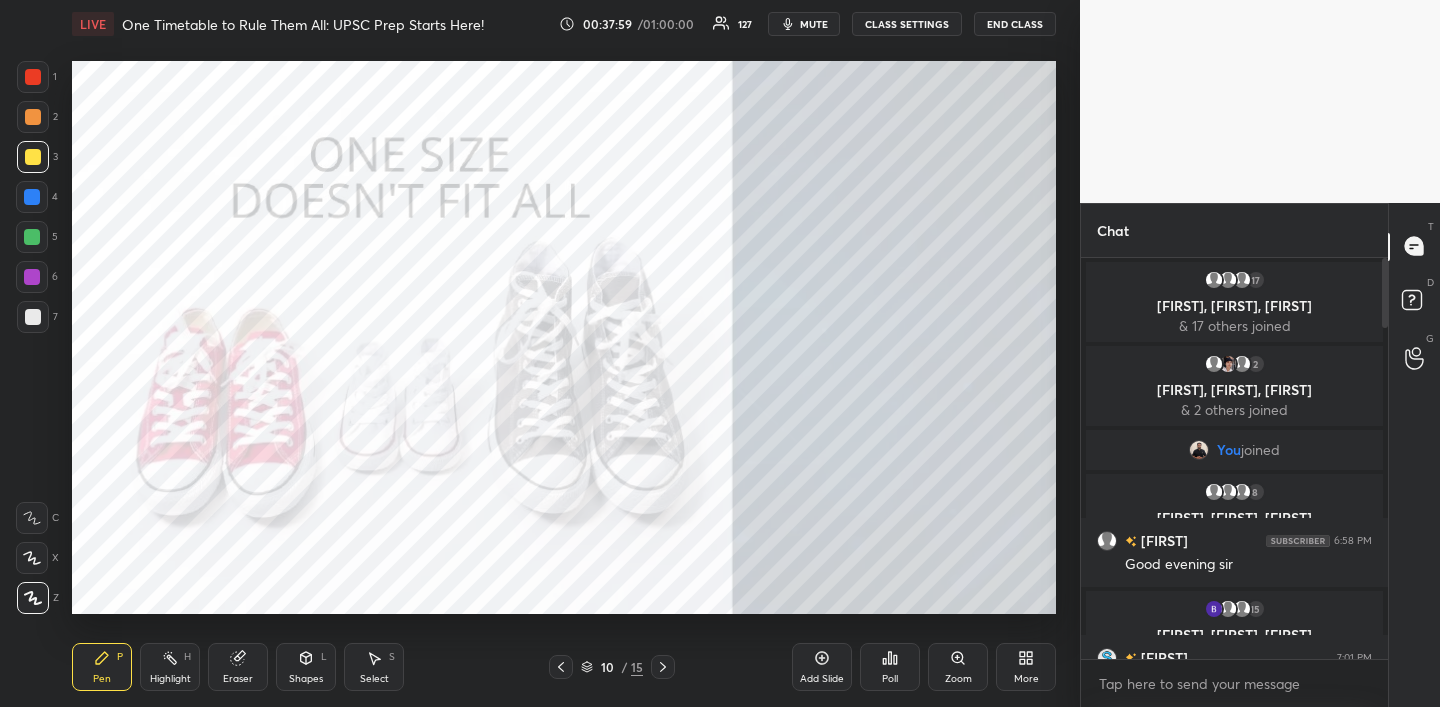 drag, startPoint x: 28, startPoint y: 83, endPoint x: 63, endPoint y: 74, distance: 36.138622 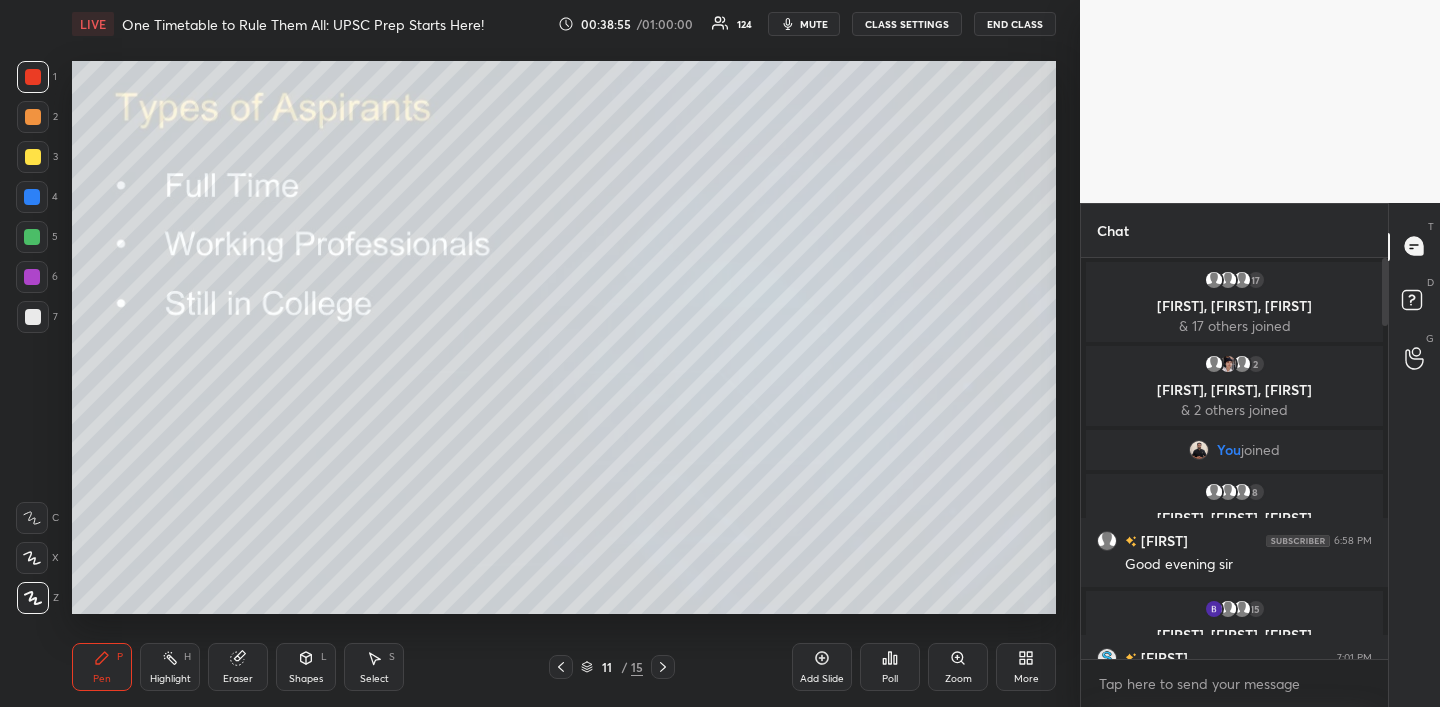 drag, startPoint x: 32, startPoint y: 114, endPoint x: 56, endPoint y: 126, distance: 26.832815 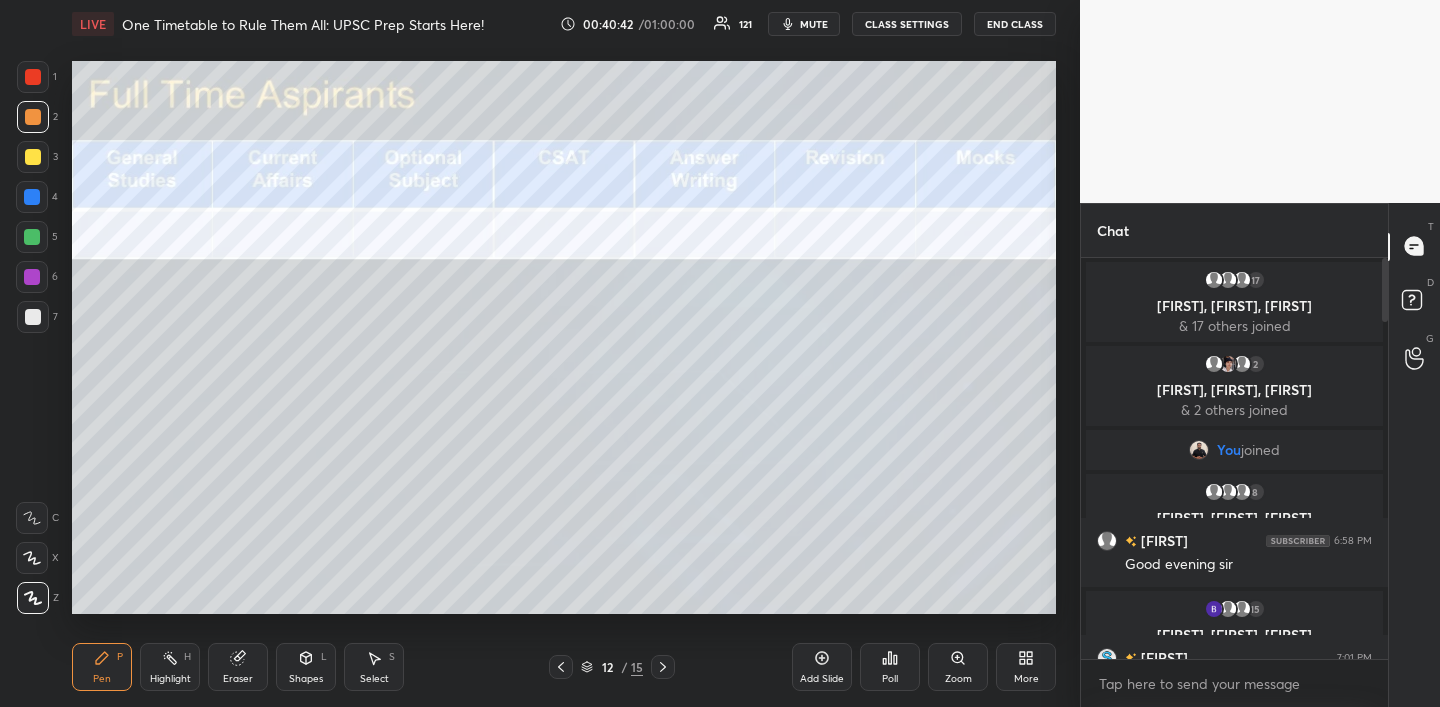 drag, startPoint x: 27, startPoint y: 79, endPoint x: 54, endPoint y: 80, distance: 27.018513 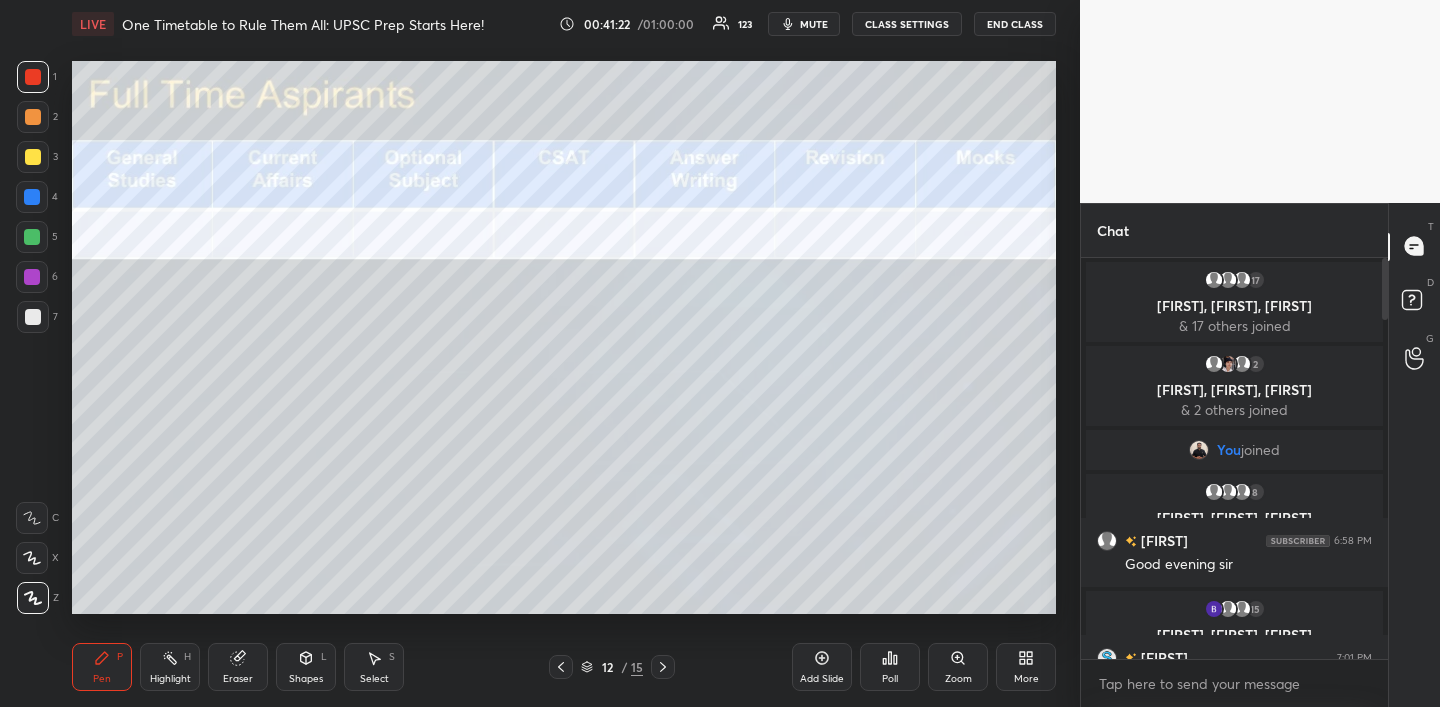 click at bounding box center (33, 77) 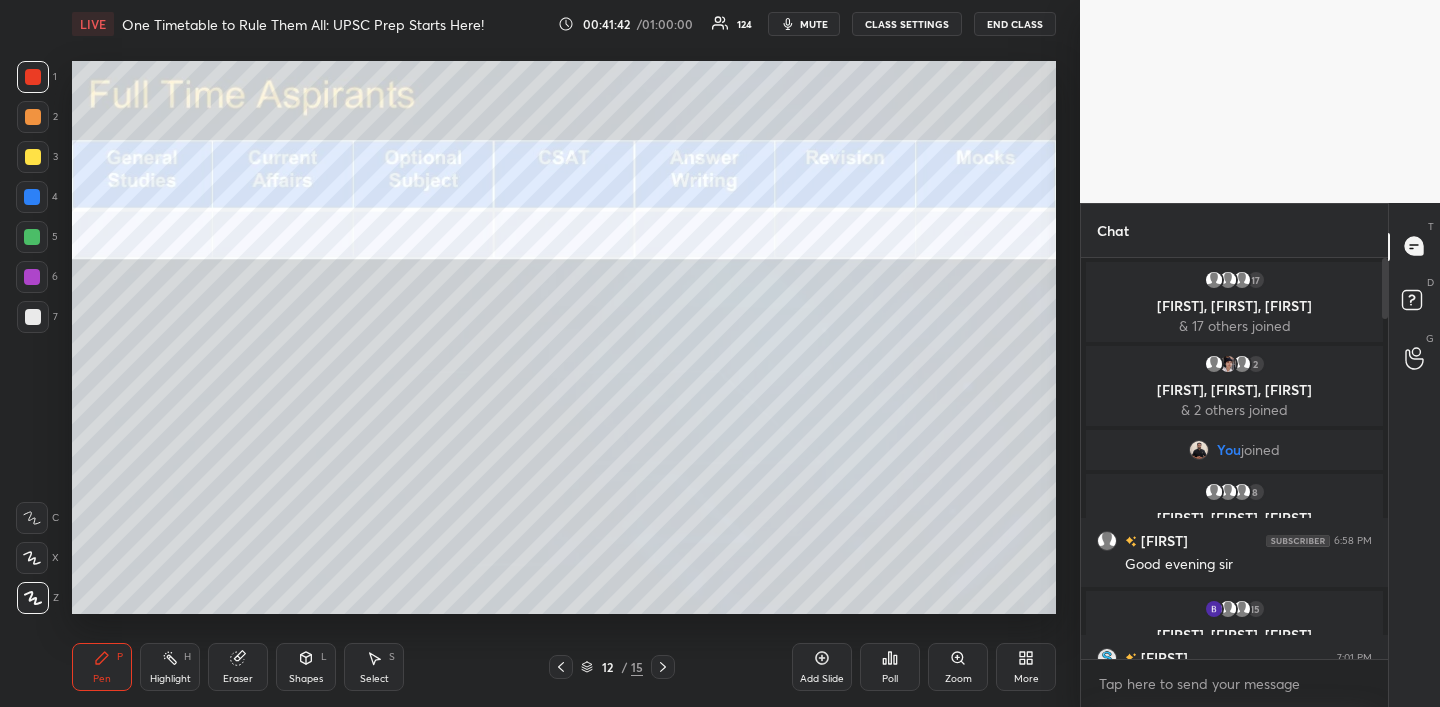 drag, startPoint x: 33, startPoint y: 109, endPoint x: 45, endPoint y: 108, distance: 12.0415945 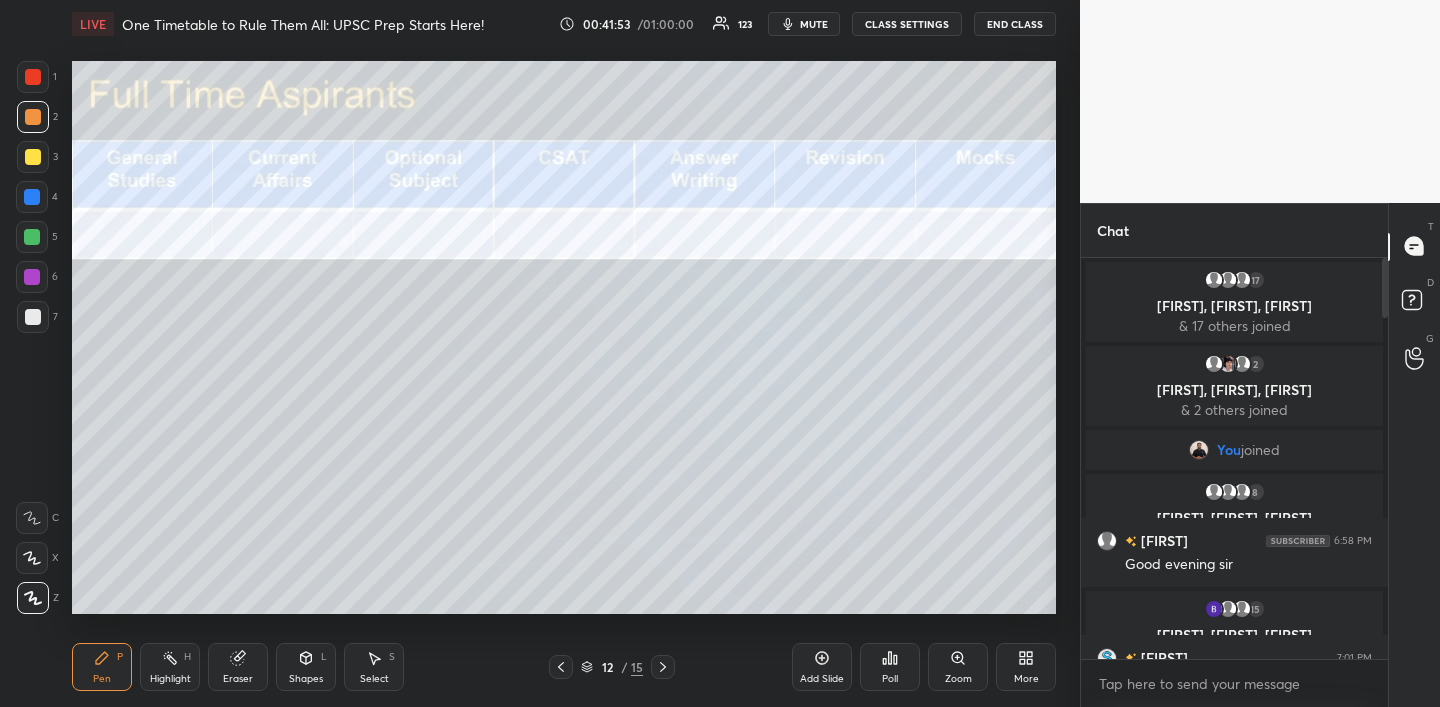 drag, startPoint x: 31, startPoint y: 114, endPoint x: 34, endPoint y: 98, distance: 16.27882 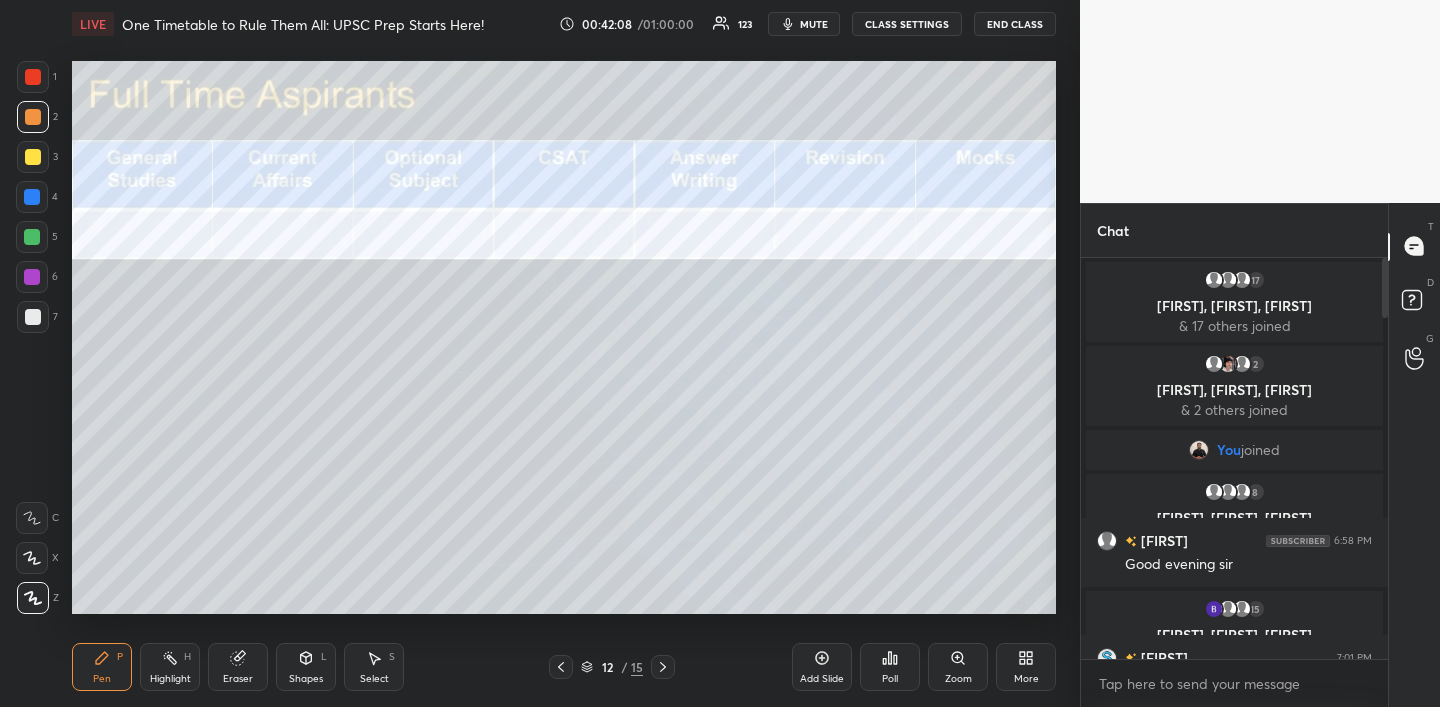 click at bounding box center [33, 117] 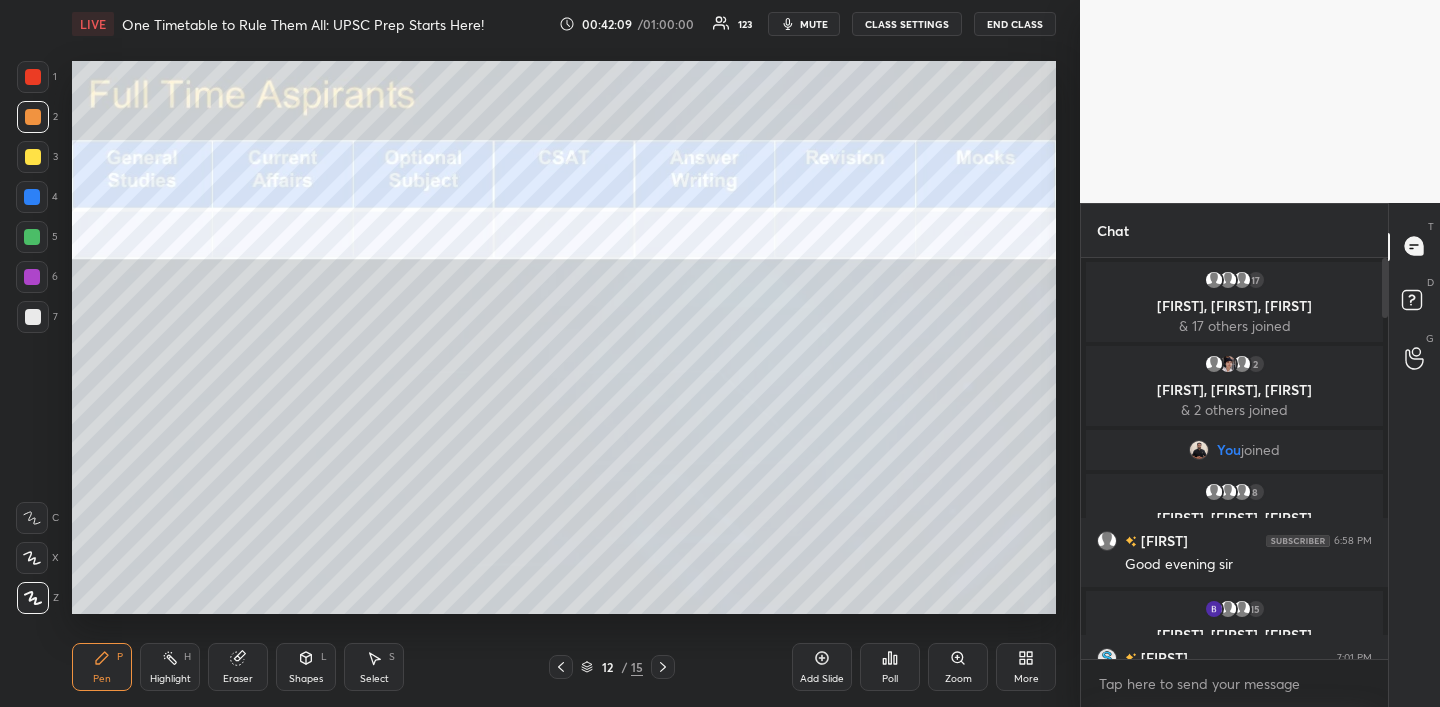 click at bounding box center [33, 117] 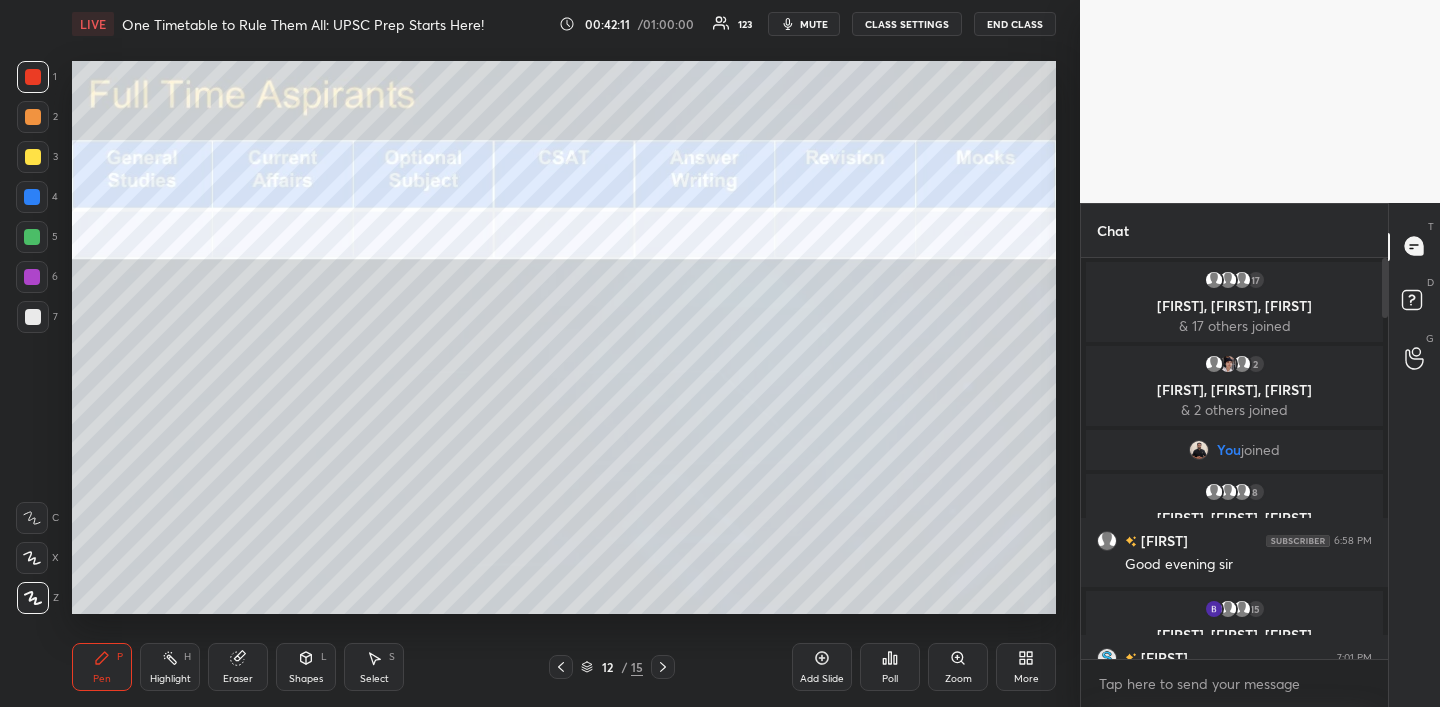drag, startPoint x: 38, startPoint y: 195, endPoint x: 71, endPoint y: 179, distance: 36.67424 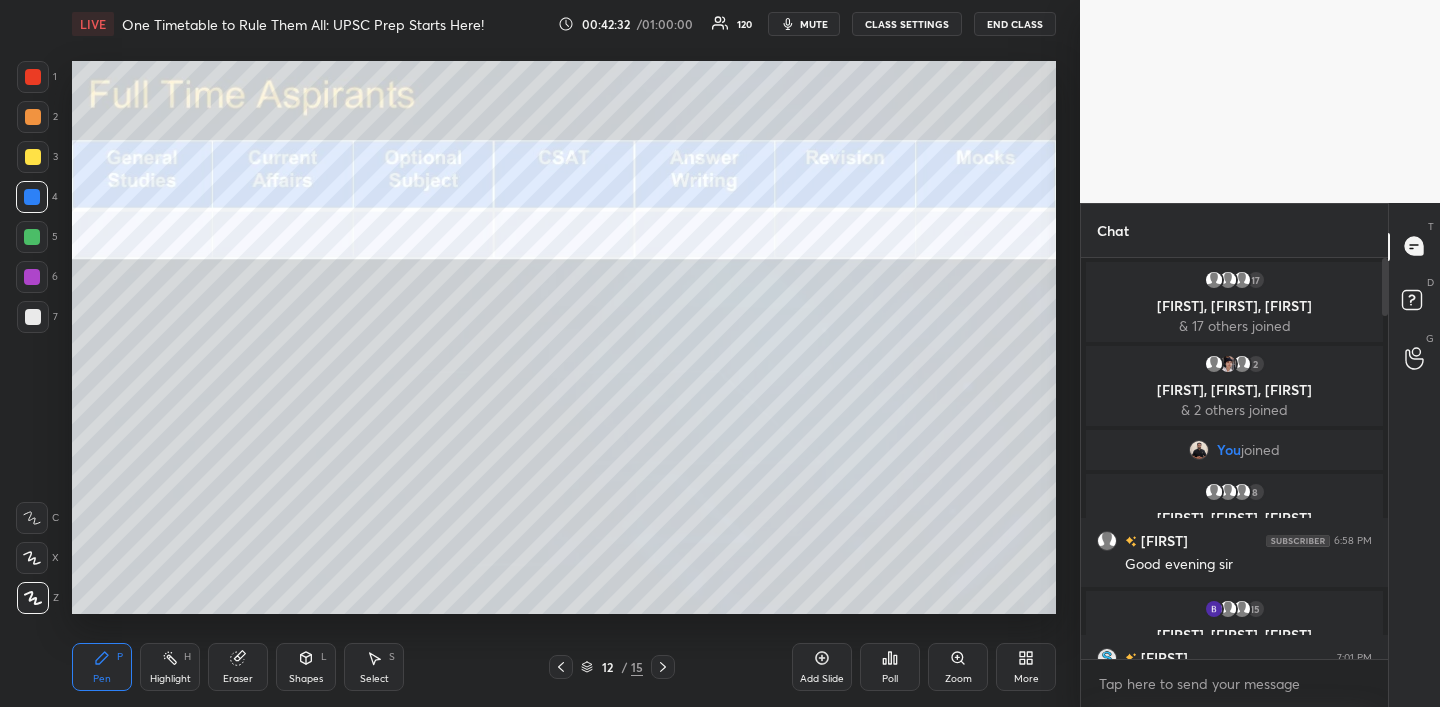 drag, startPoint x: 30, startPoint y: 127, endPoint x: 61, endPoint y: 153, distance: 40.459858 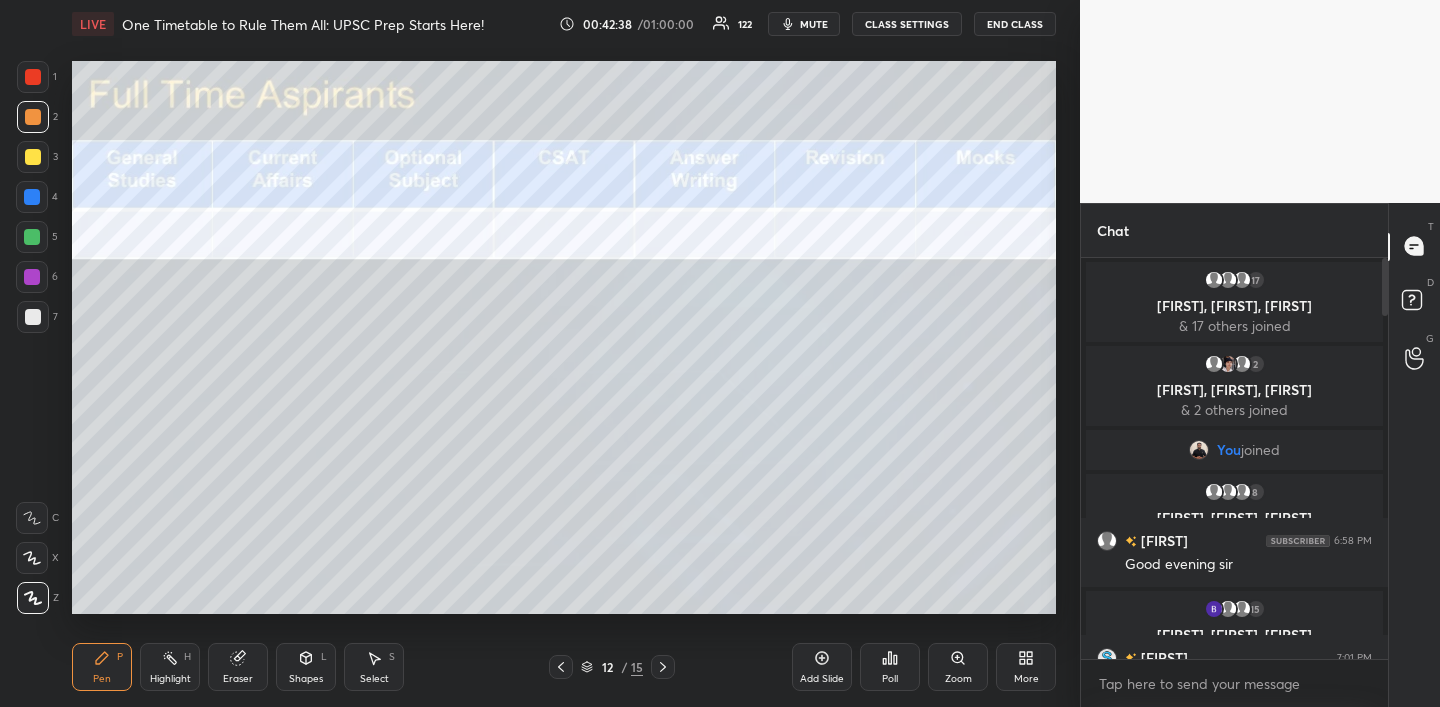 drag, startPoint x: 28, startPoint y: 74, endPoint x: 56, endPoint y: 99, distance: 37.536648 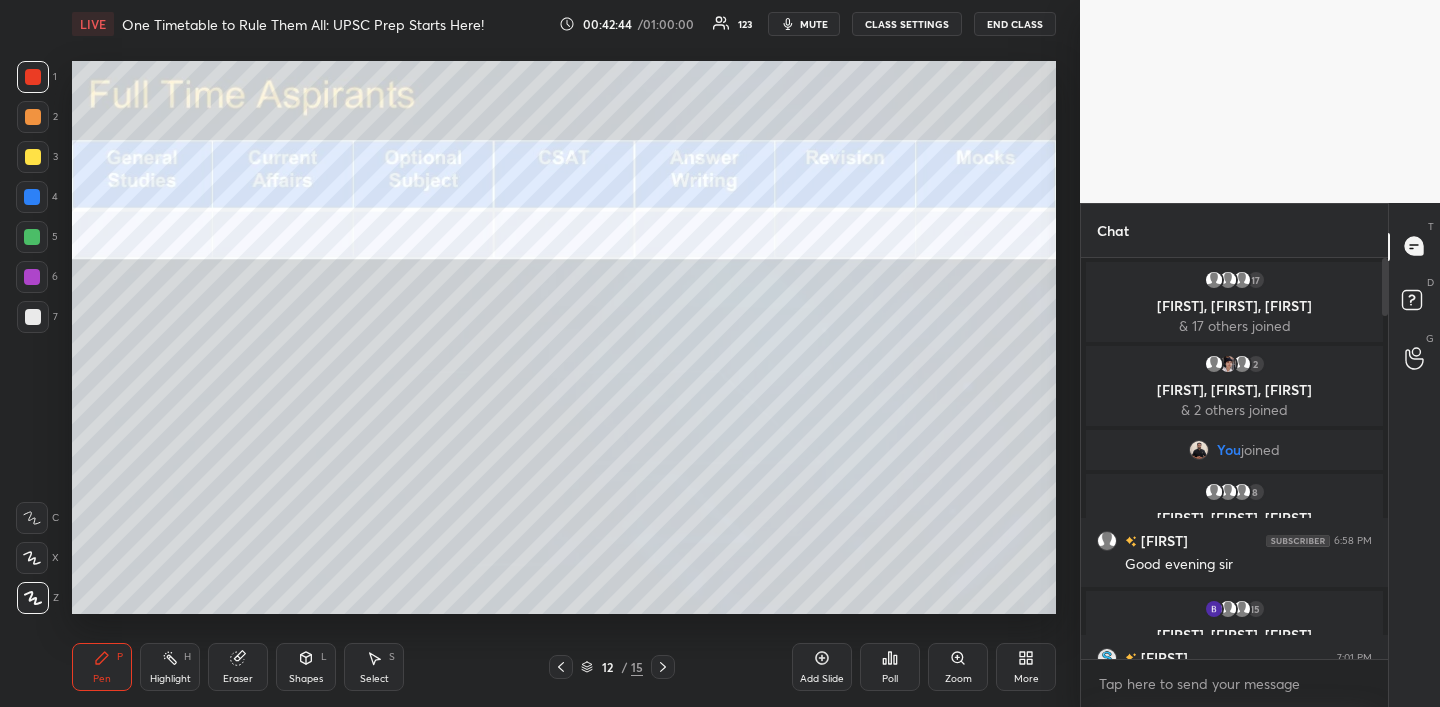 drag, startPoint x: 30, startPoint y: 188, endPoint x: 67, endPoint y: 183, distance: 37.336308 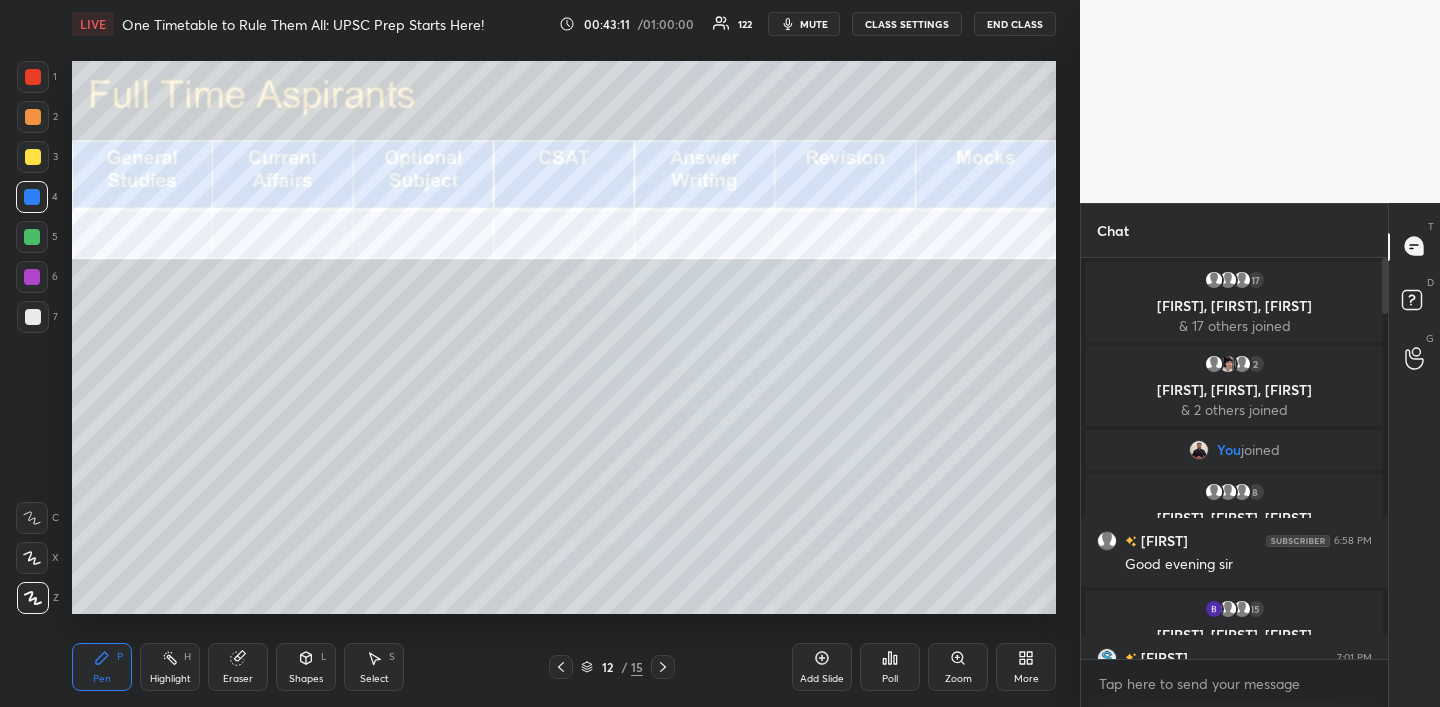 click at bounding box center (33, 117) 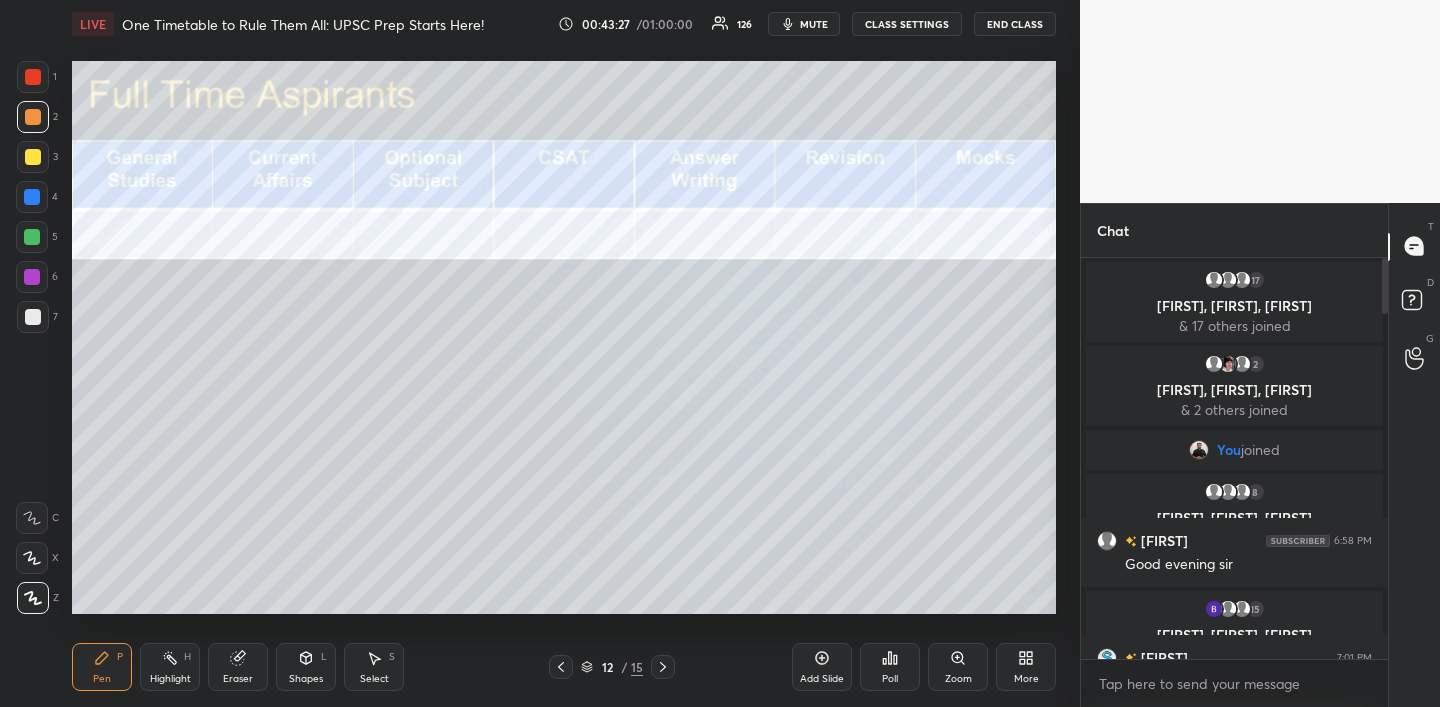 drag, startPoint x: 30, startPoint y: 239, endPoint x: 62, endPoint y: 216, distance: 39.40812 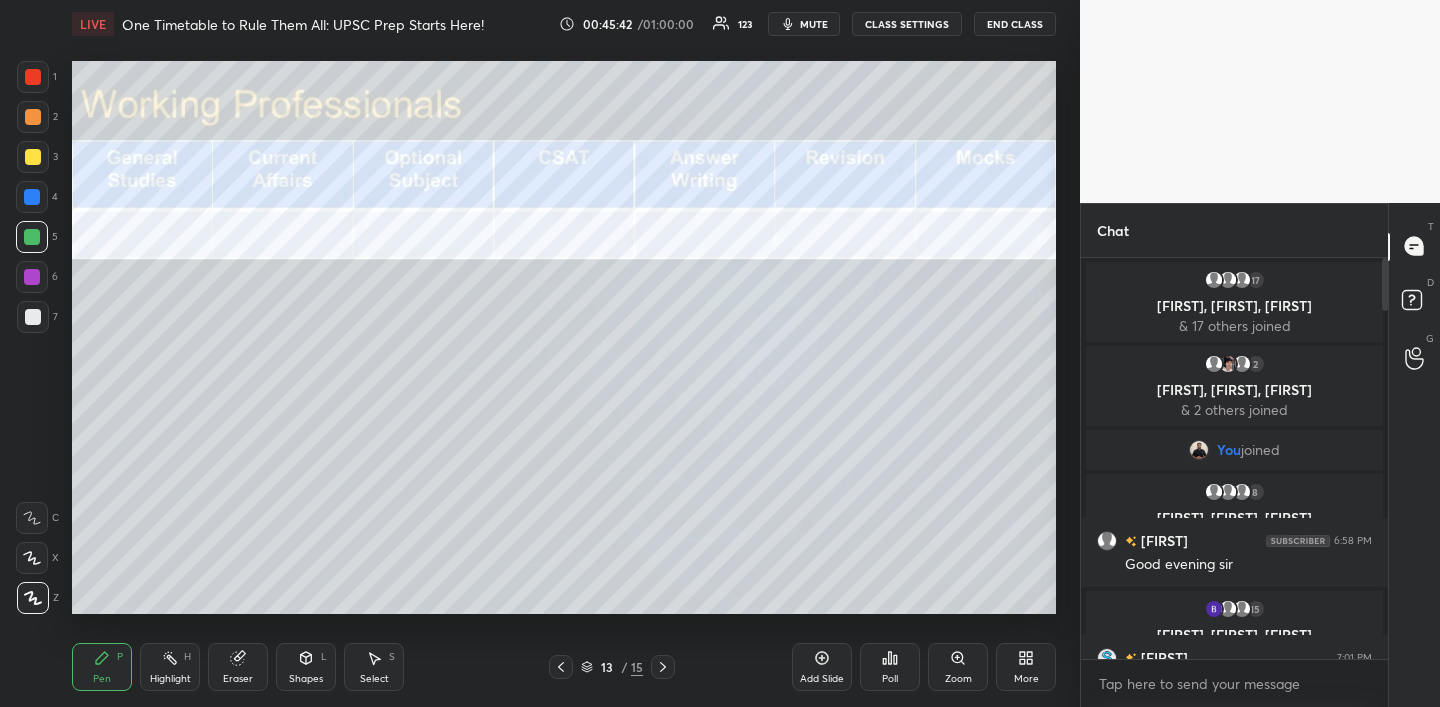 drag, startPoint x: 31, startPoint y: 85, endPoint x: 54, endPoint y: 81, distance: 23.345236 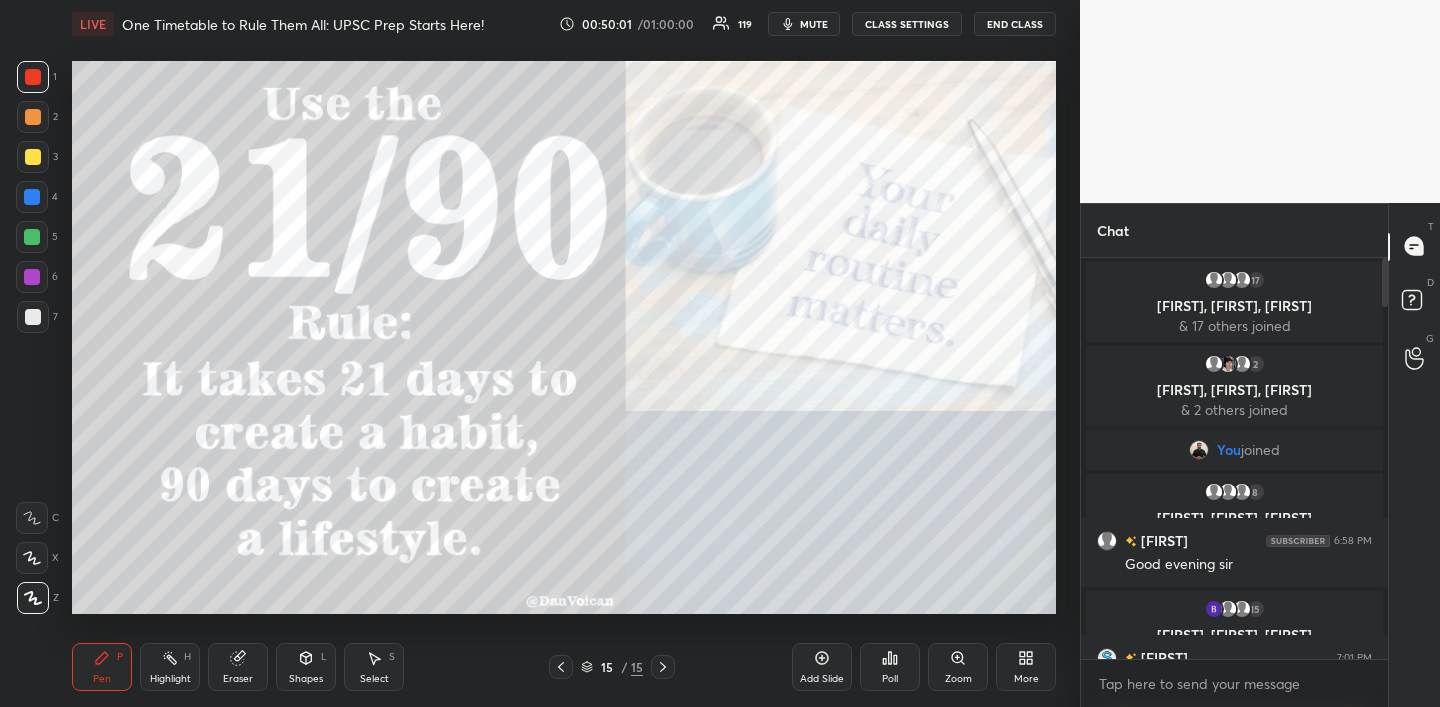 drag, startPoint x: 28, startPoint y: 153, endPoint x: 52, endPoint y: 161, distance: 25.298222 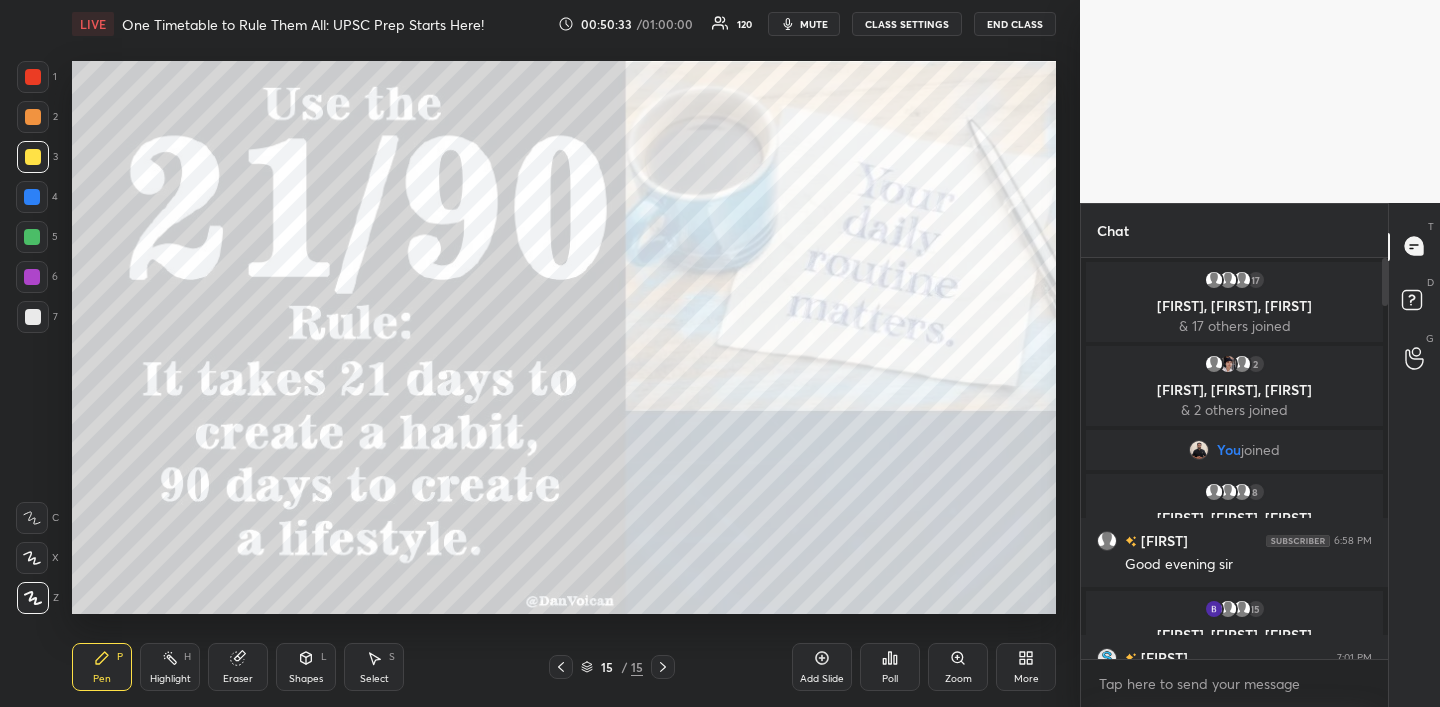scroll, scrollTop: 354, scrollLeft: 301, axis: both 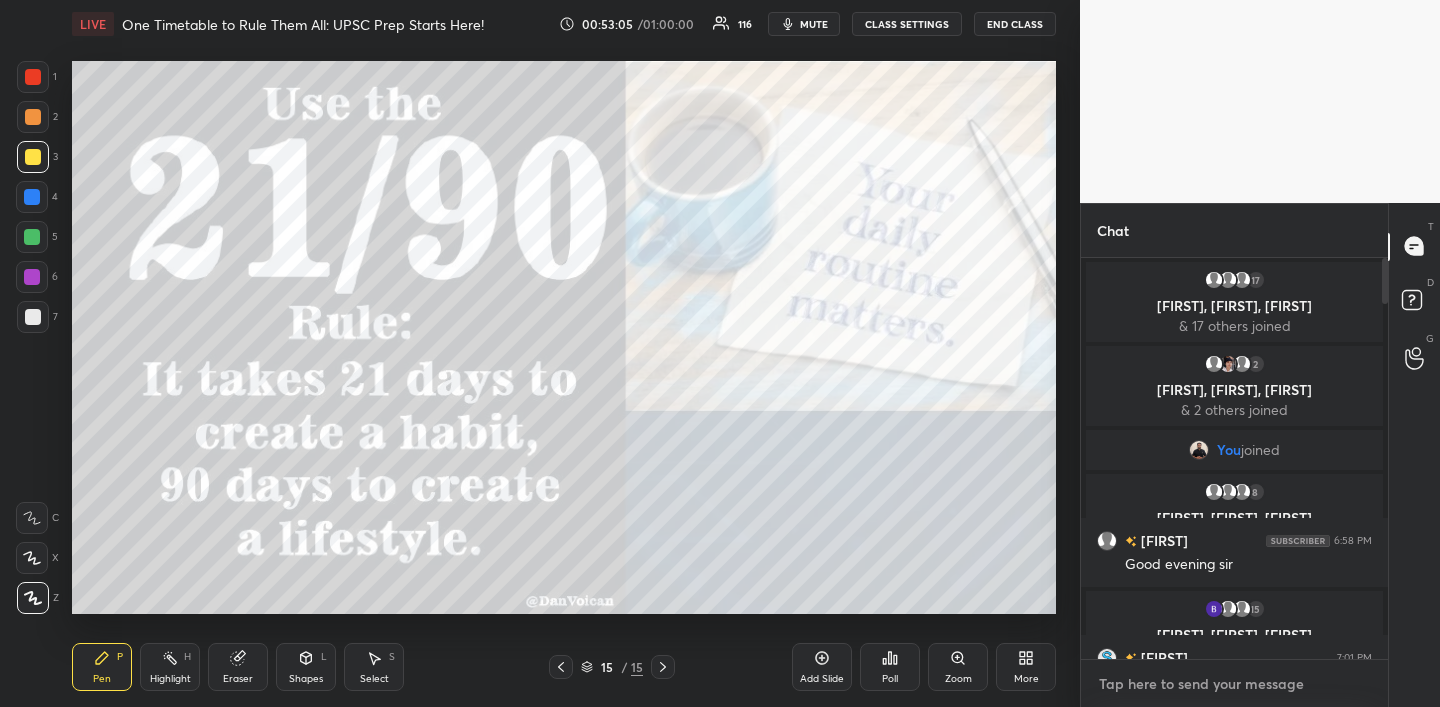 drag, startPoint x: 1167, startPoint y: 686, endPoint x: 1168, endPoint y: 674, distance: 12.0415945 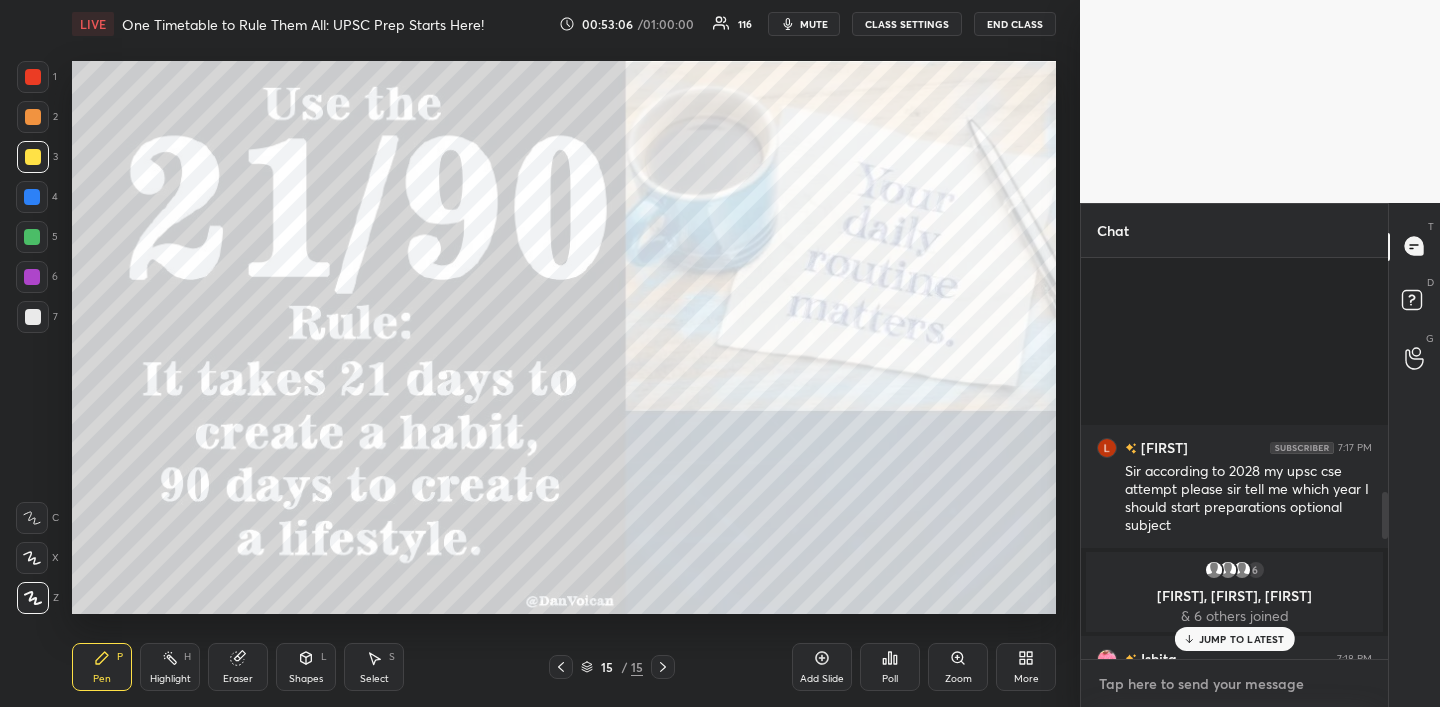 scroll, scrollTop: 3730, scrollLeft: 0, axis: vertical 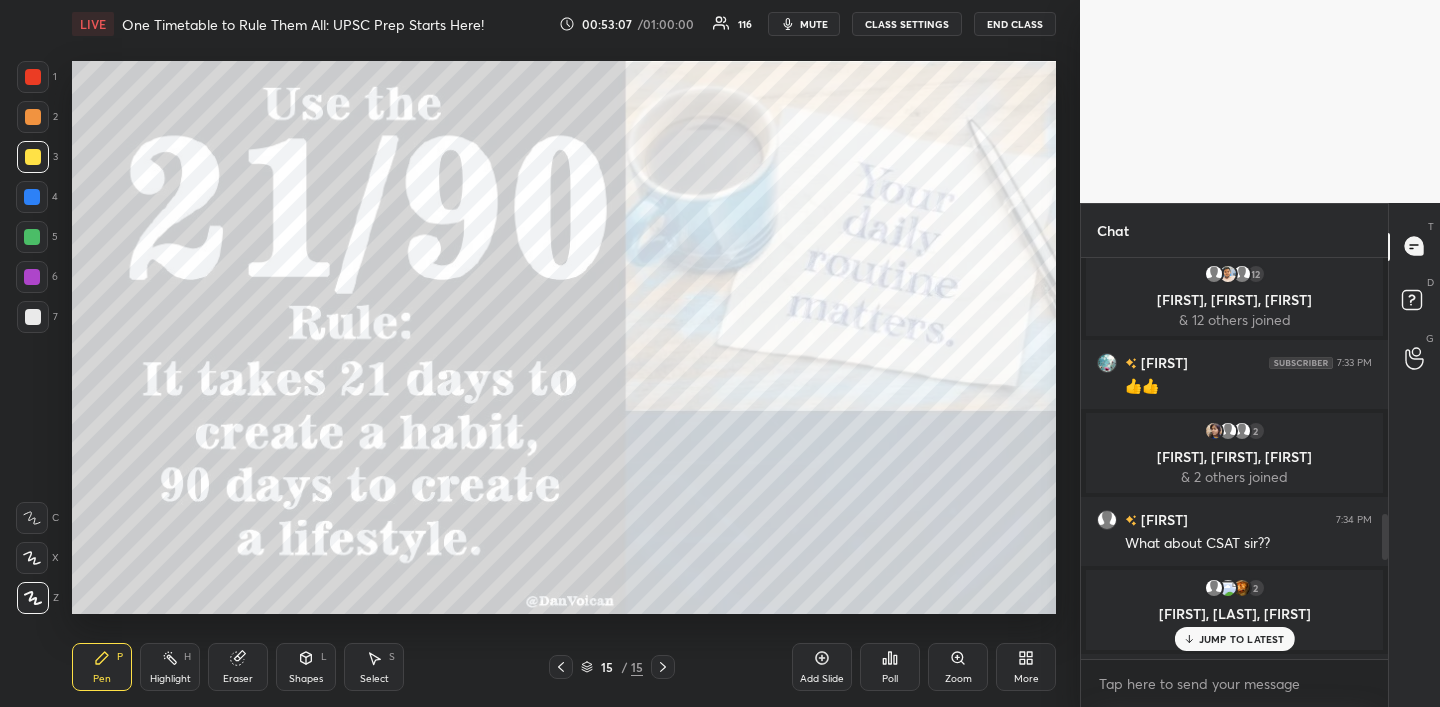 click on "JUMP TO LATEST" at bounding box center [1242, 639] 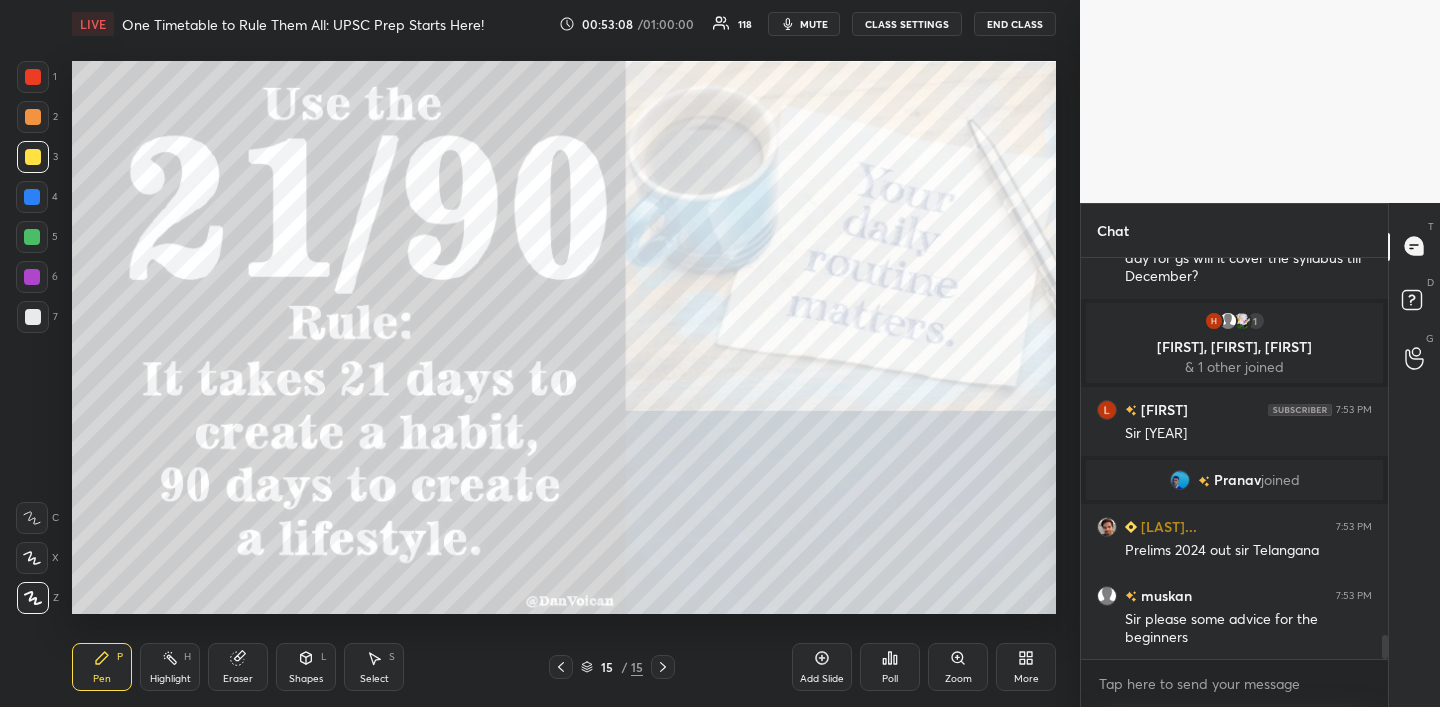scroll, scrollTop: 6393, scrollLeft: 0, axis: vertical 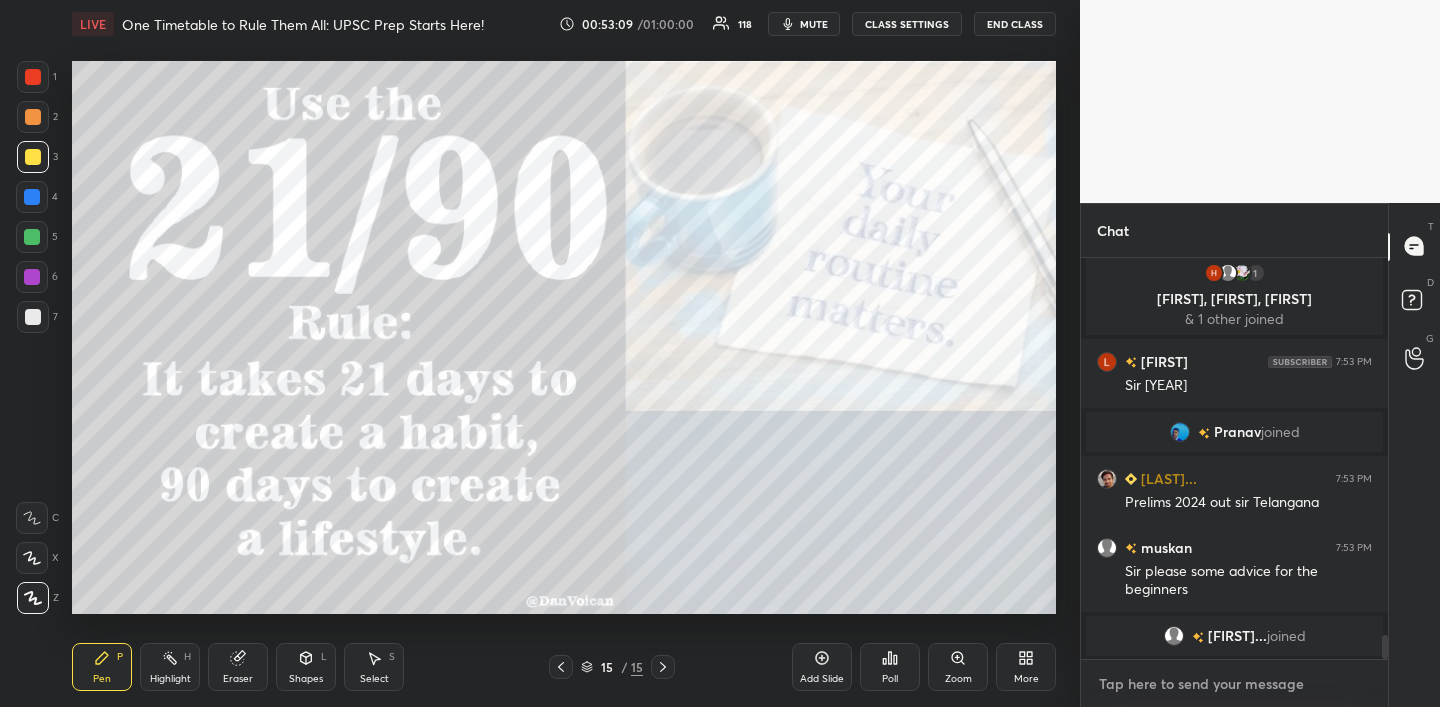 click at bounding box center [1234, 684] 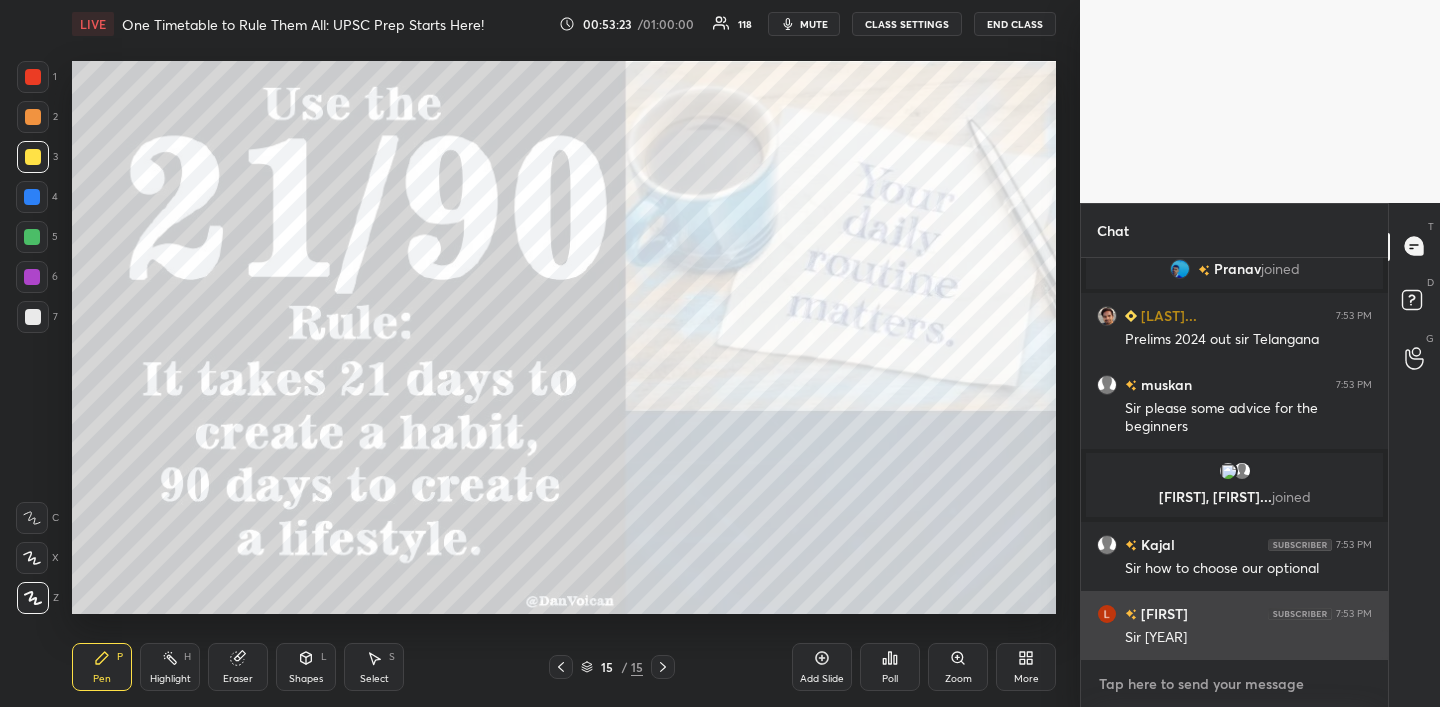 scroll, scrollTop: 5085, scrollLeft: 0, axis: vertical 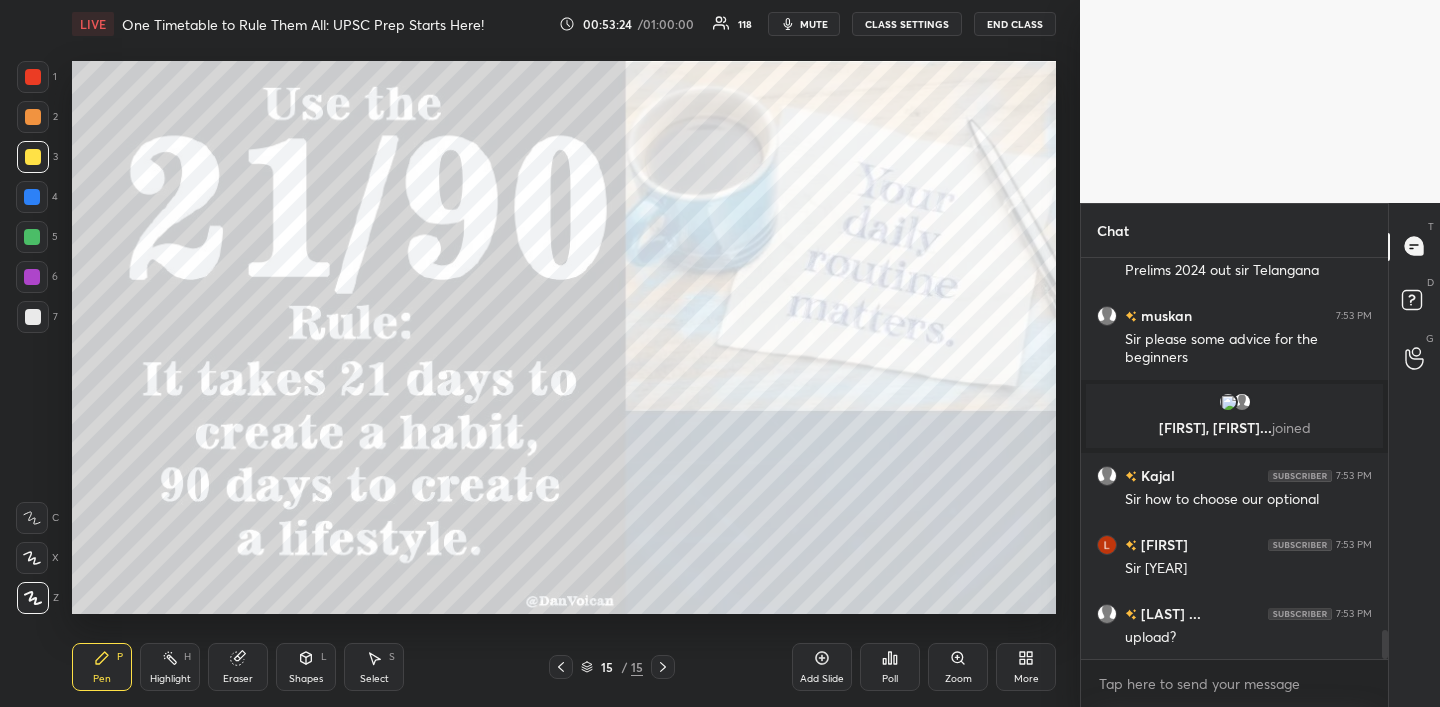 click on "Add Slide" at bounding box center [822, 667] 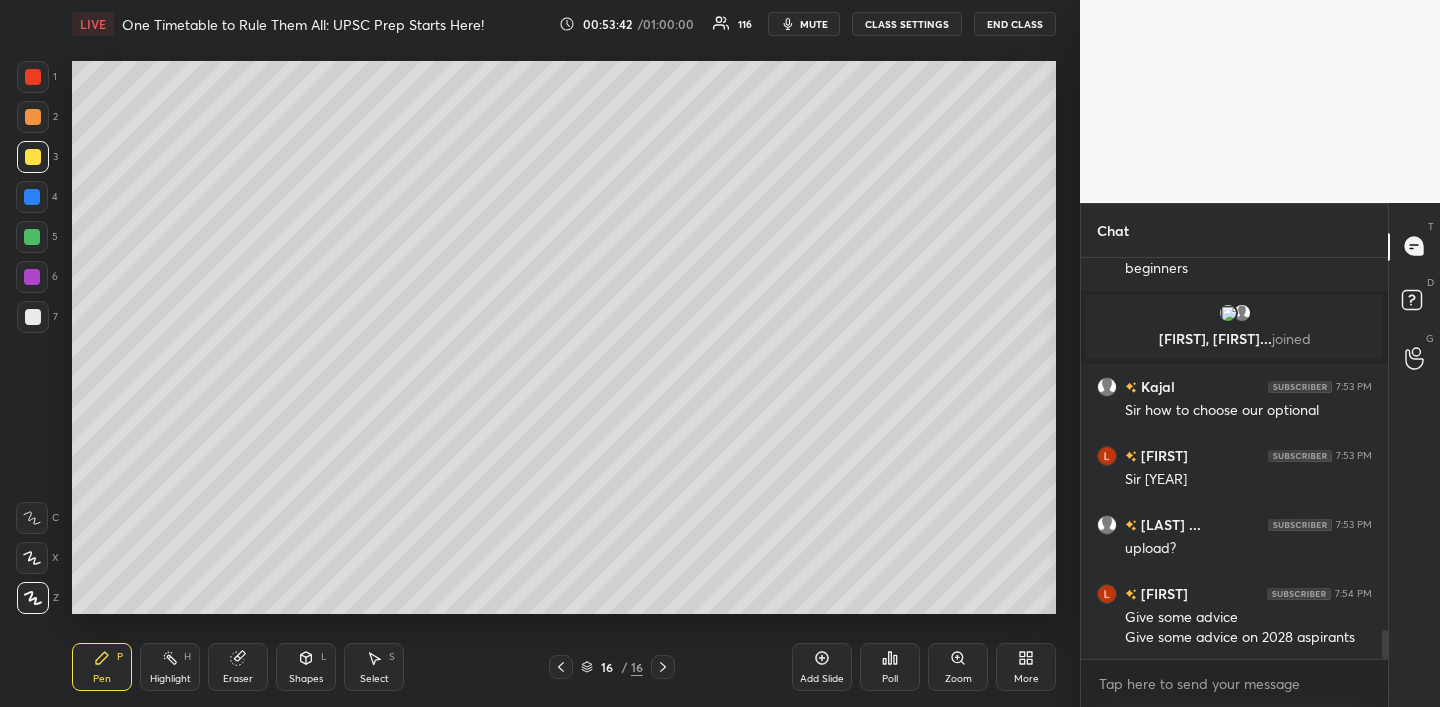 scroll, scrollTop: 5222, scrollLeft: 0, axis: vertical 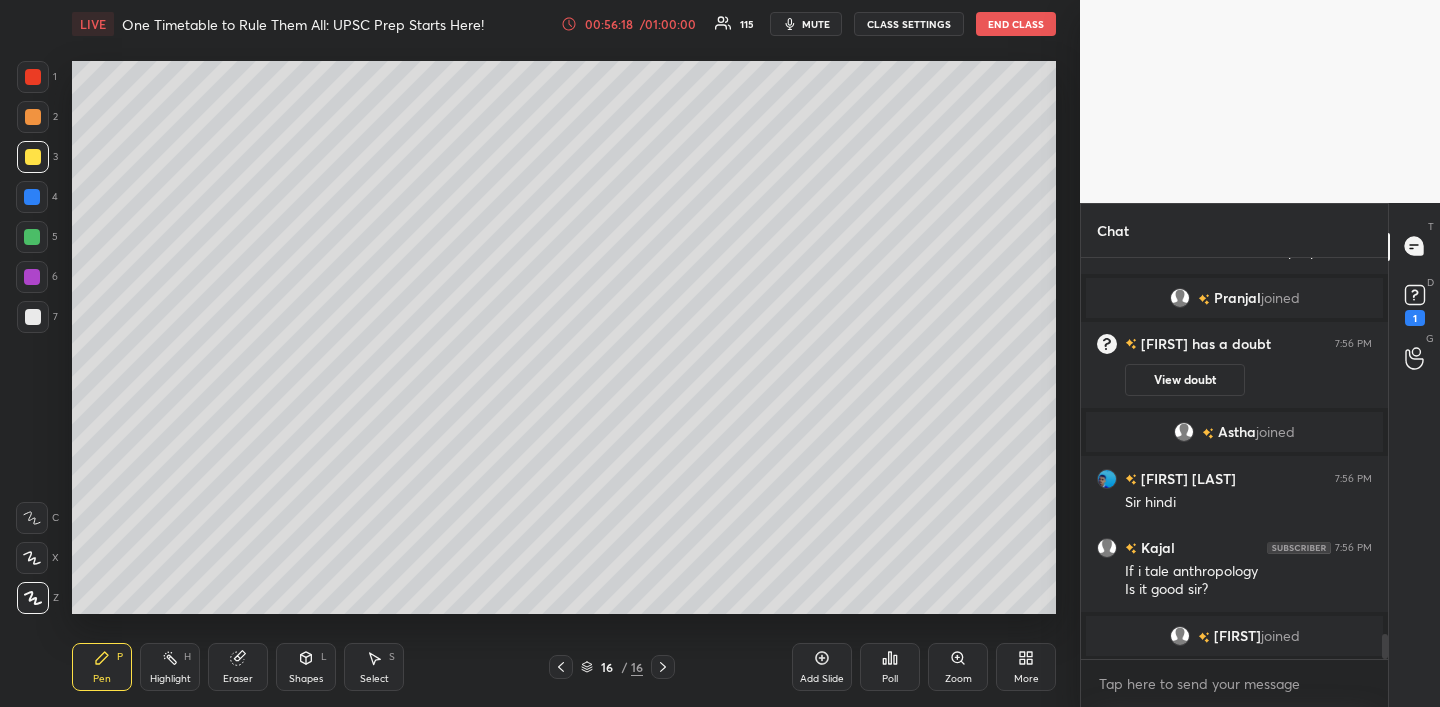 drag, startPoint x: 816, startPoint y: 674, endPoint x: 844, endPoint y: 660, distance: 31.304953 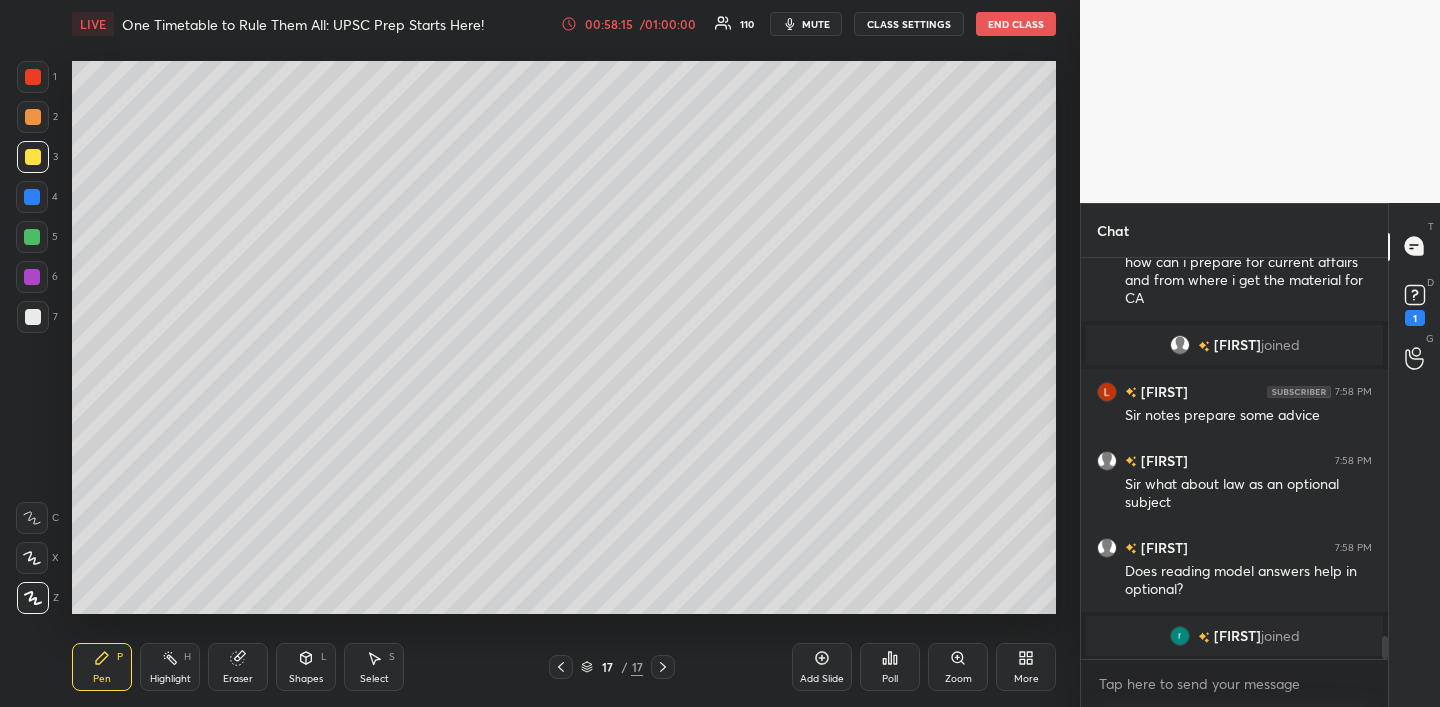 scroll, scrollTop: 6325, scrollLeft: 0, axis: vertical 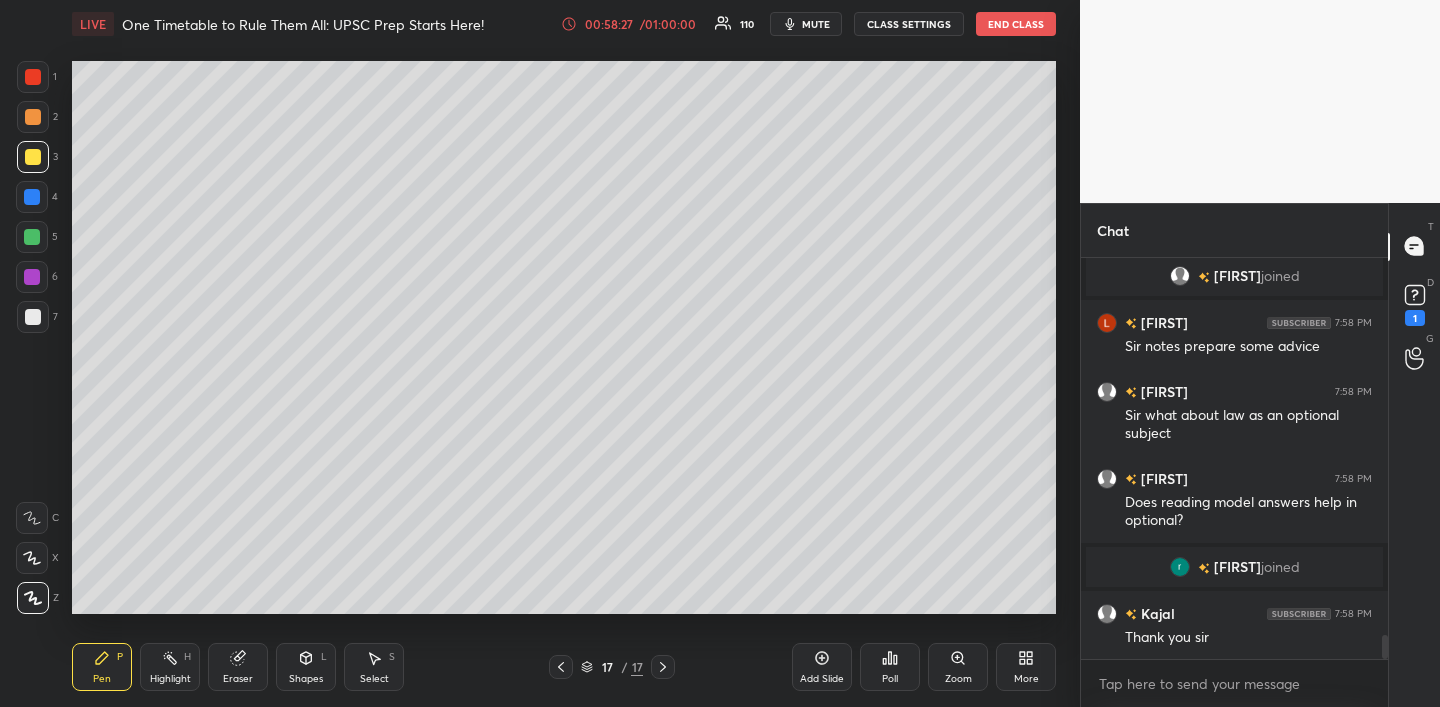 click 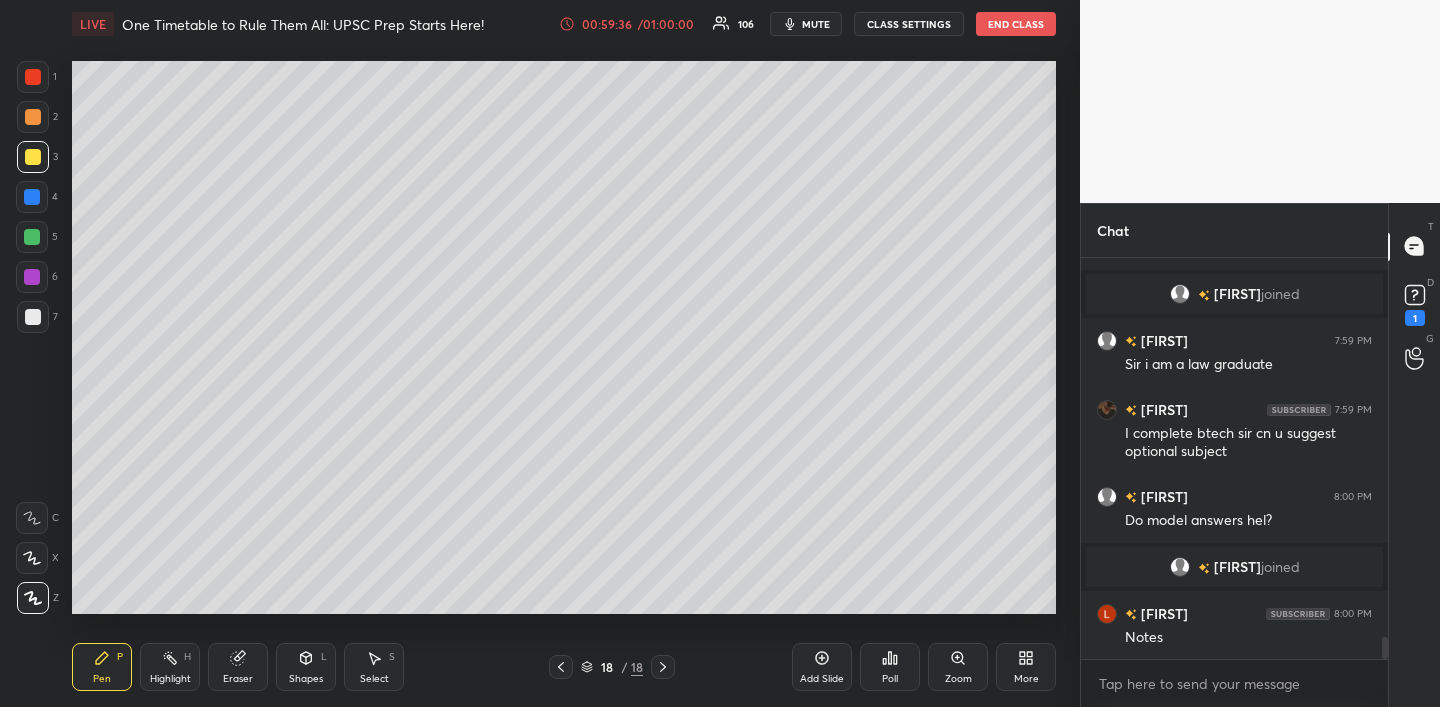 scroll, scrollTop: 6921, scrollLeft: 0, axis: vertical 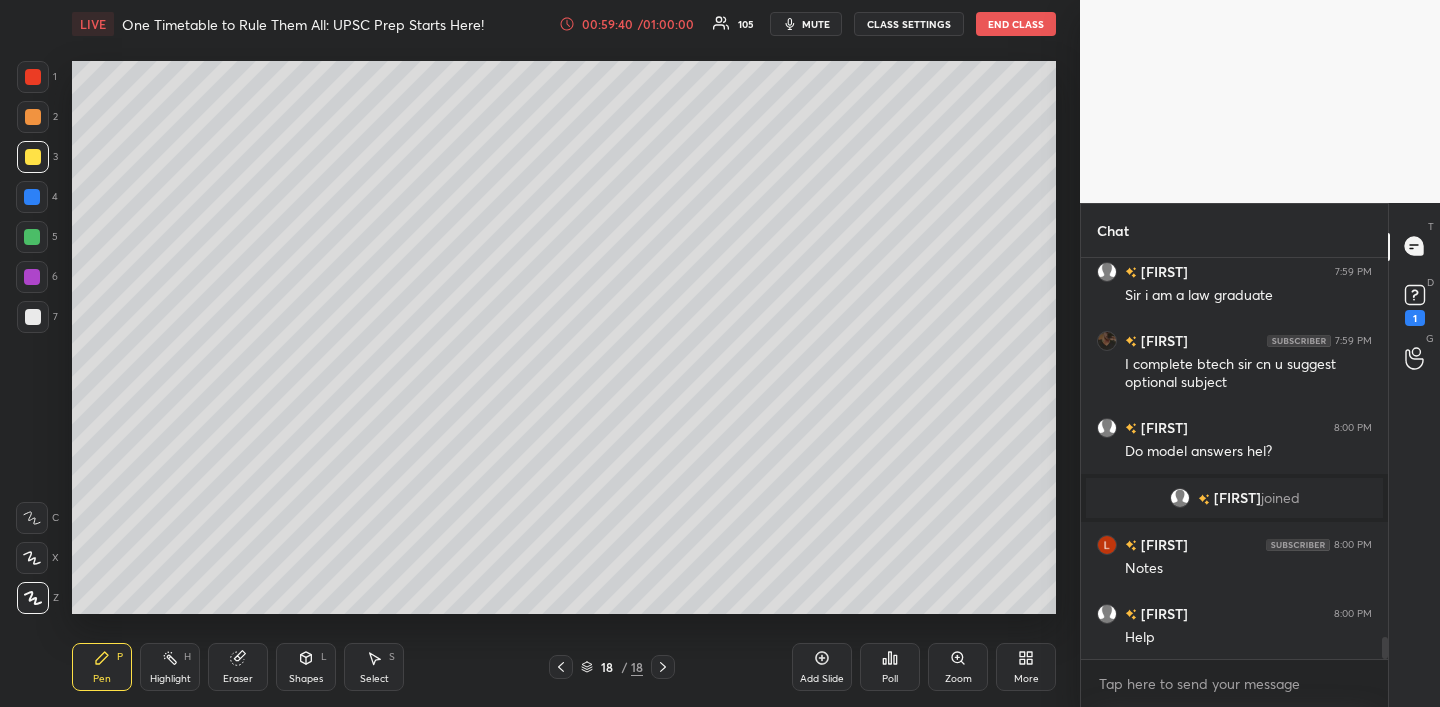 click on "Setting up your live class Poll for   secs No correct answer Start poll" at bounding box center (564, 337) 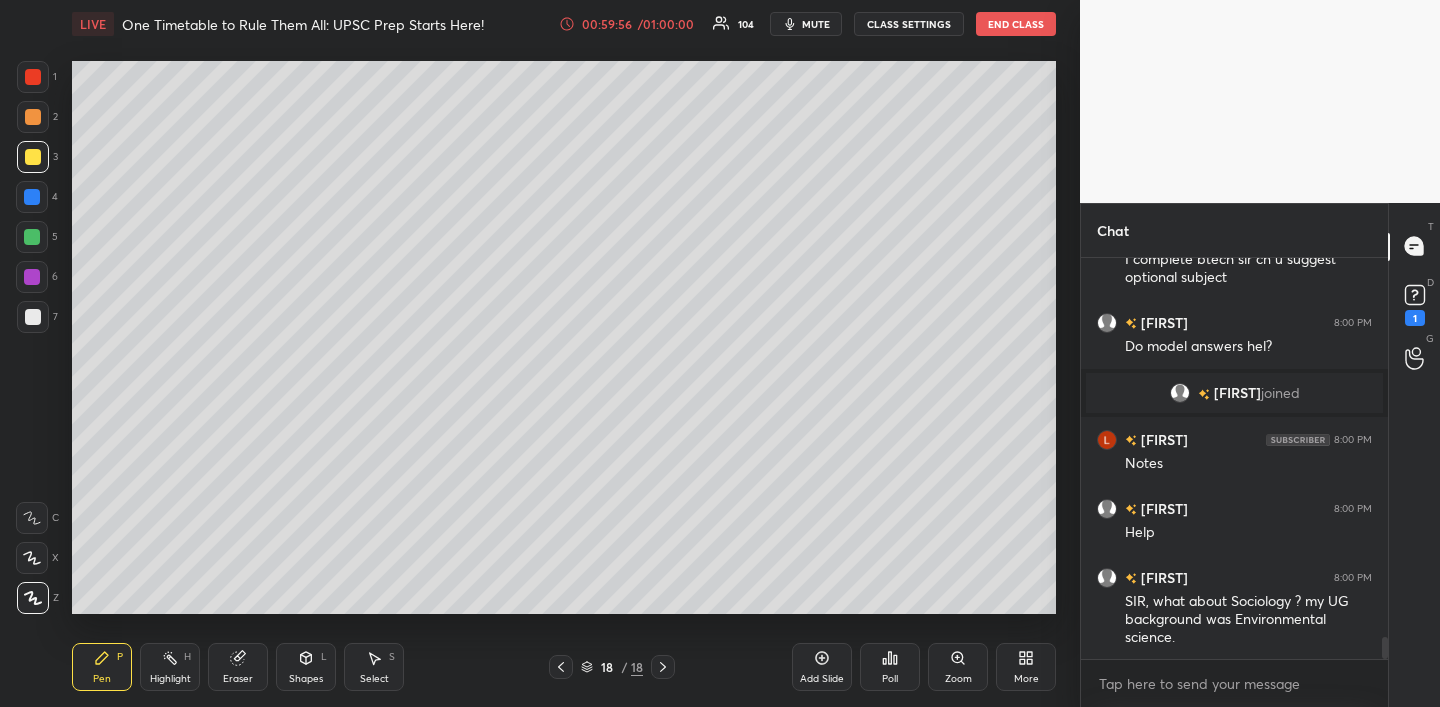 scroll, scrollTop: 7095, scrollLeft: 0, axis: vertical 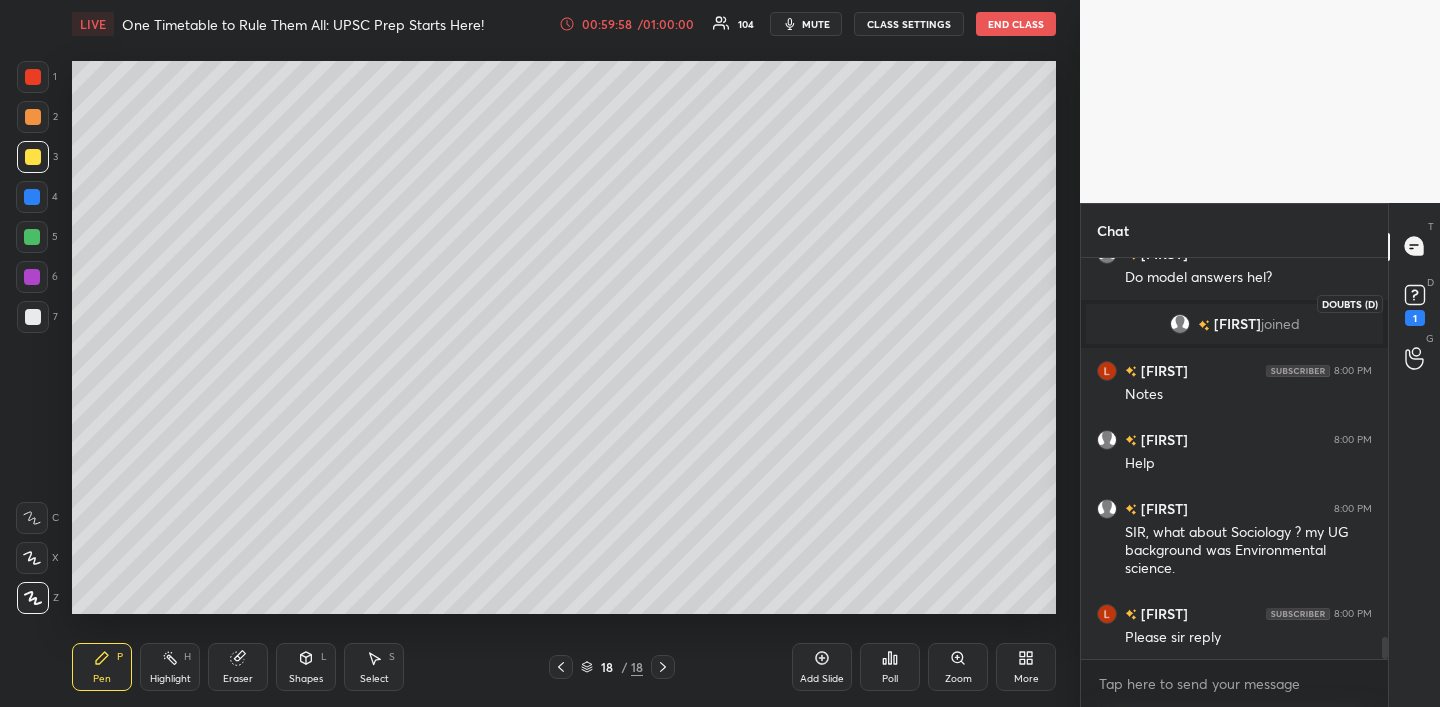 click 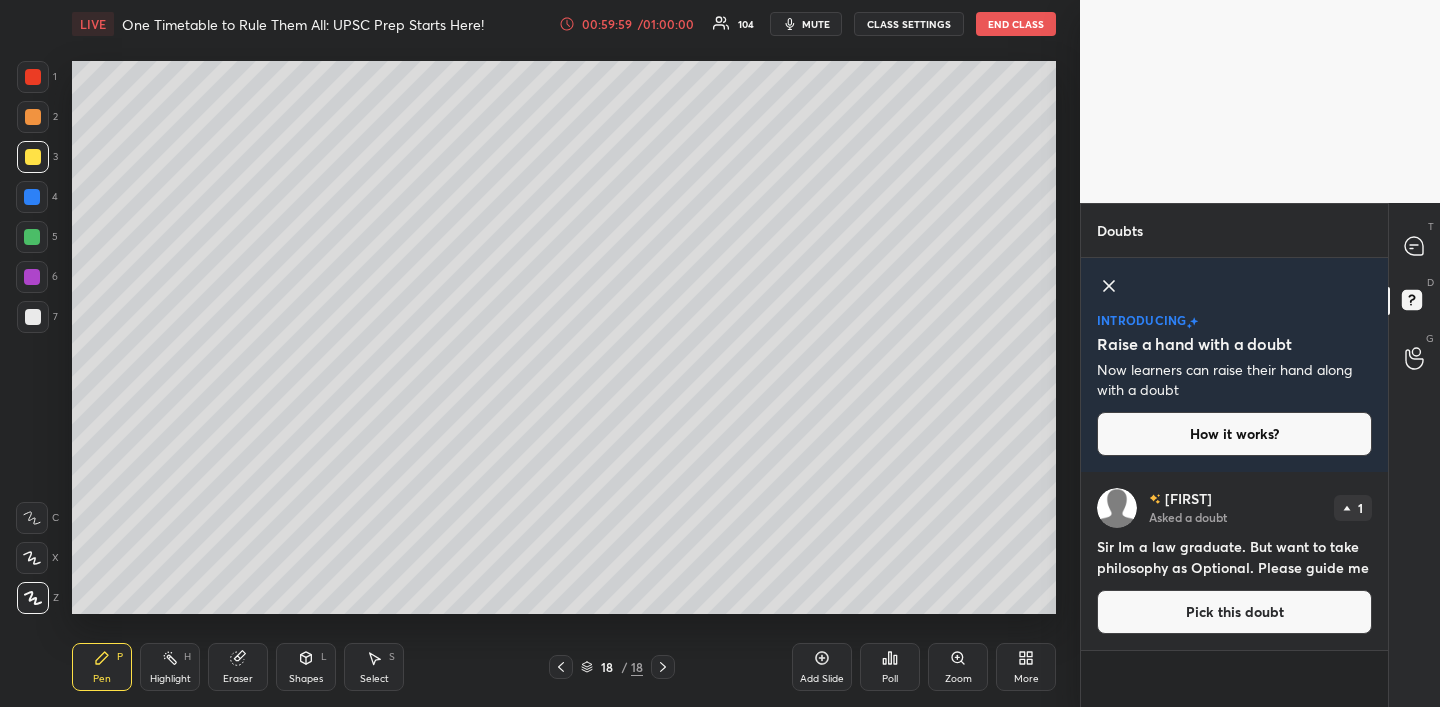 click 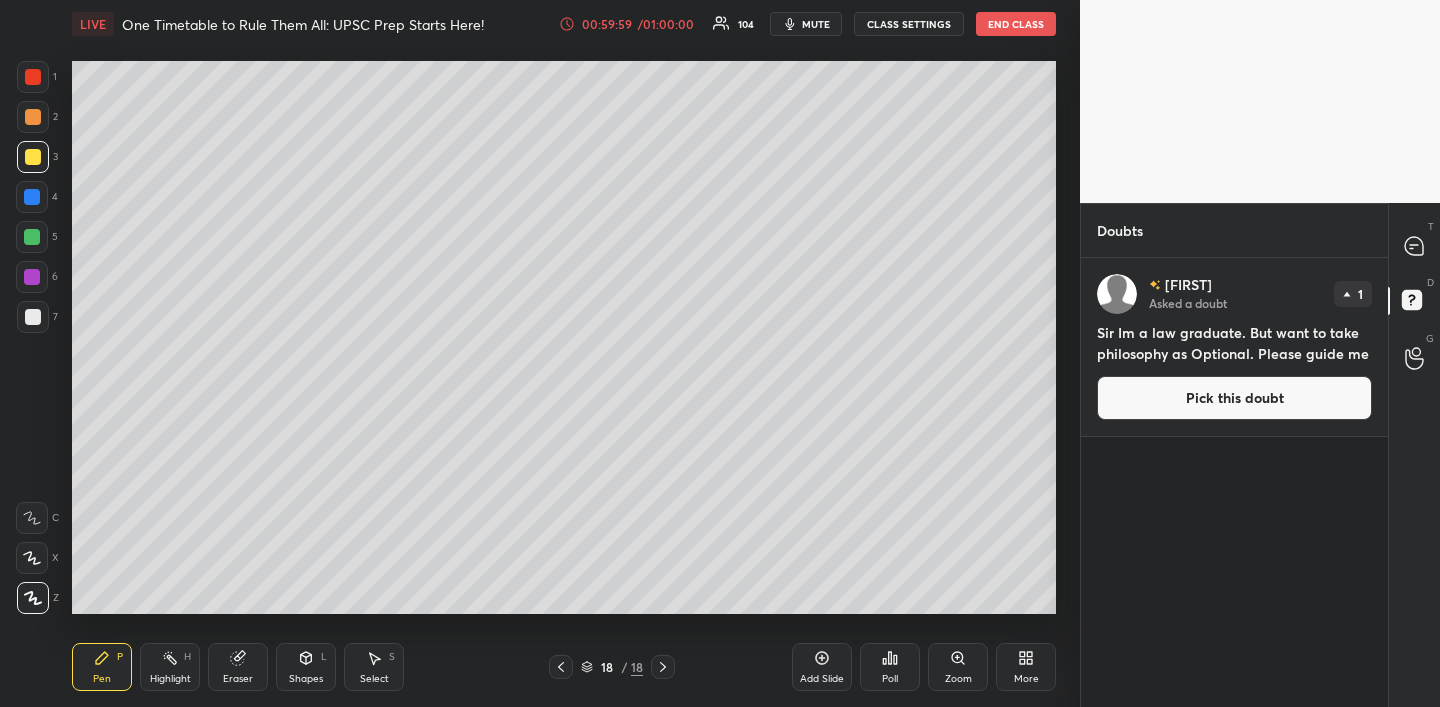 scroll, scrollTop: 7, scrollLeft: 7, axis: both 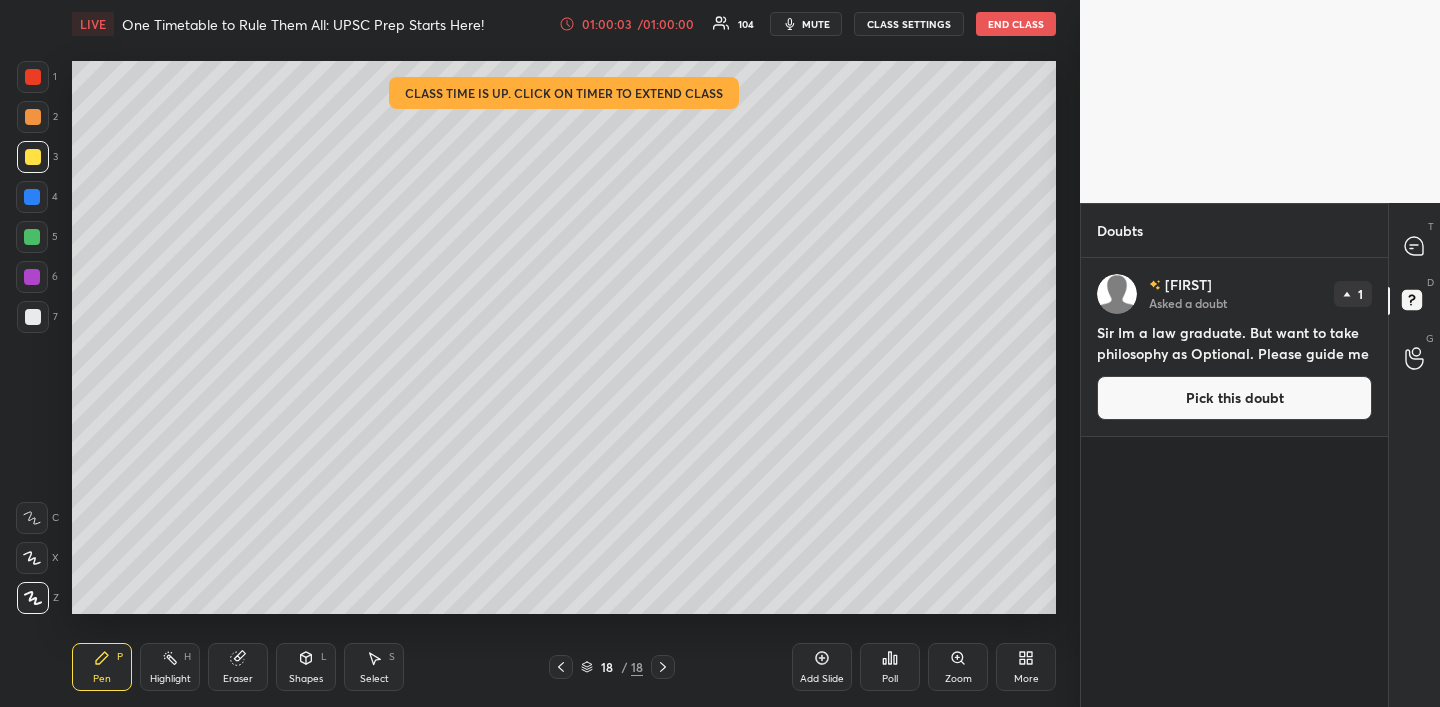 click on "Pick this doubt" at bounding box center (1234, 398) 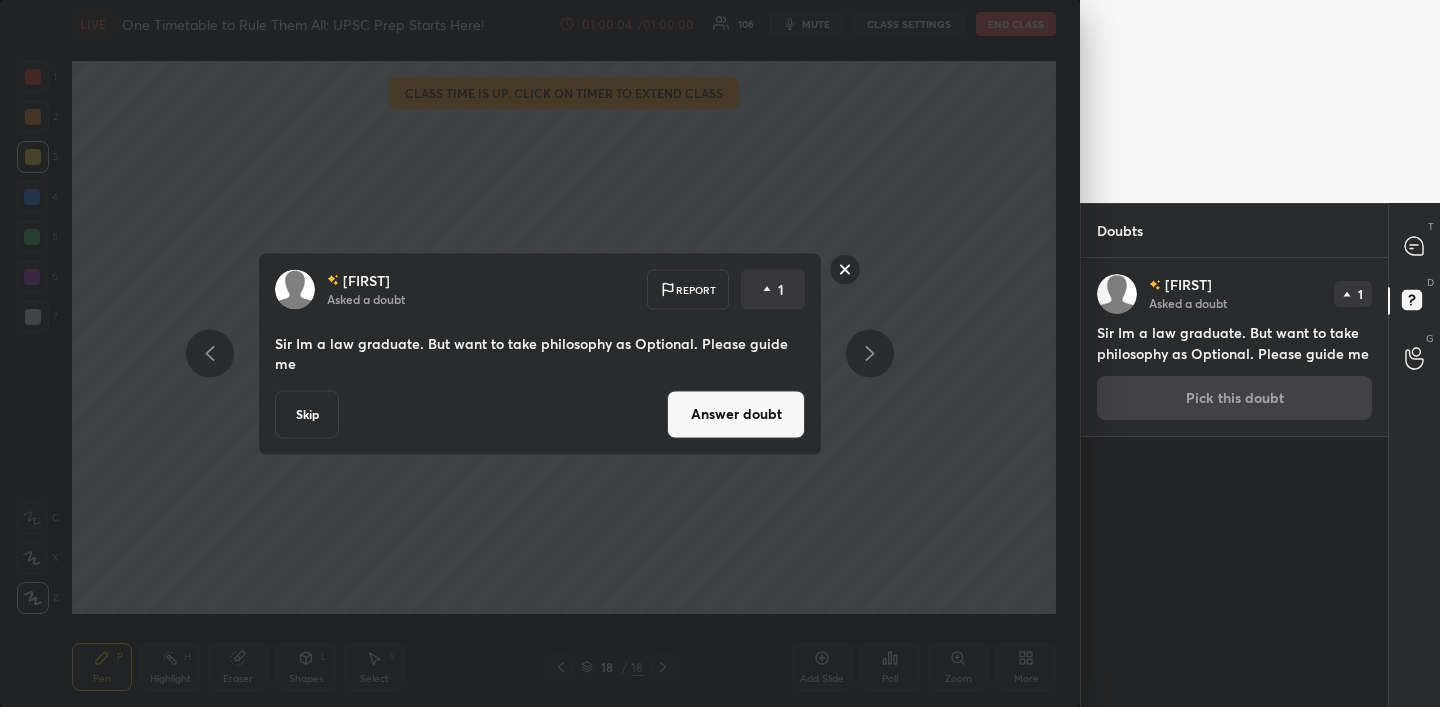 click on "Answer doubt" at bounding box center (736, 414) 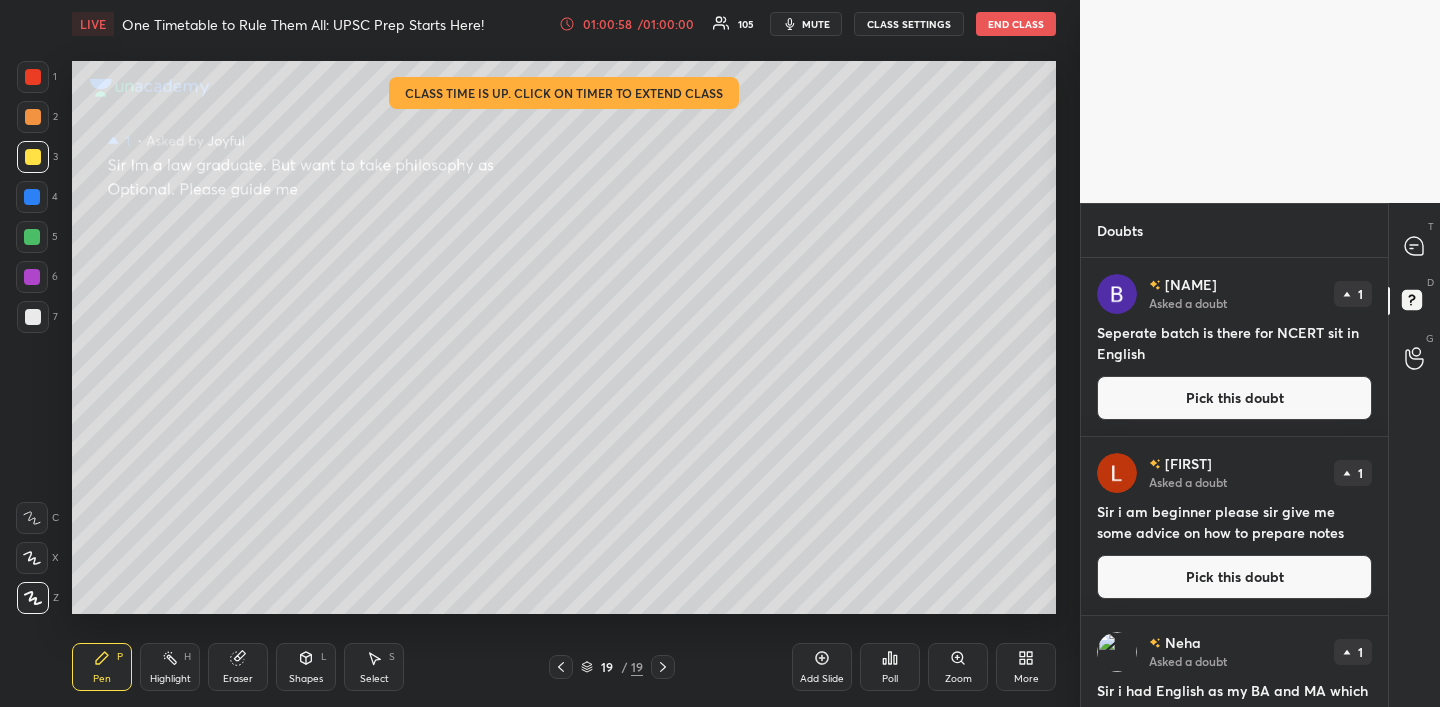 drag, startPoint x: 1221, startPoint y: 573, endPoint x: 1127, endPoint y: 530, distance: 103.36827 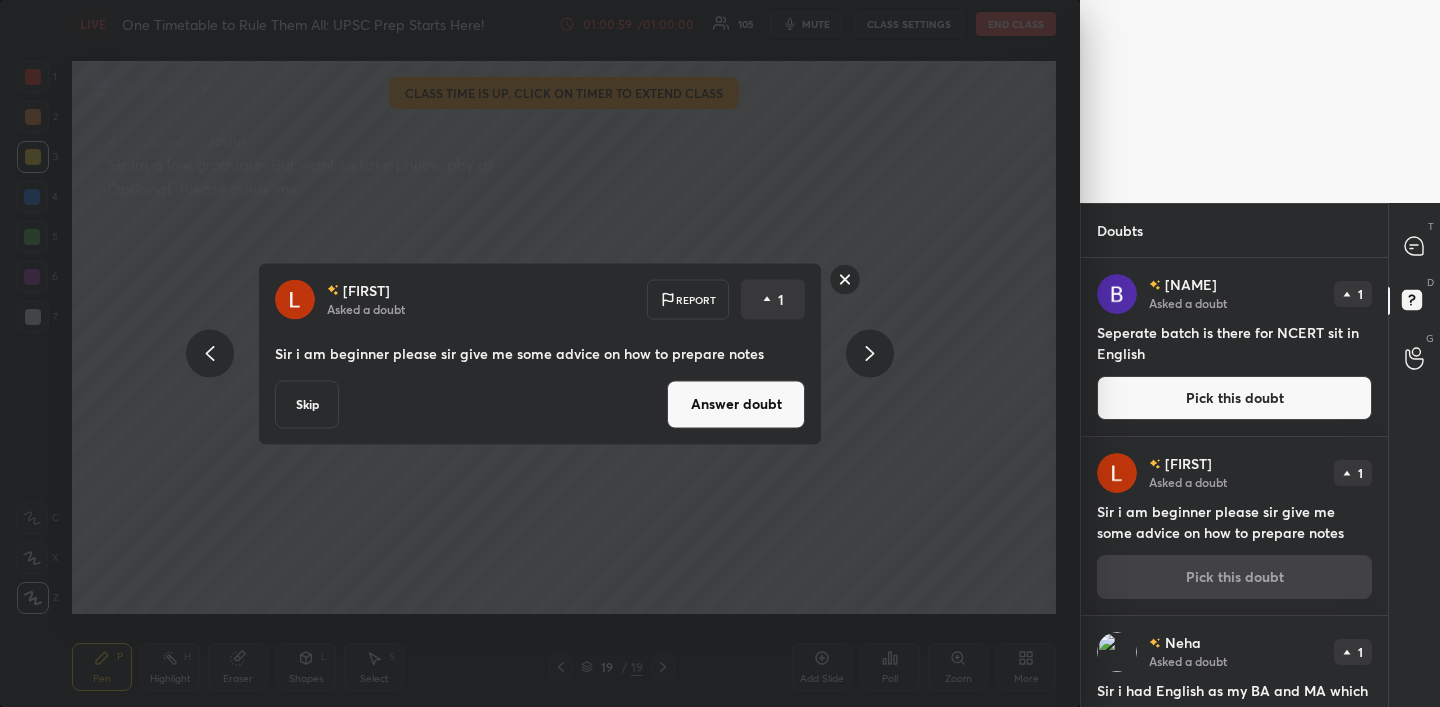 click on "Answer doubt" at bounding box center (736, 404) 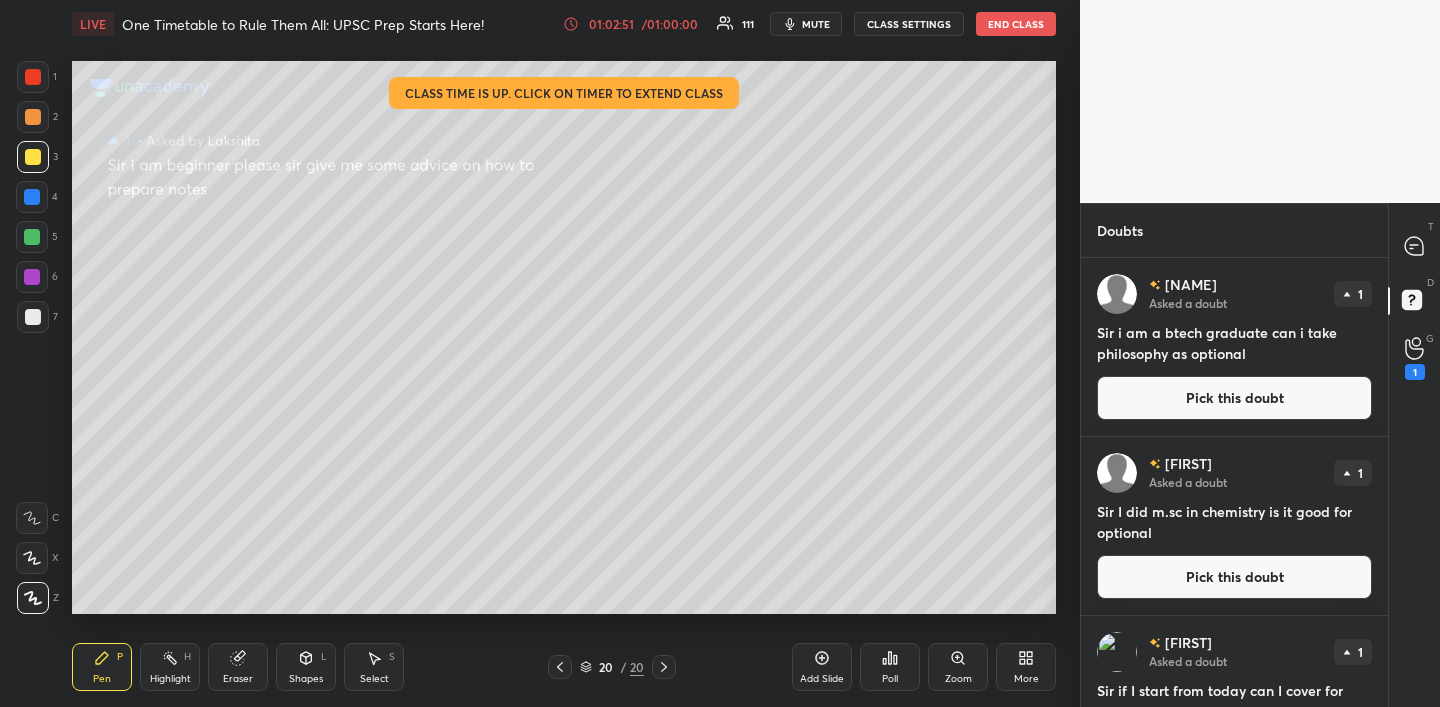 click on "Pick this doubt" at bounding box center [1234, 398] 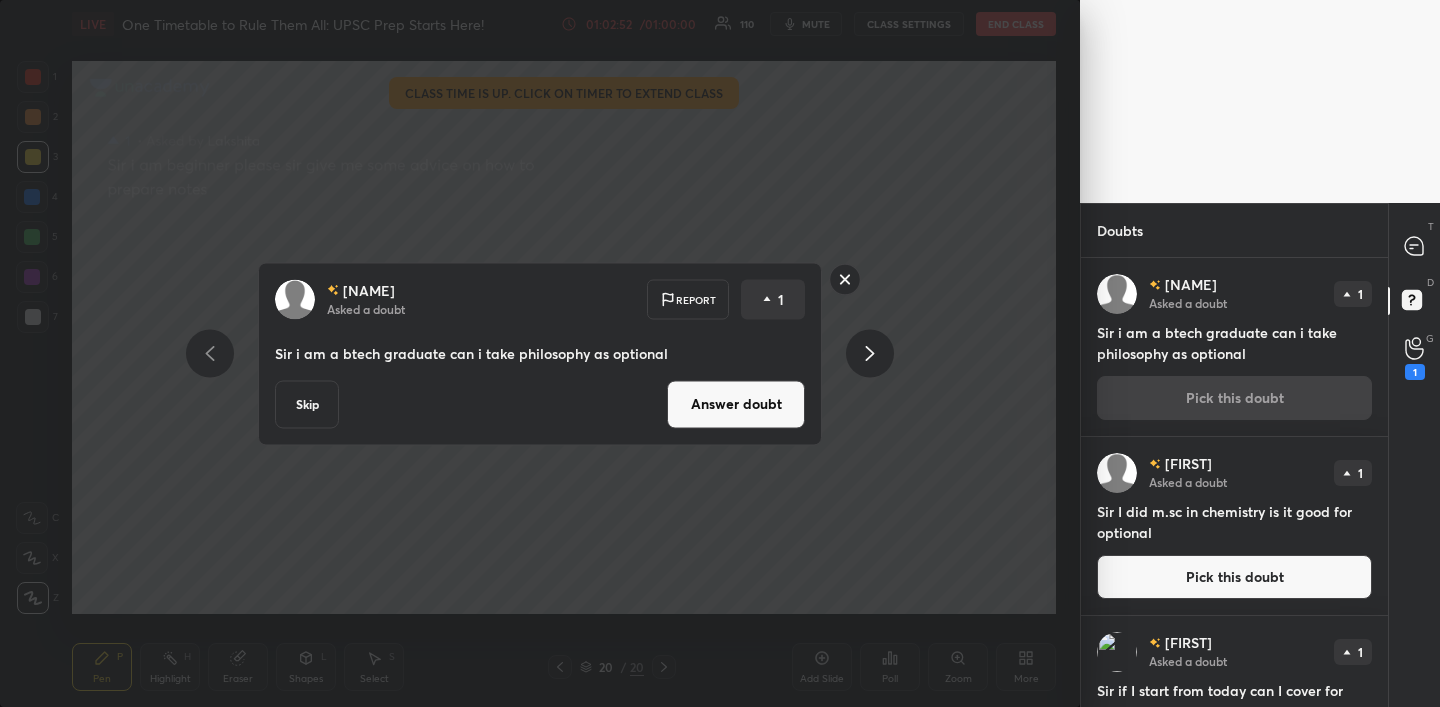 click on "Answer doubt" at bounding box center (736, 404) 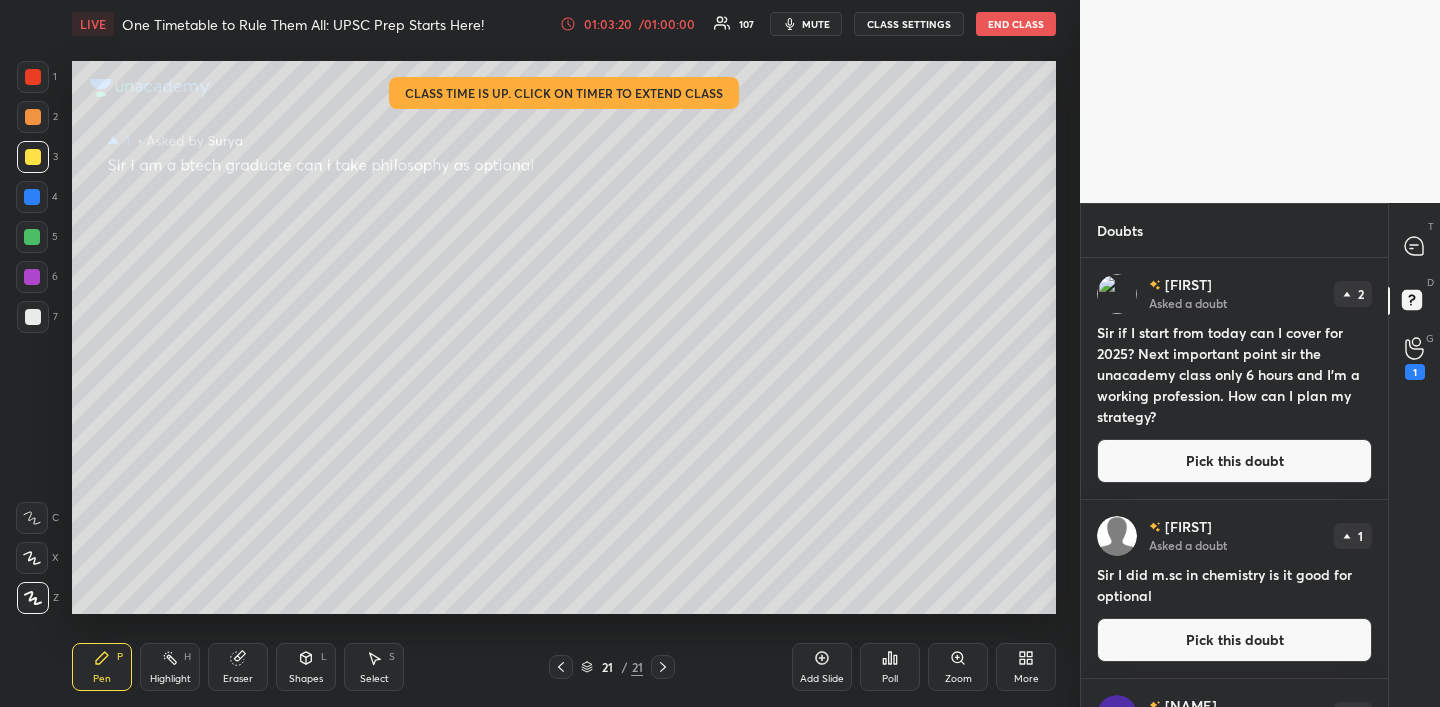 click on "Pick this doubt" at bounding box center [1234, 640] 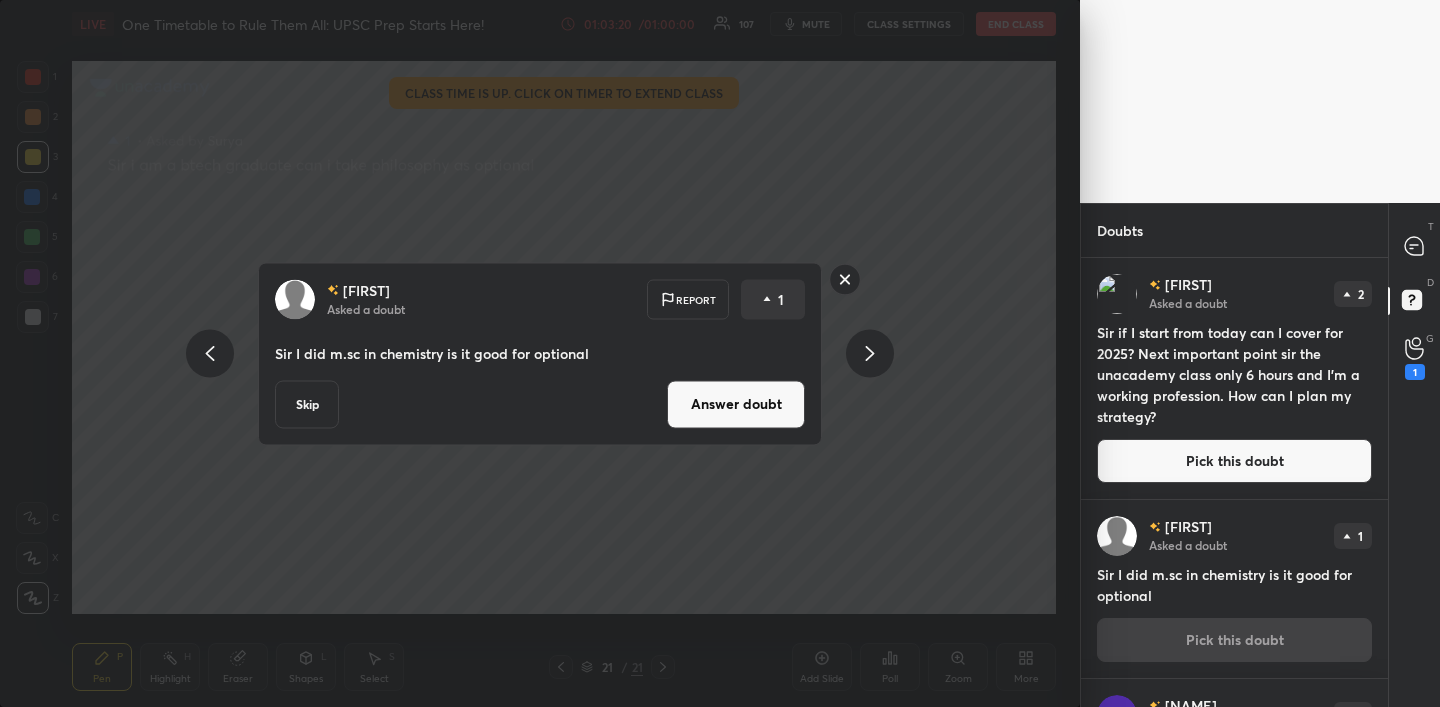 click on "Answer doubt" at bounding box center [736, 404] 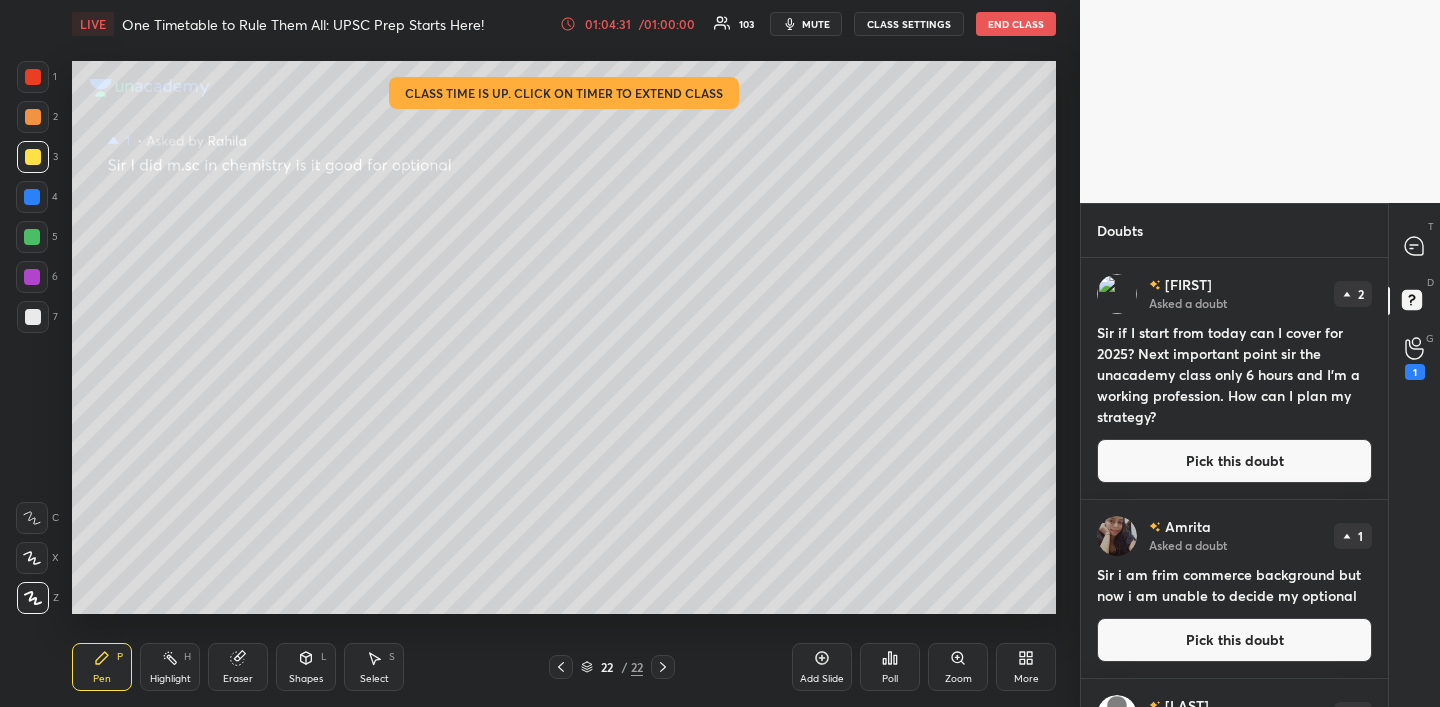click on "Pick this doubt" at bounding box center [1234, 461] 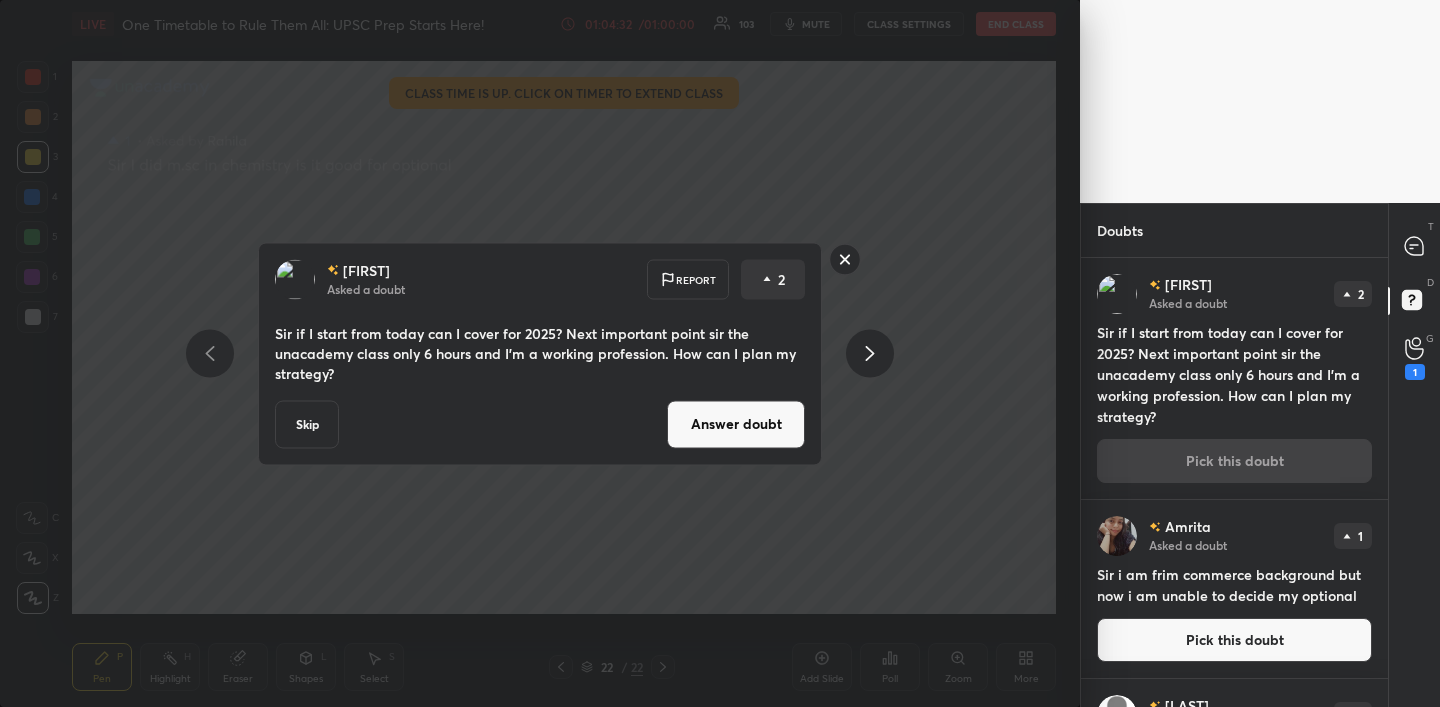 click on "Answer doubt" at bounding box center [736, 424] 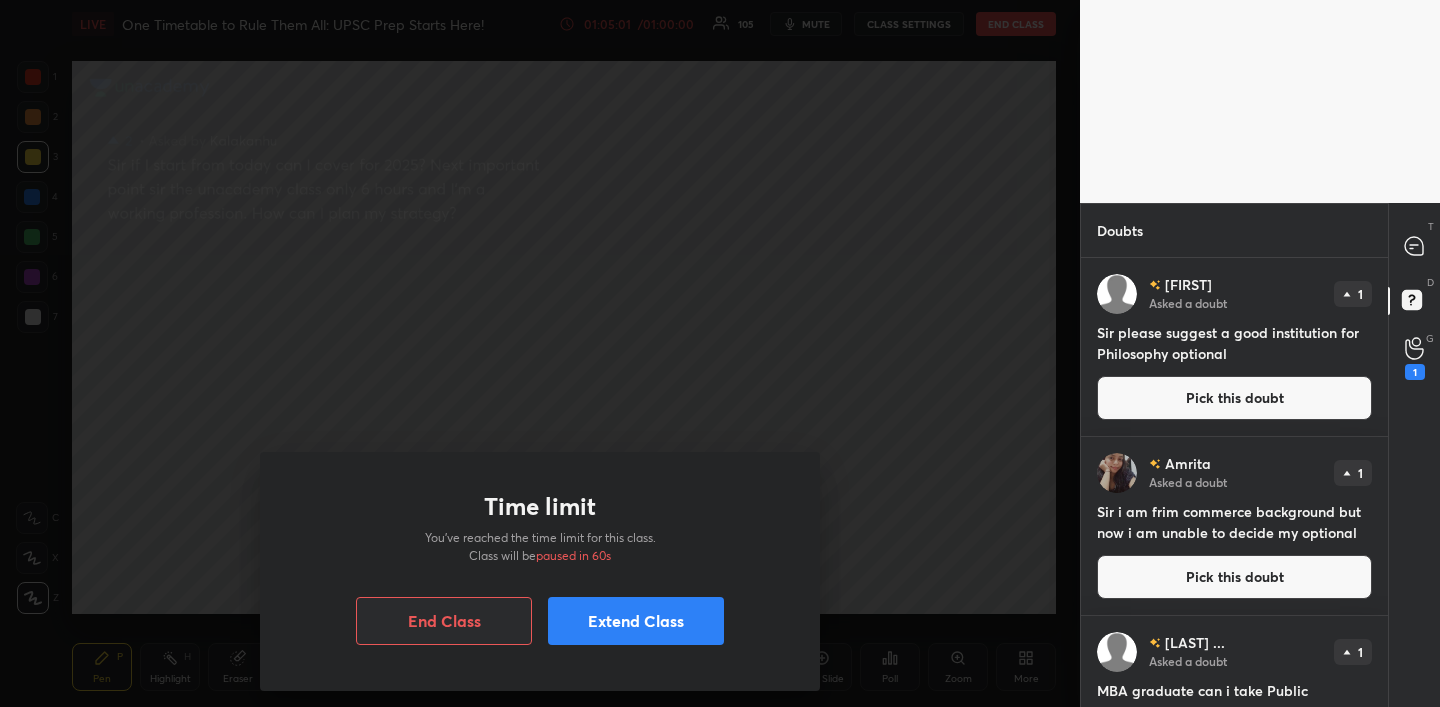 drag, startPoint x: 846, startPoint y: 188, endPoint x: 918, endPoint y: 189, distance: 72.00694 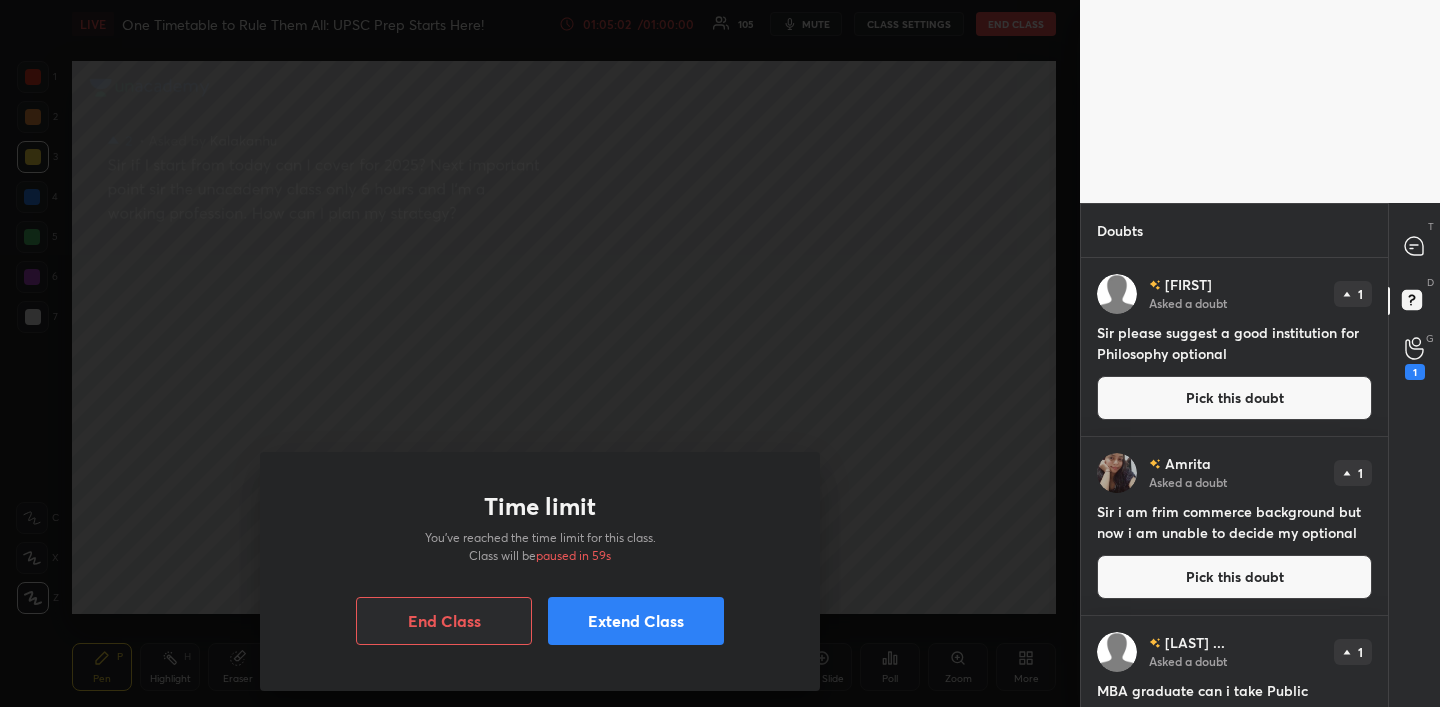click on "Time limit You’ve reached the time limit for this class. Class will be   paused in 59s End Class Extend Class" at bounding box center [540, 571] 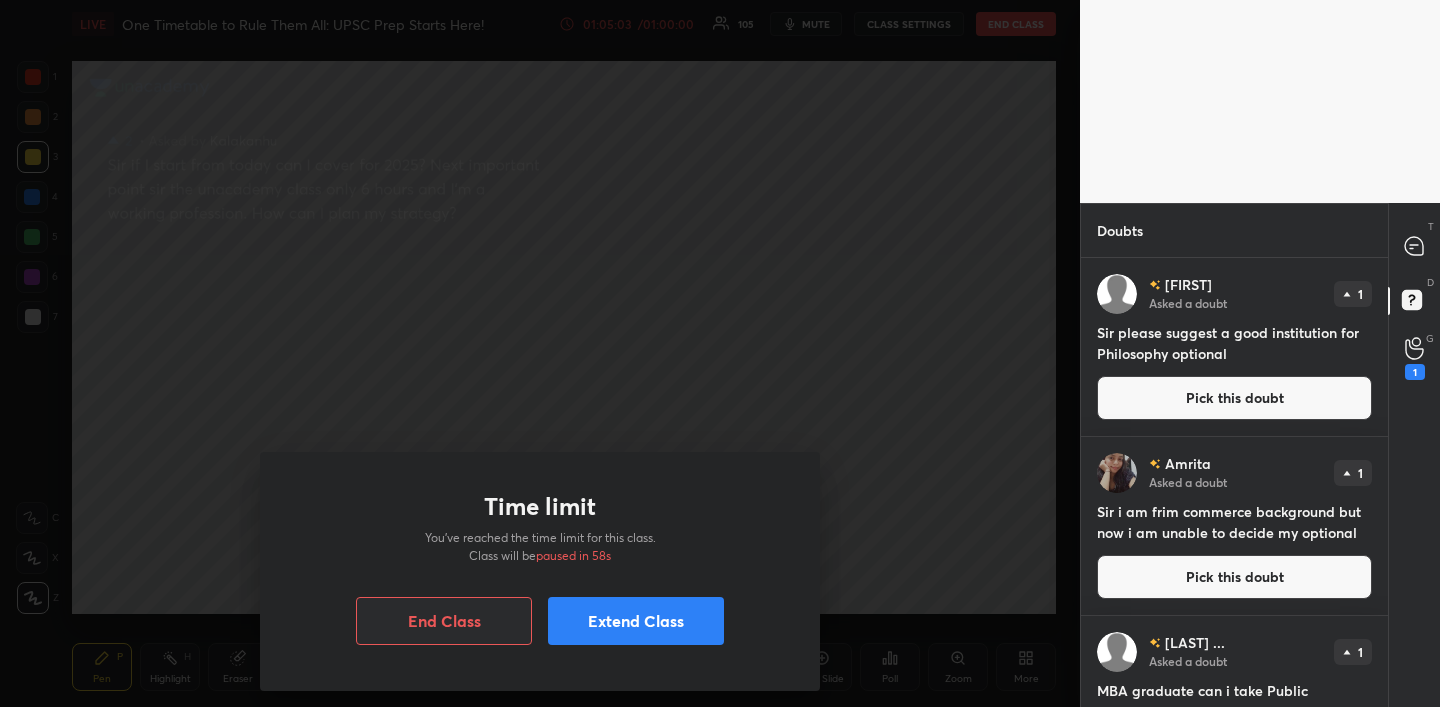 click on "Extend Class" at bounding box center (636, 621) 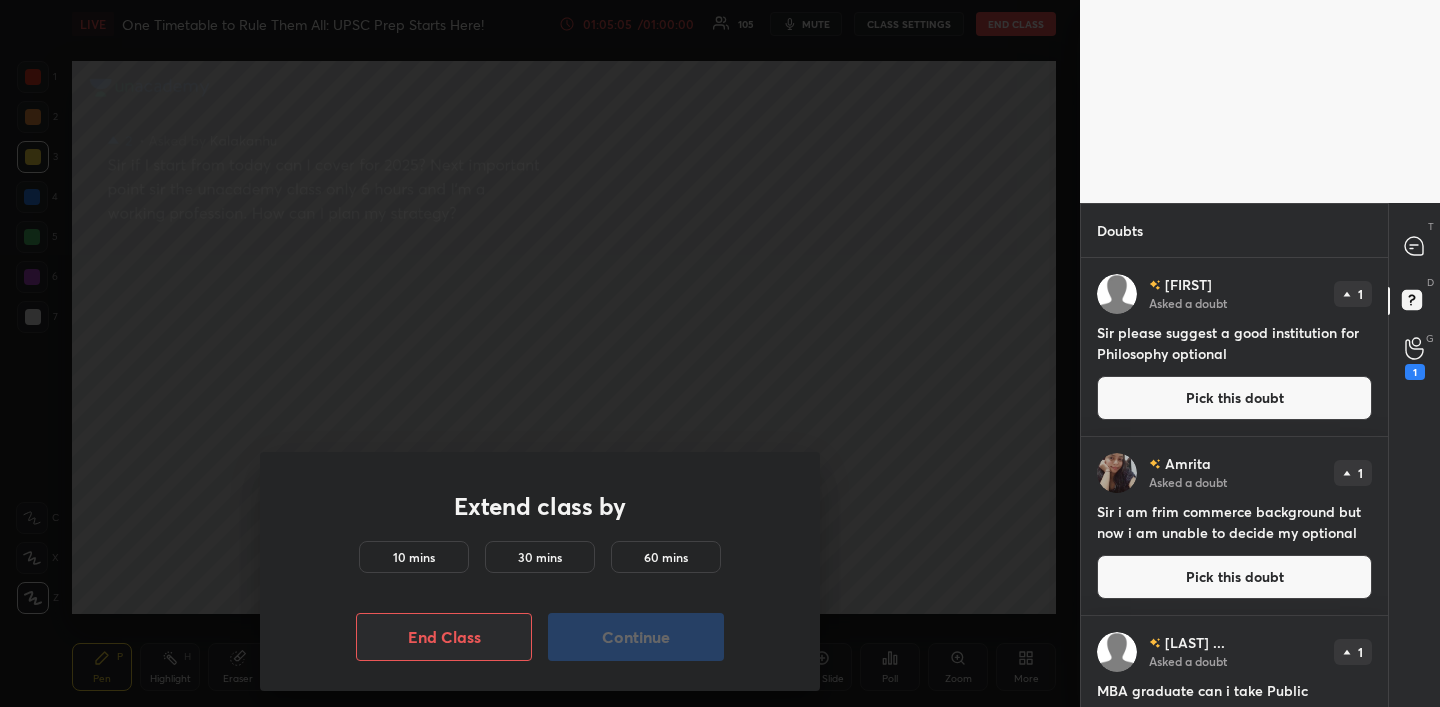 drag, startPoint x: 521, startPoint y: 556, endPoint x: 547, endPoint y: 582, distance: 36.769554 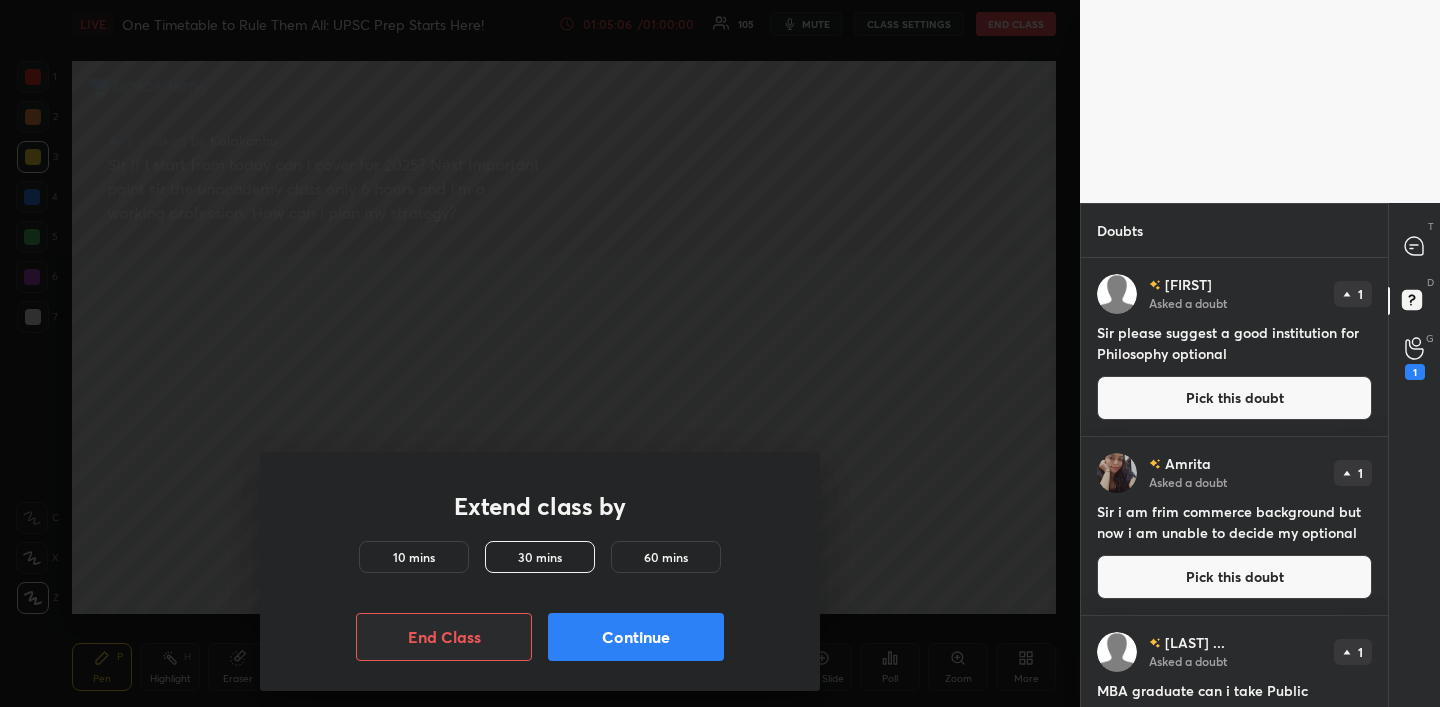 click on "10 mins" at bounding box center [414, 557] 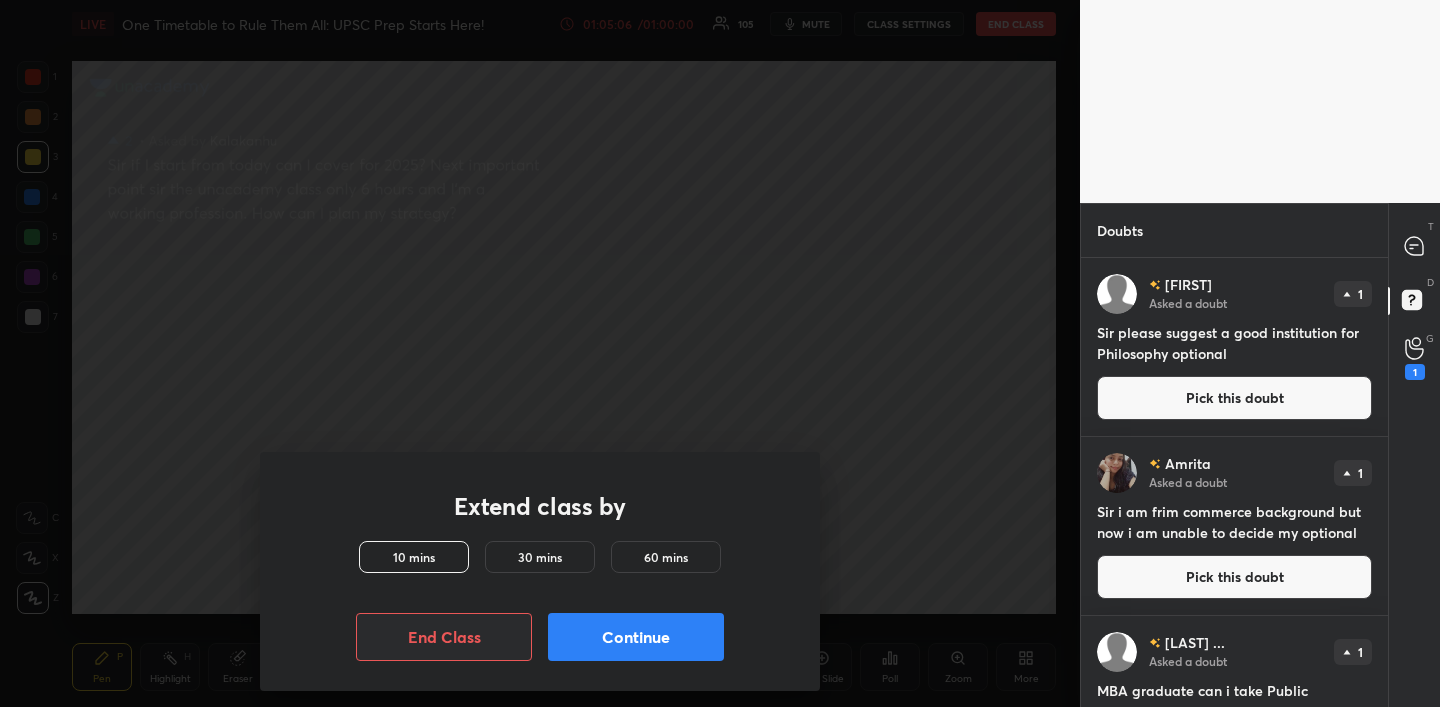drag, startPoint x: 577, startPoint y: 632, endPoint x: 564, endPoint y: 594, distance: 40.16217 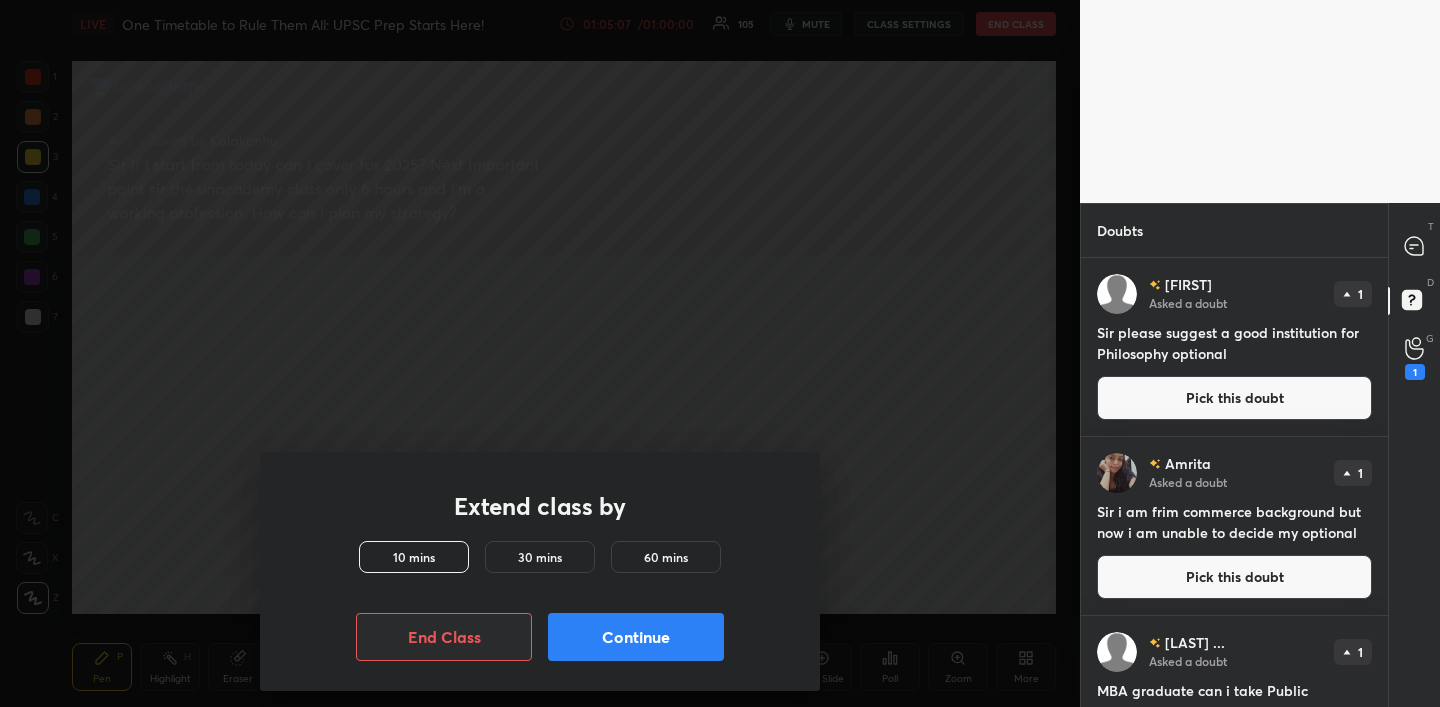 click on "Continue" at bounding box center [636, 637] 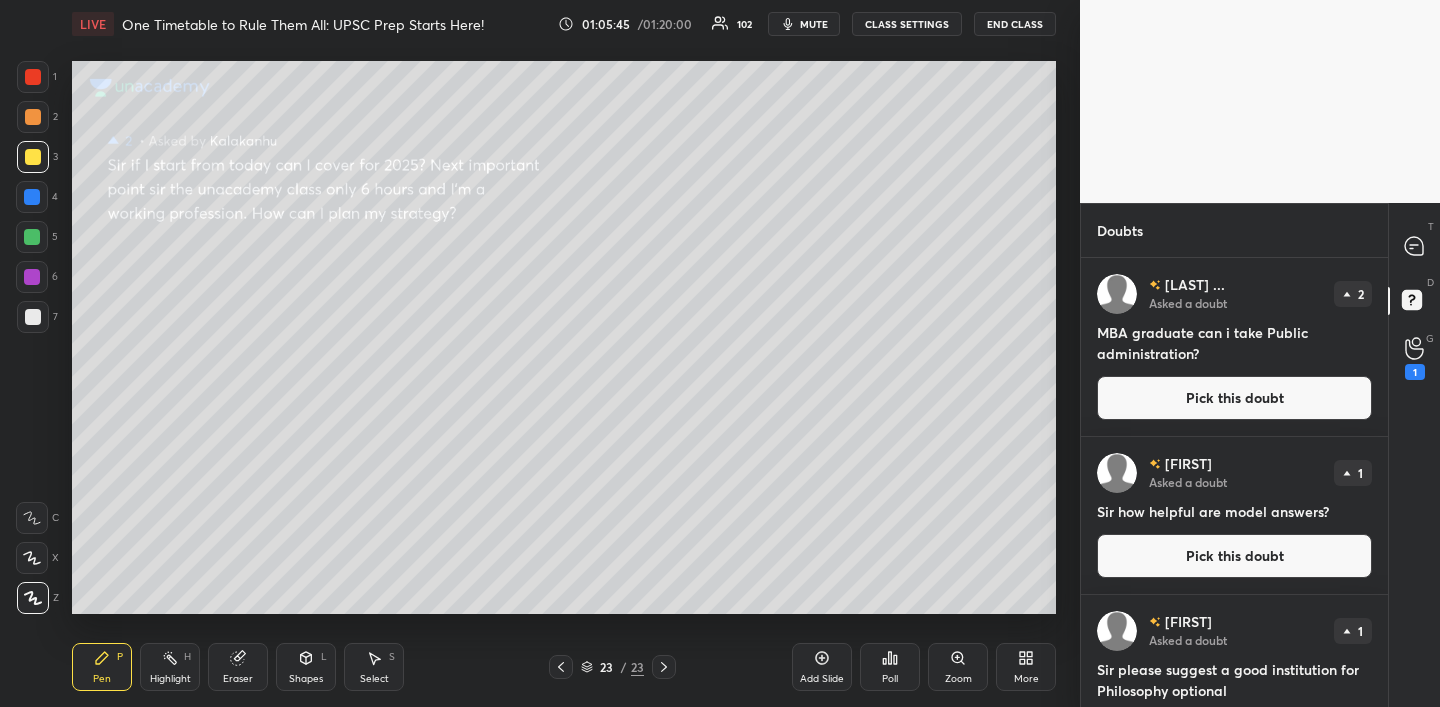 click on "Pick this doubt" at bounding box center (1234, 556) 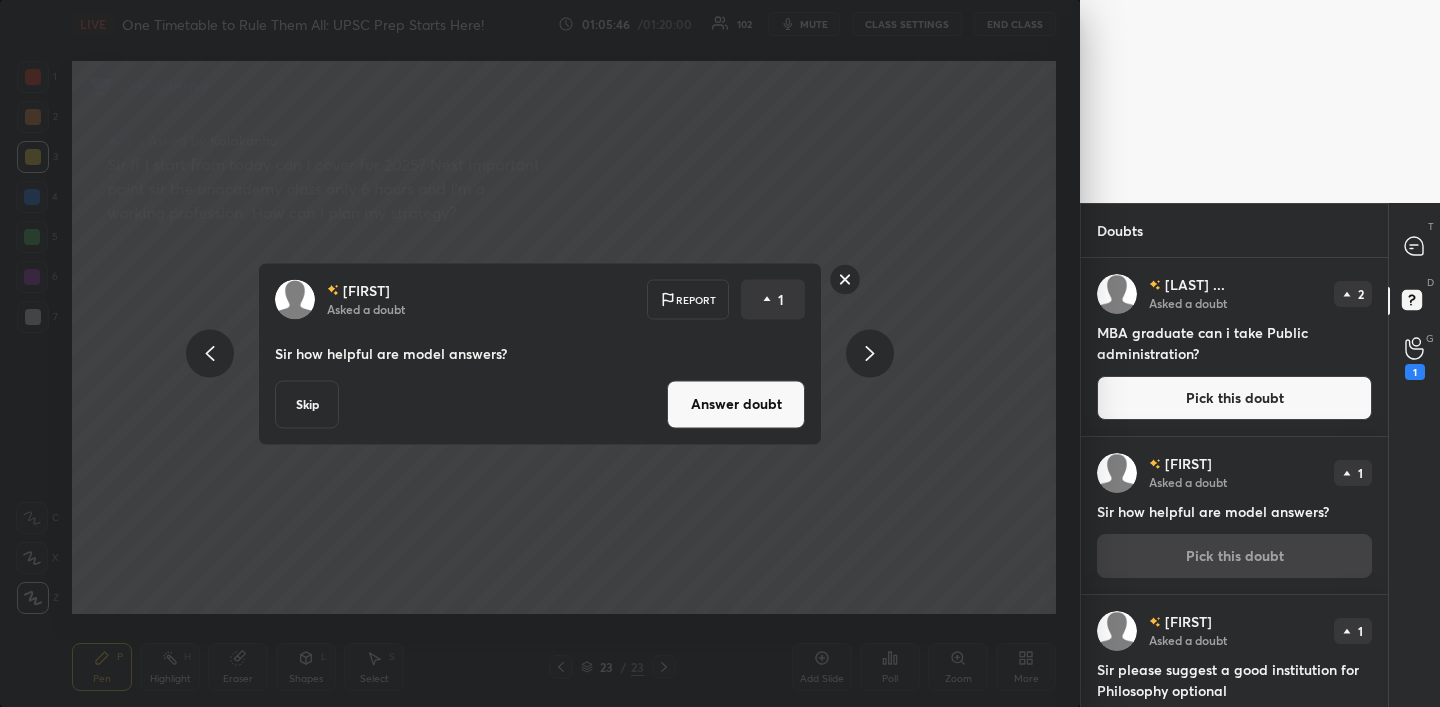 click on "Answer doubt" at bounding box center [736, 404] 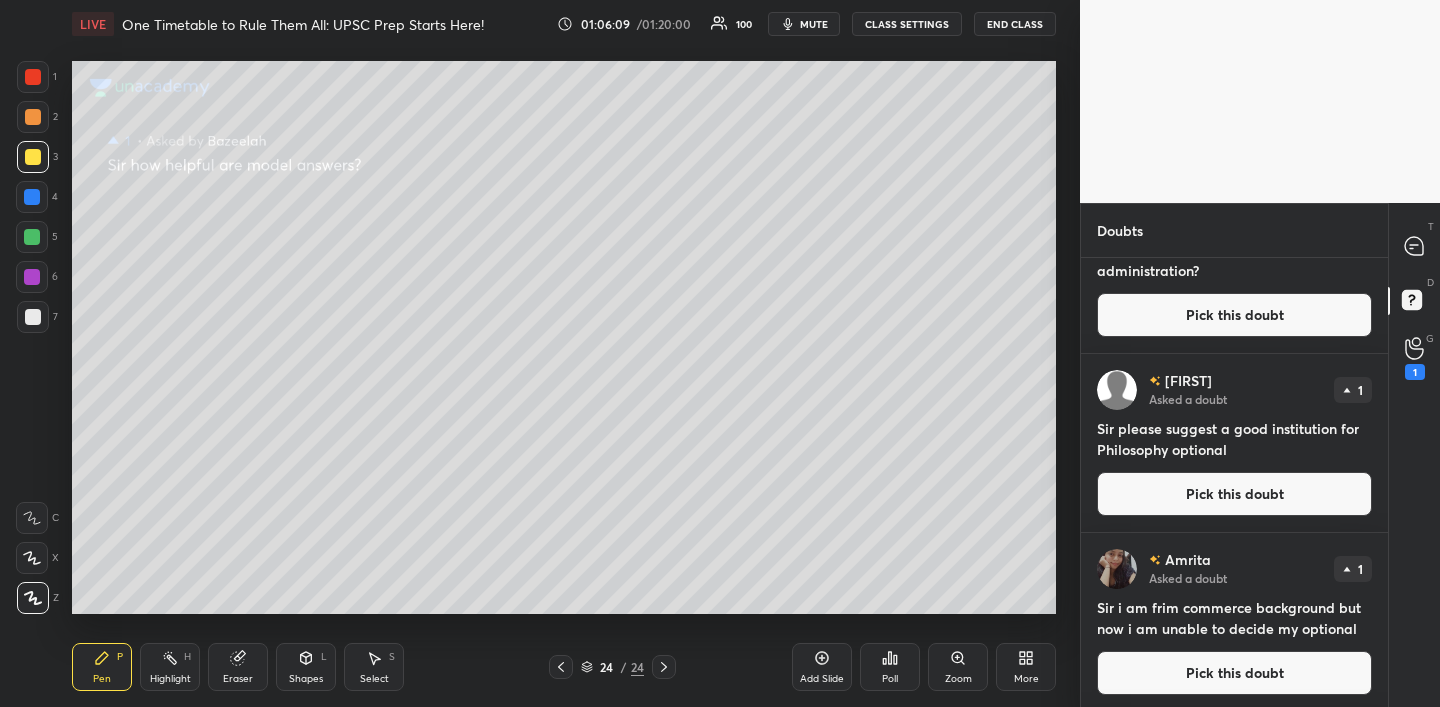 scroll, scrollTop: 84, scrollLeft: 0, axis: vertical 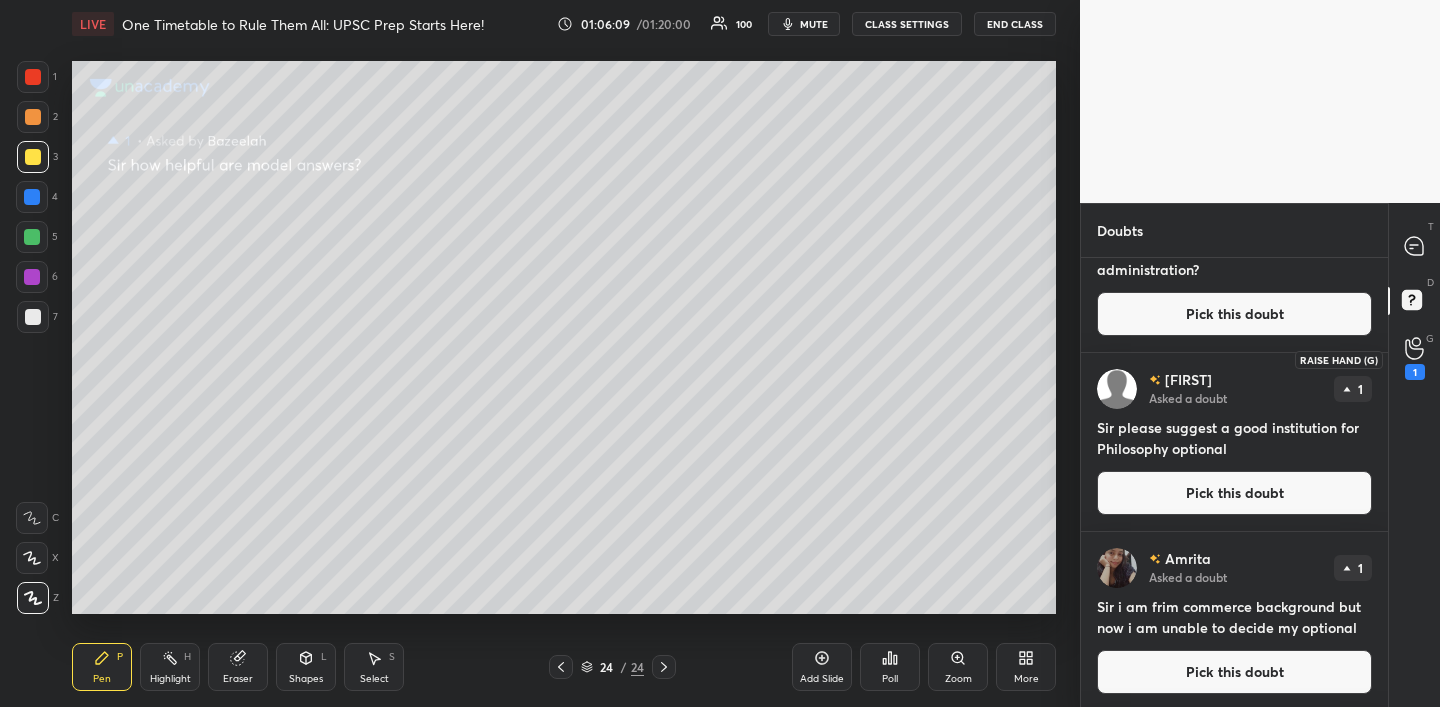 click 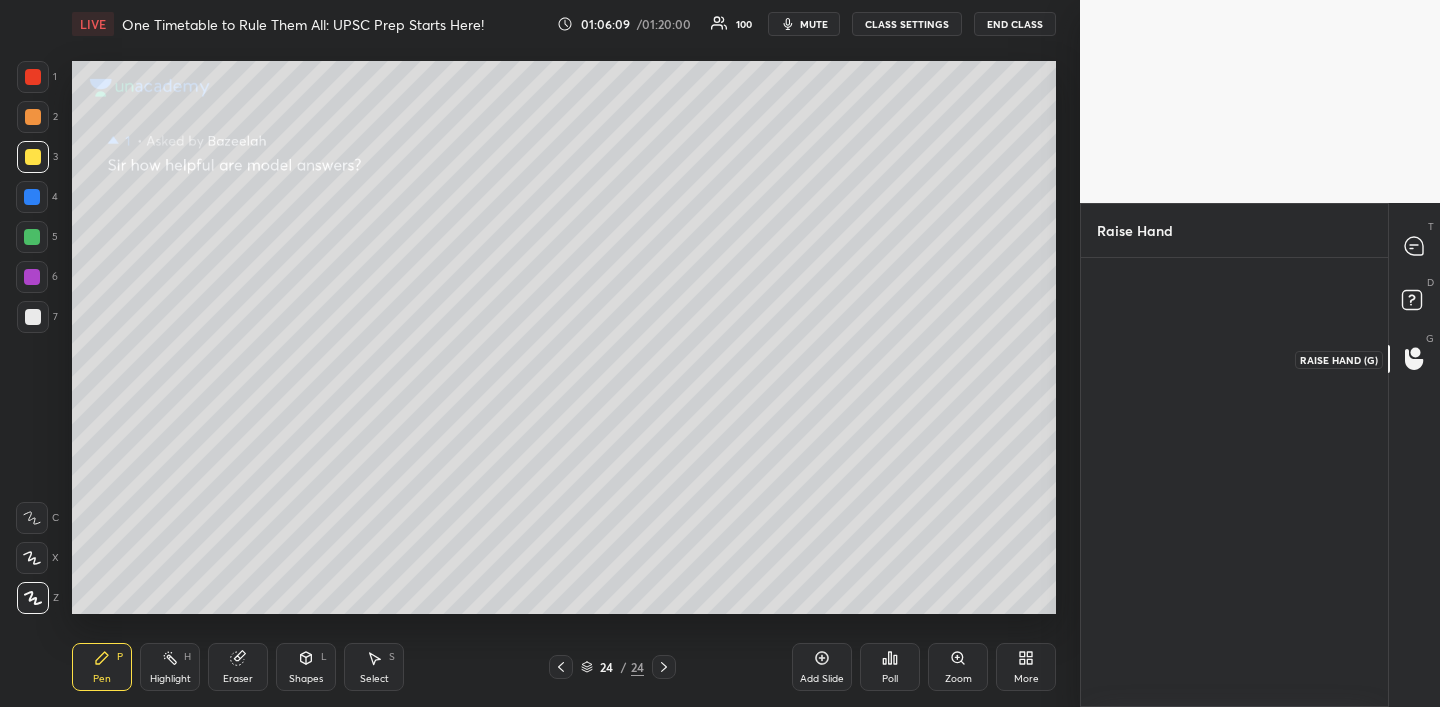 scroll, scrollTop: 443, scrollLeft: 301, axis: both 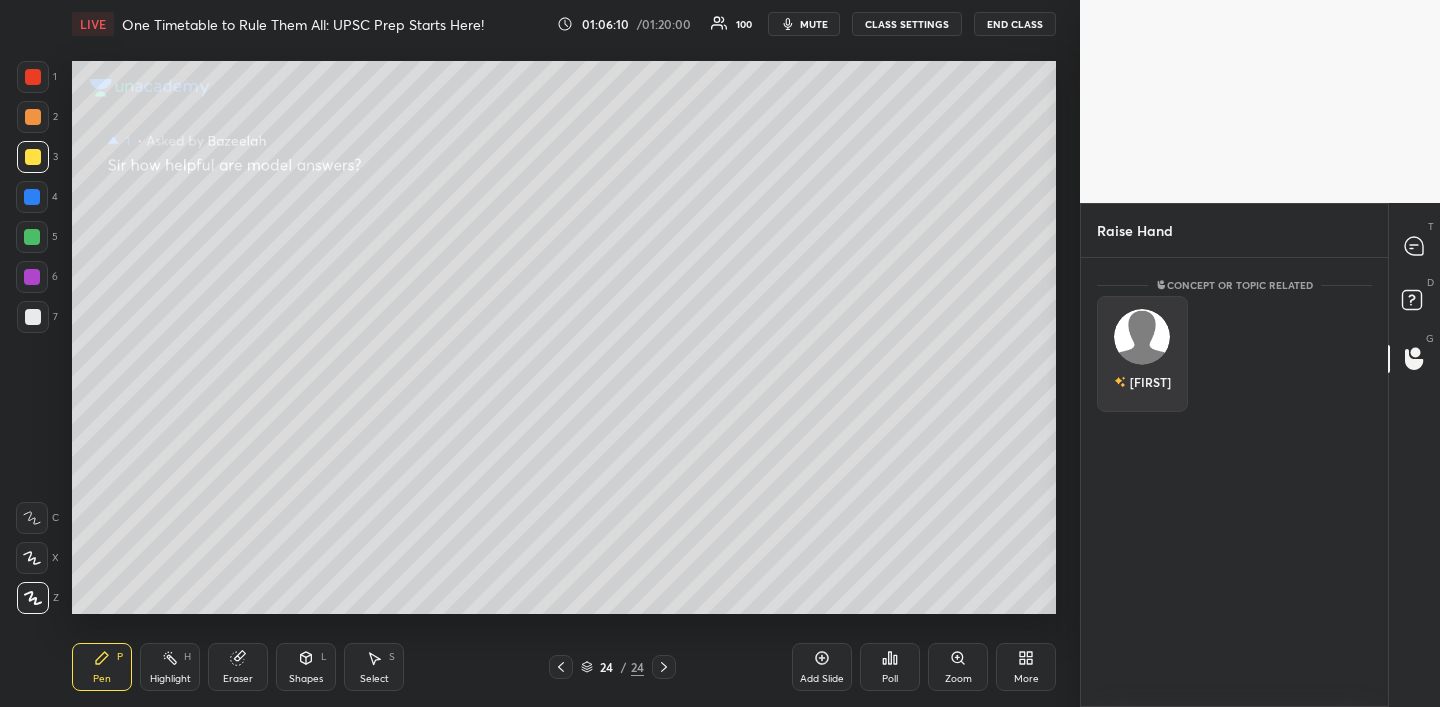 click at bounding box center [1142, 337] 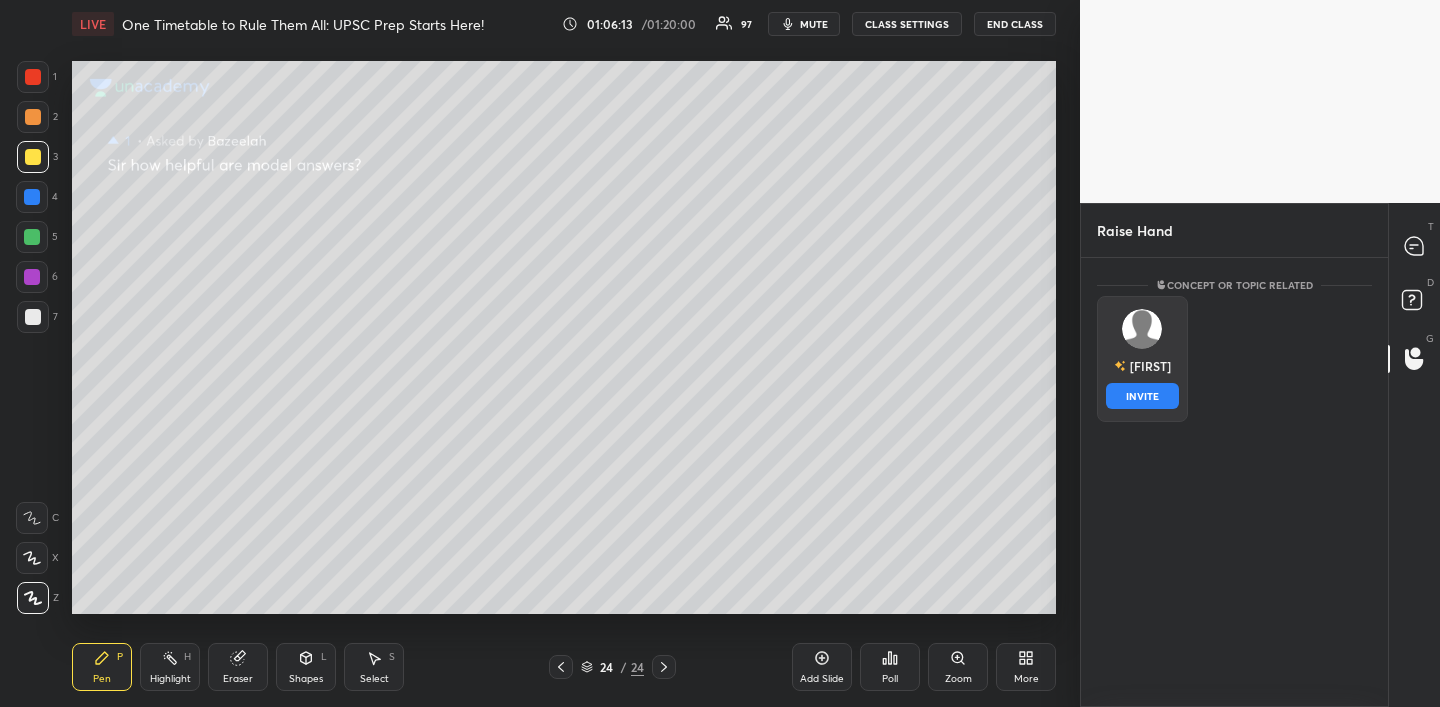 click on "INVITE" at bounding box center (1142, 396) 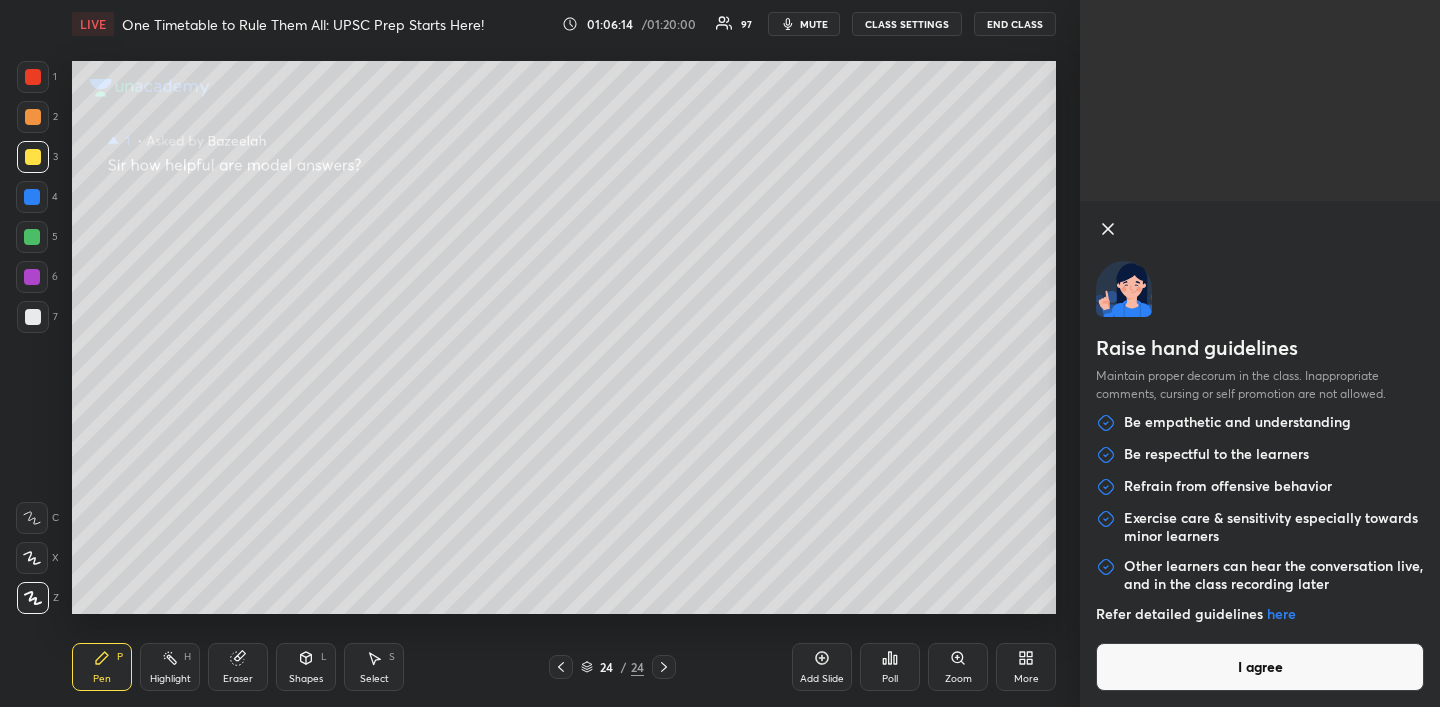 click on "I agree" at bounding box center [1260, 667] 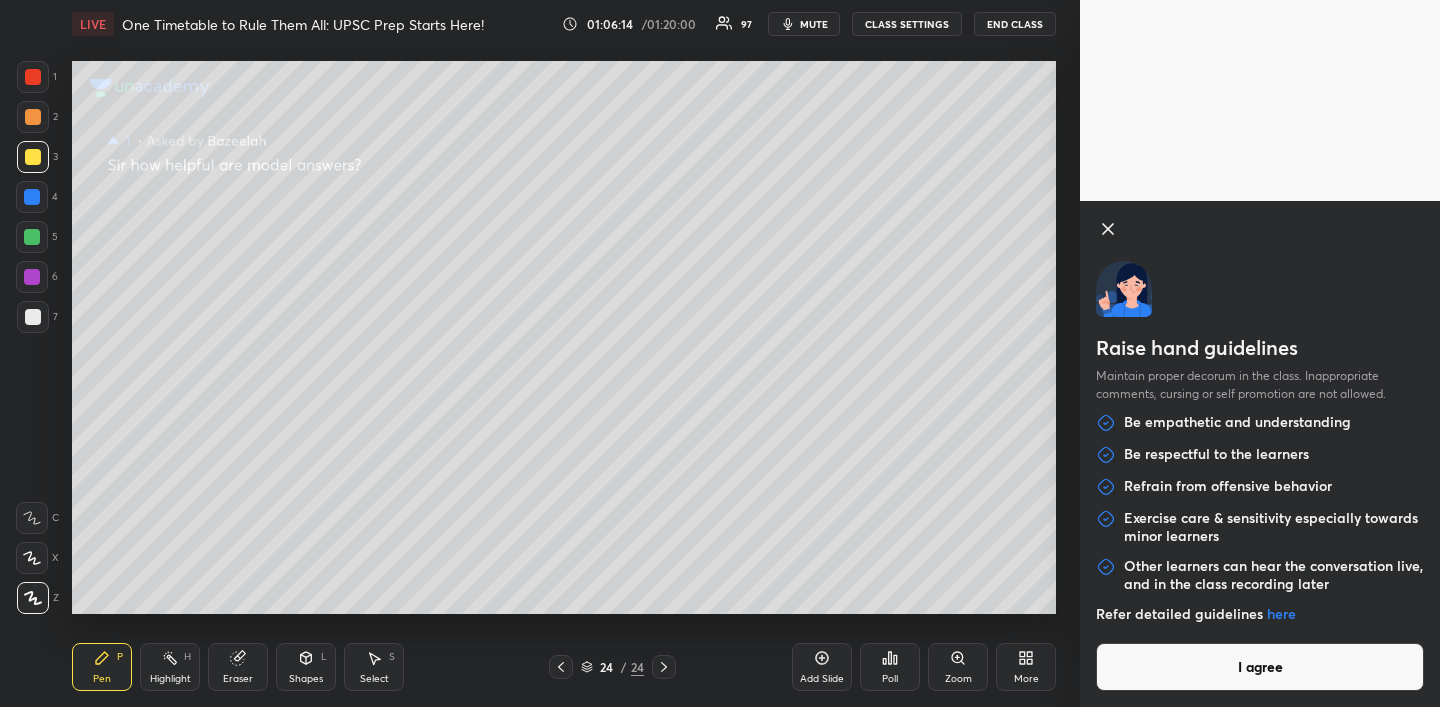 scroll, scrollTop: 362, scrollLeft: 301, axis: both 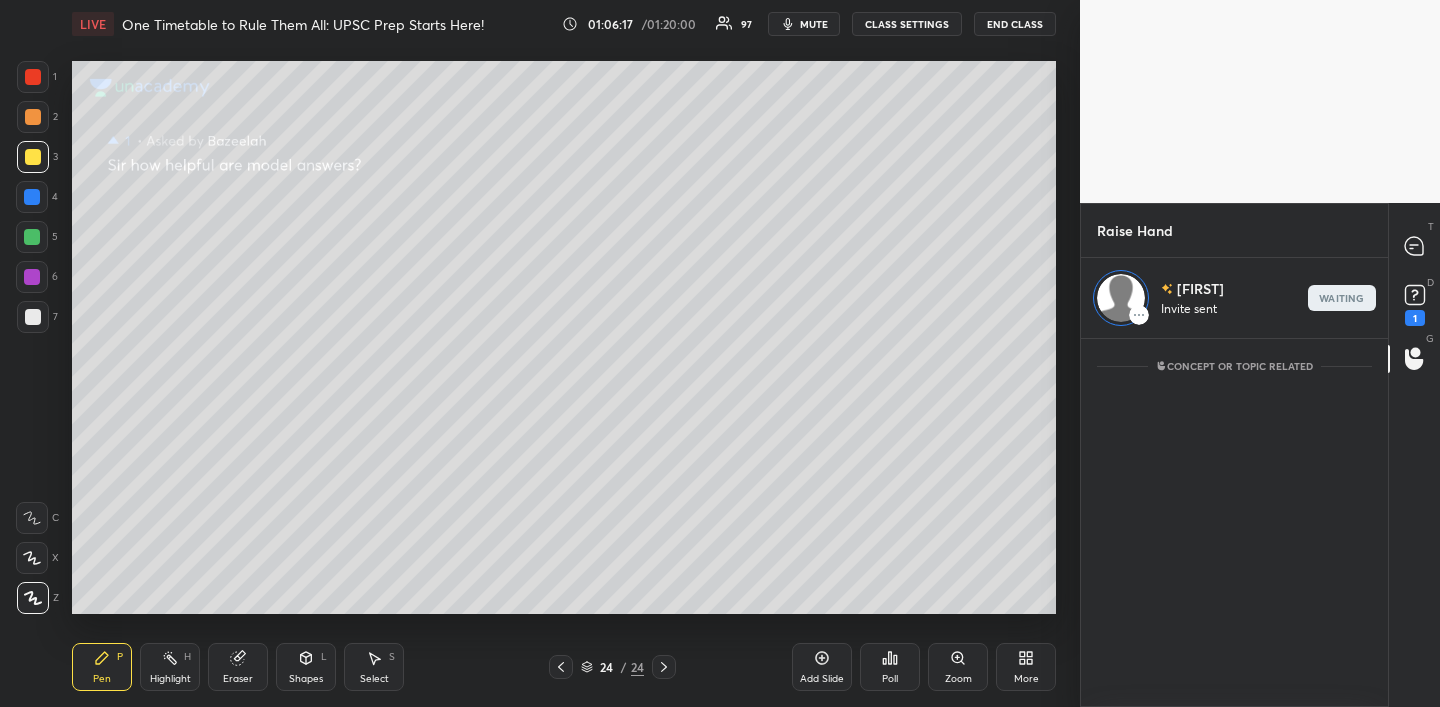 click on "3" at bounding box center (37, 157) 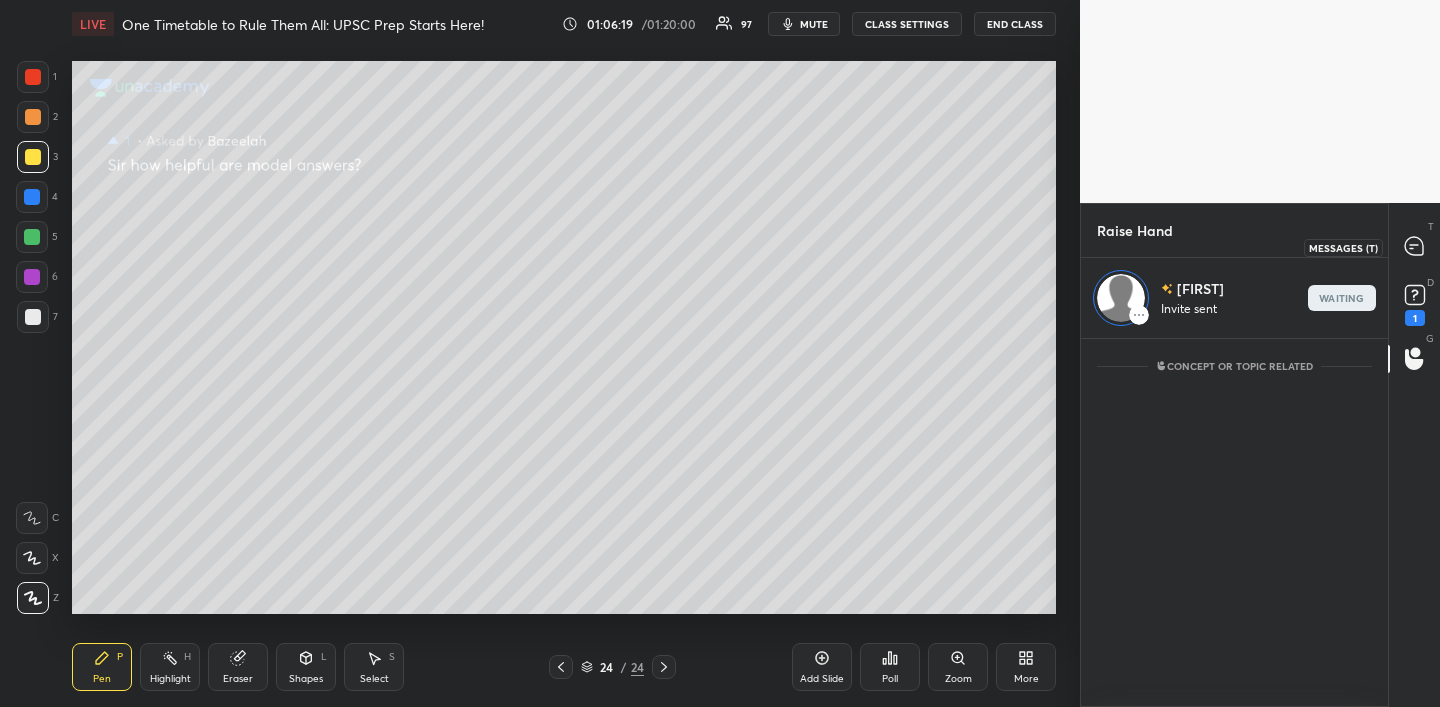 click 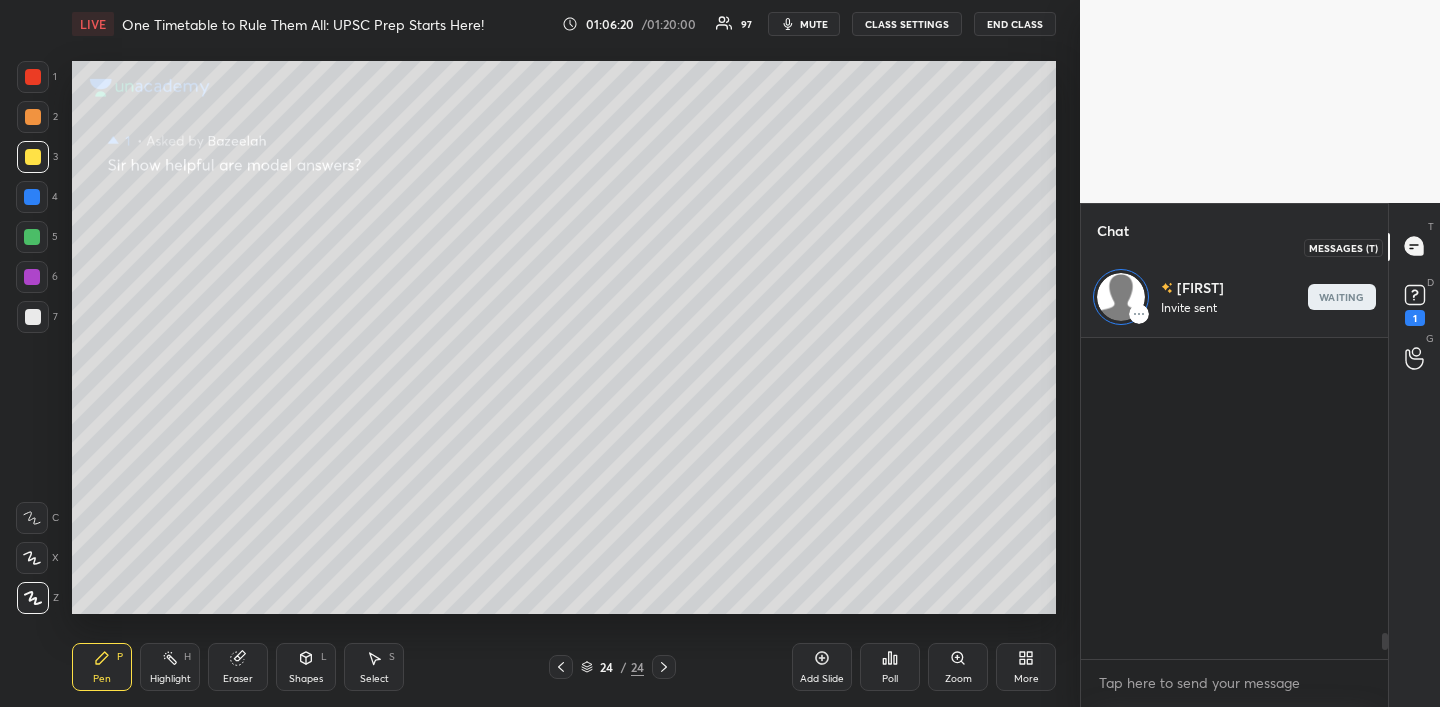 scroll, scrollTop: 9379, scrollLeft: 0, axis: vertical 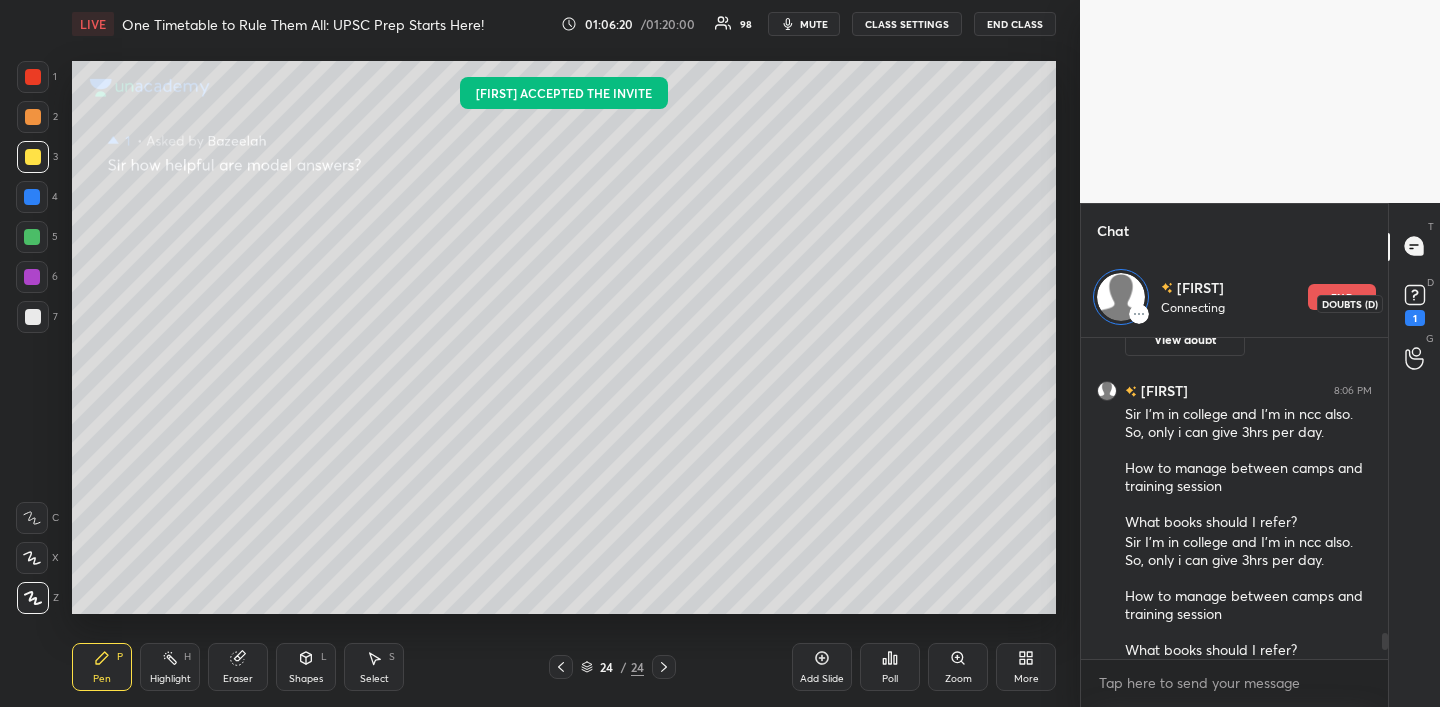 click 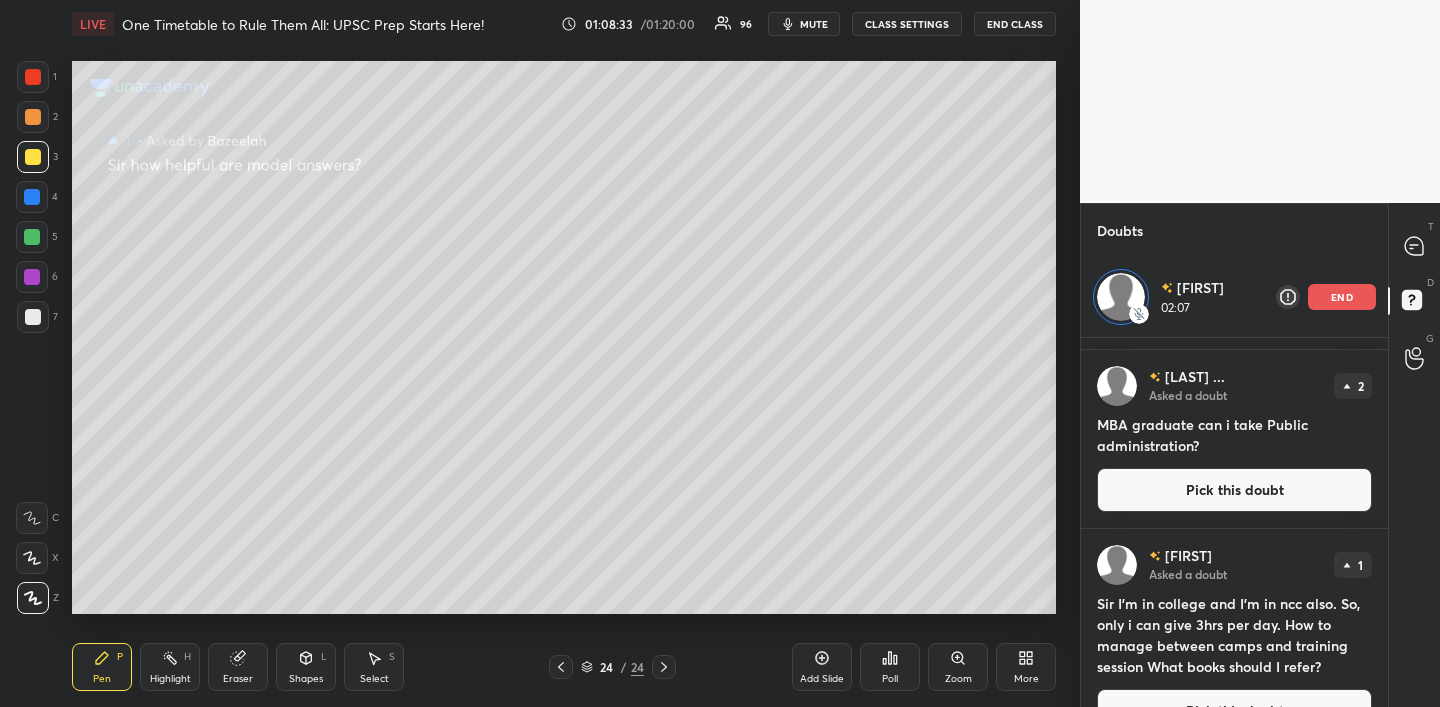 scroll, scrollTop: 360, scrollLeft: 0, axis: vertical 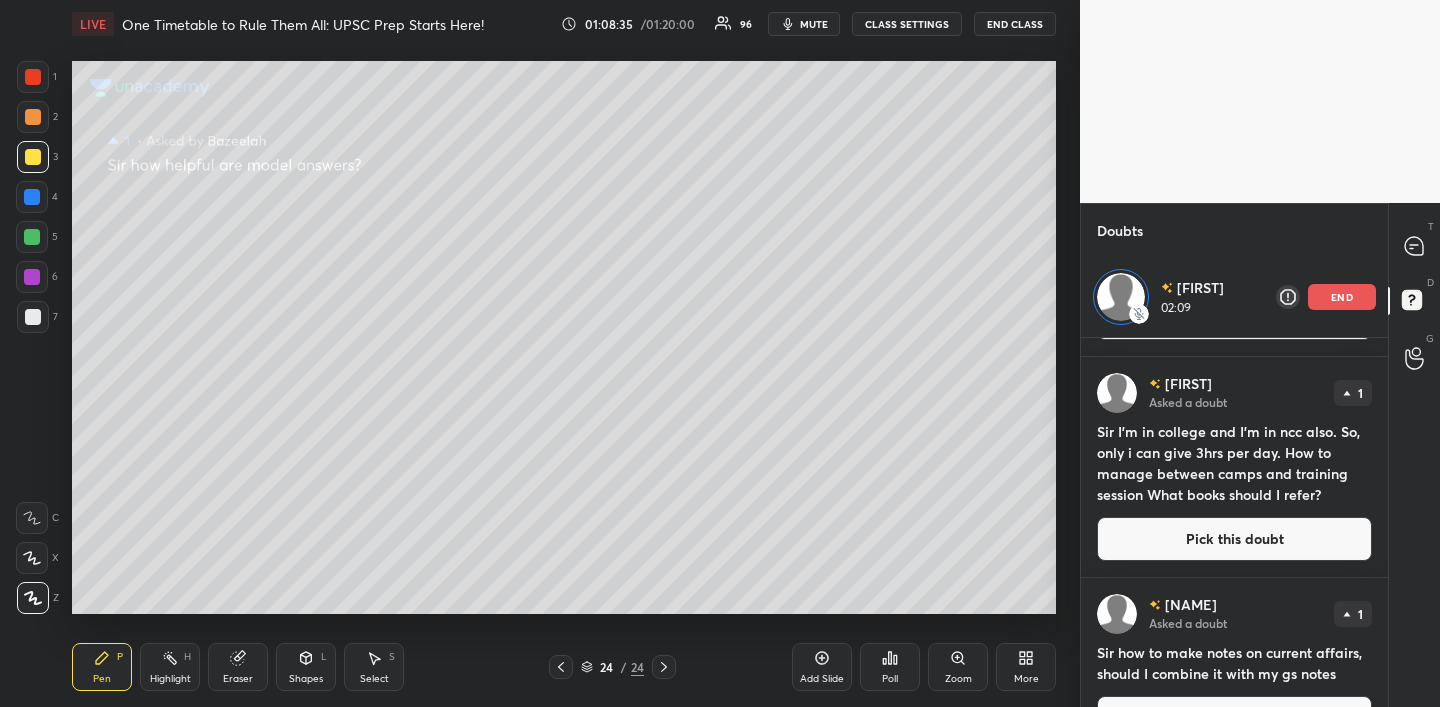 click on "end" at bounding box center [1342, 297] 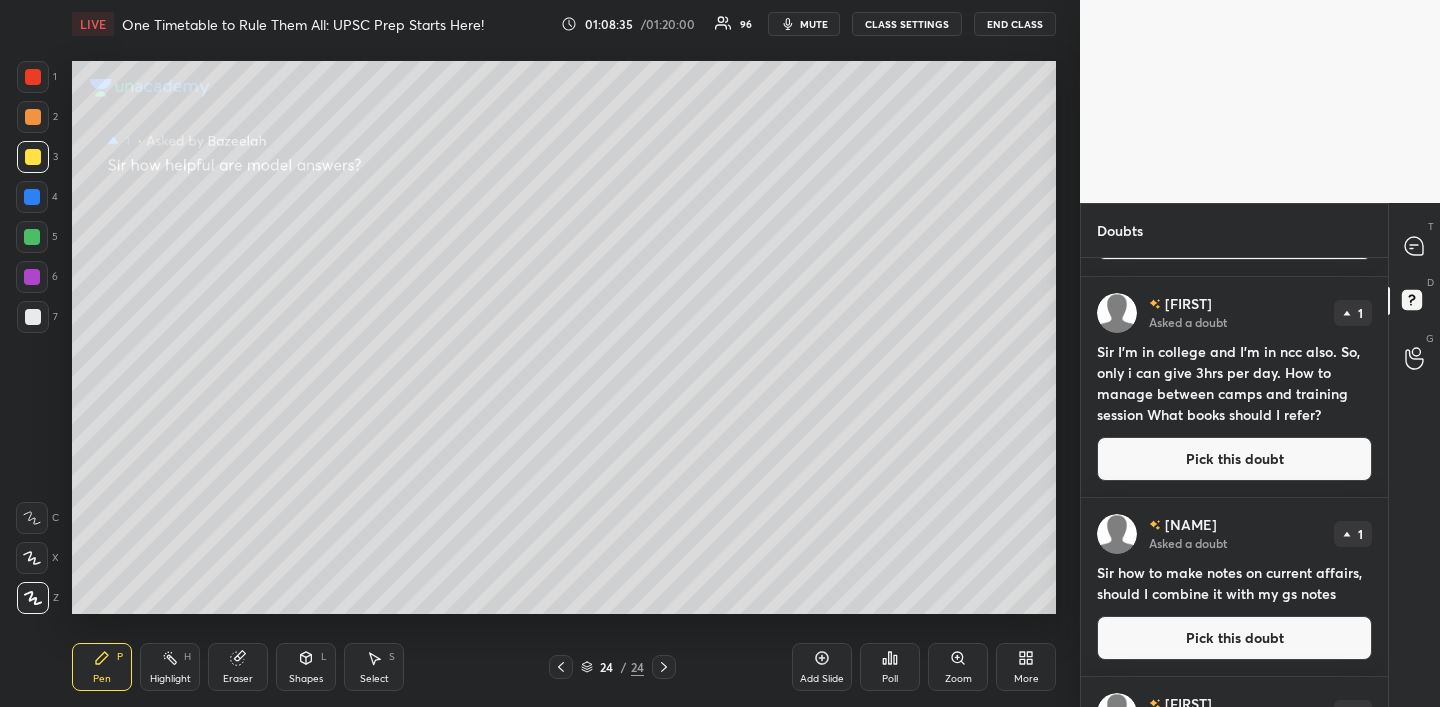 scroll, scrollTop: 7, scrollLeft: 7, axis: both 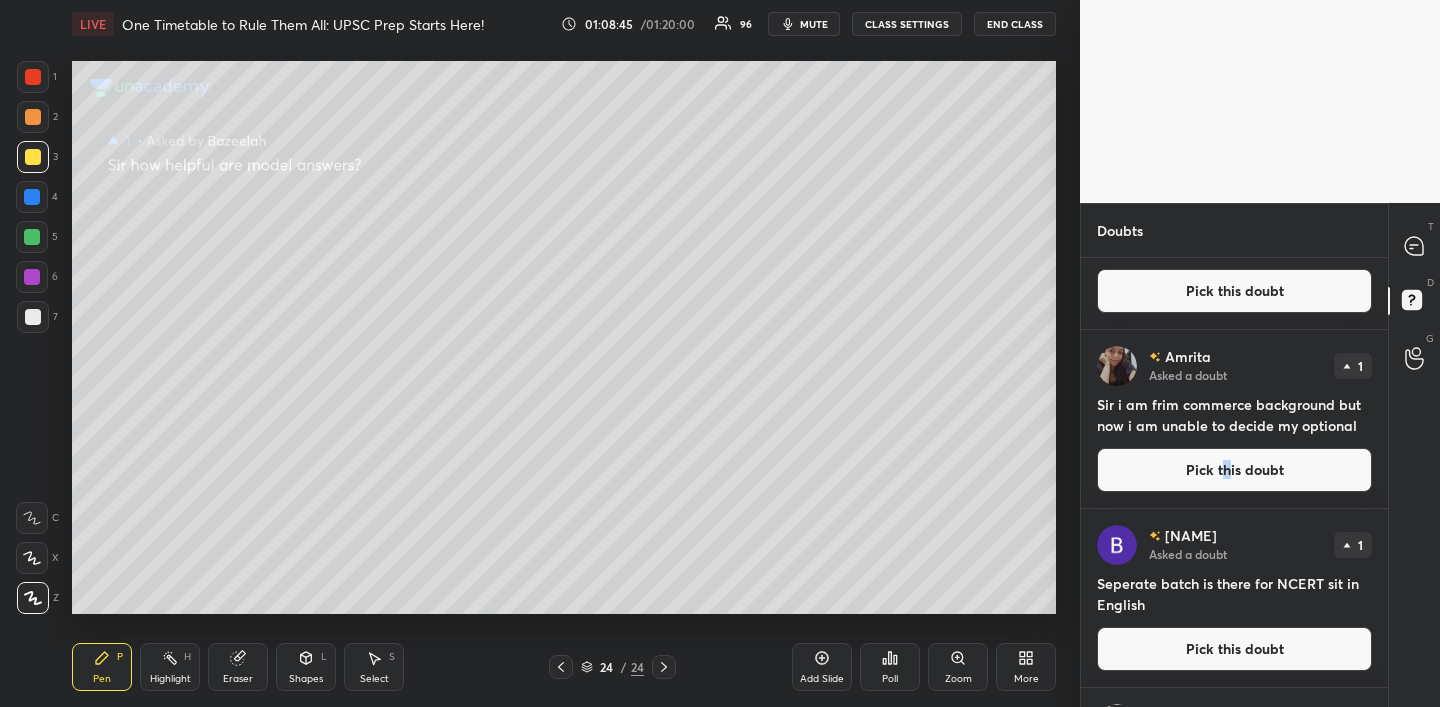 click on "Pick this doubt" at bounding box center (1234, 470) 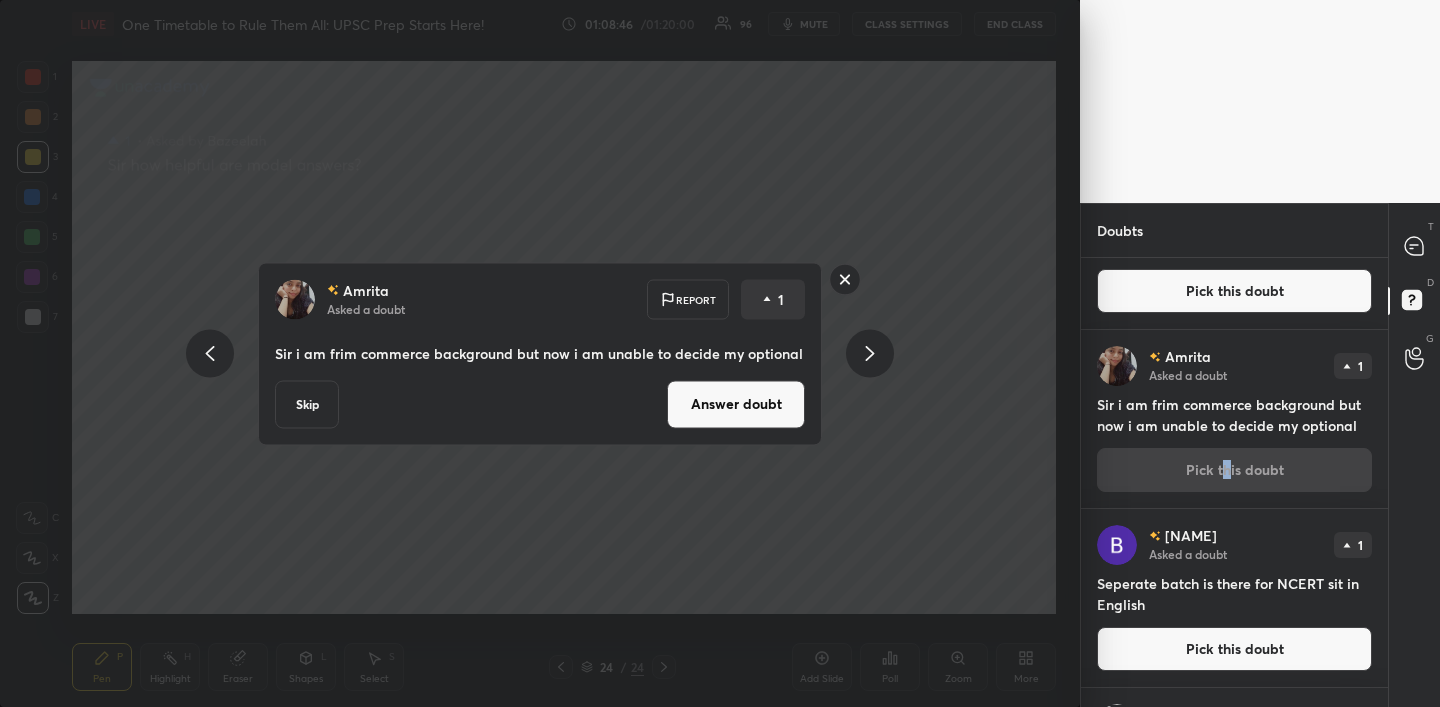 click on "Answer doubt" at bounding box center [736, 404] 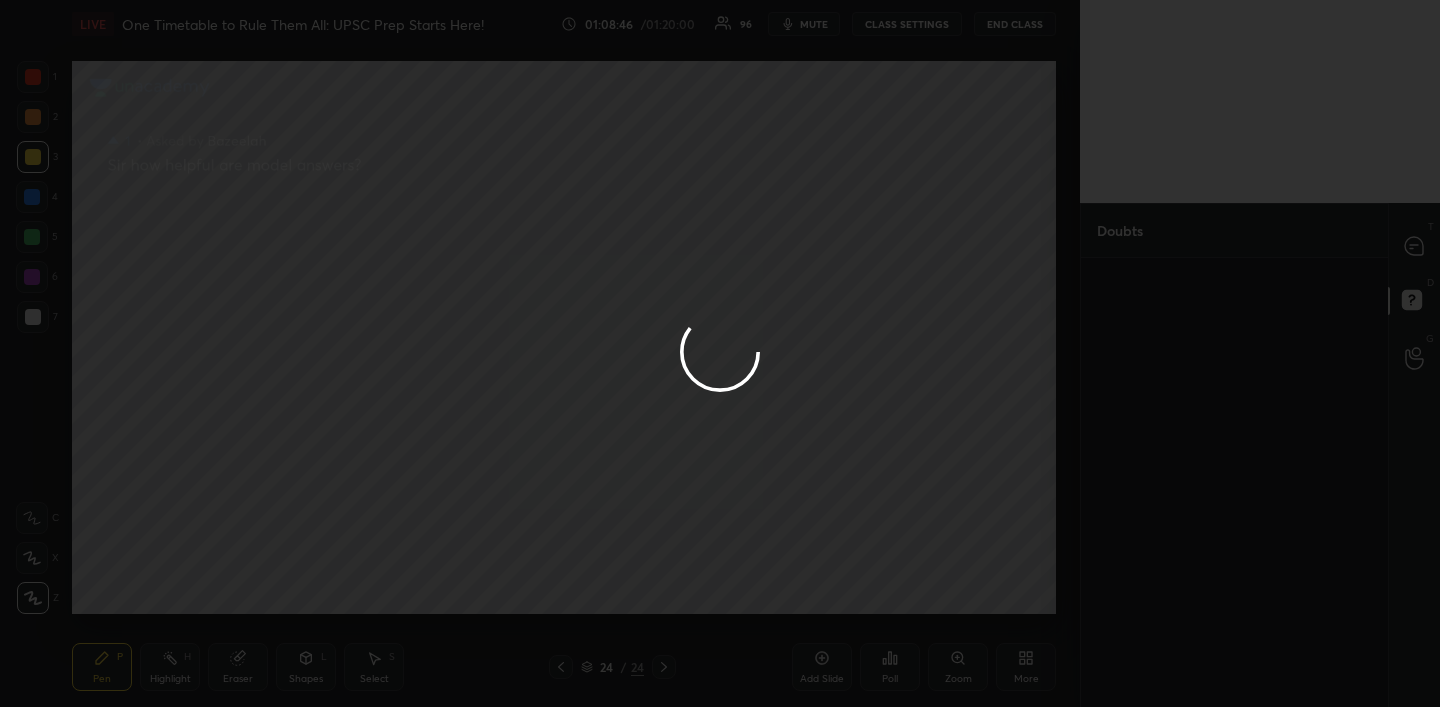 scroll, scrollTop: 0, scrollLeft: 0, axis: both 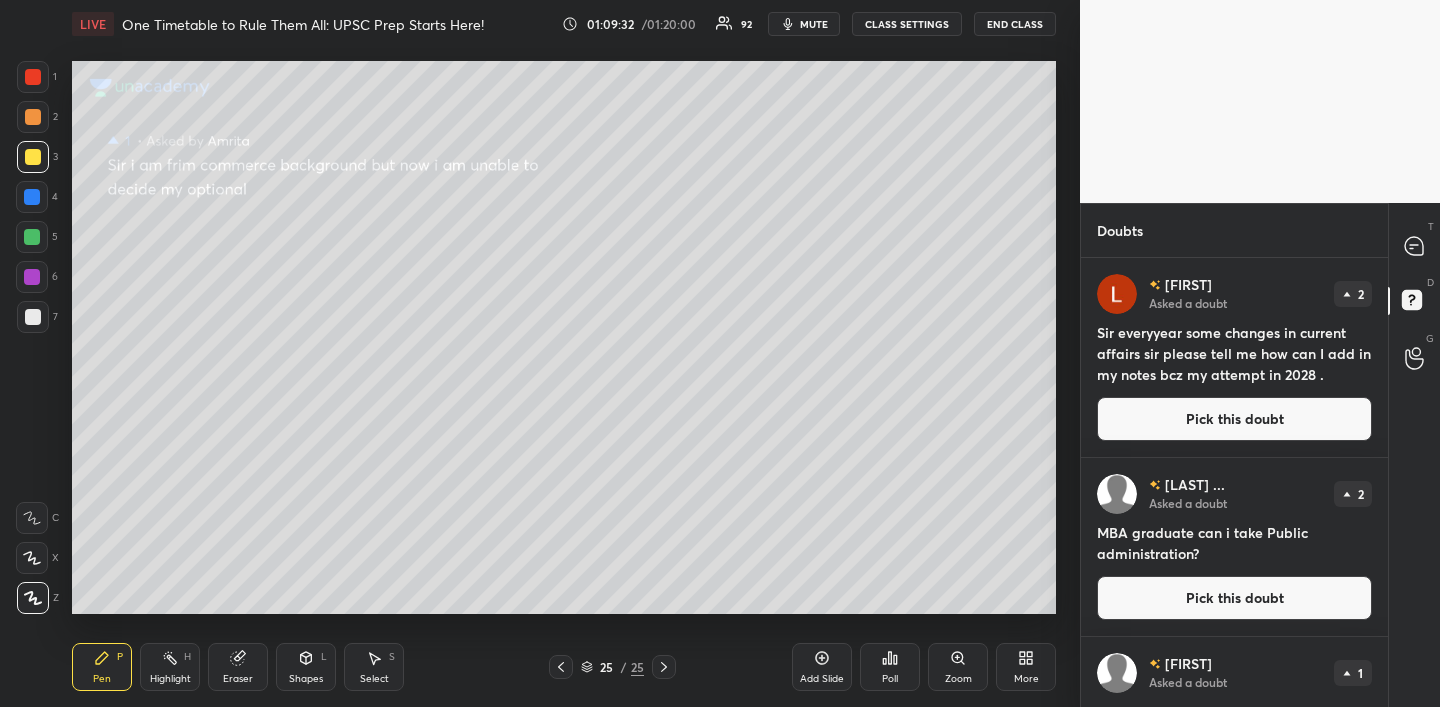 click on "Pick this doubt" at bounding box center [1234, 598] 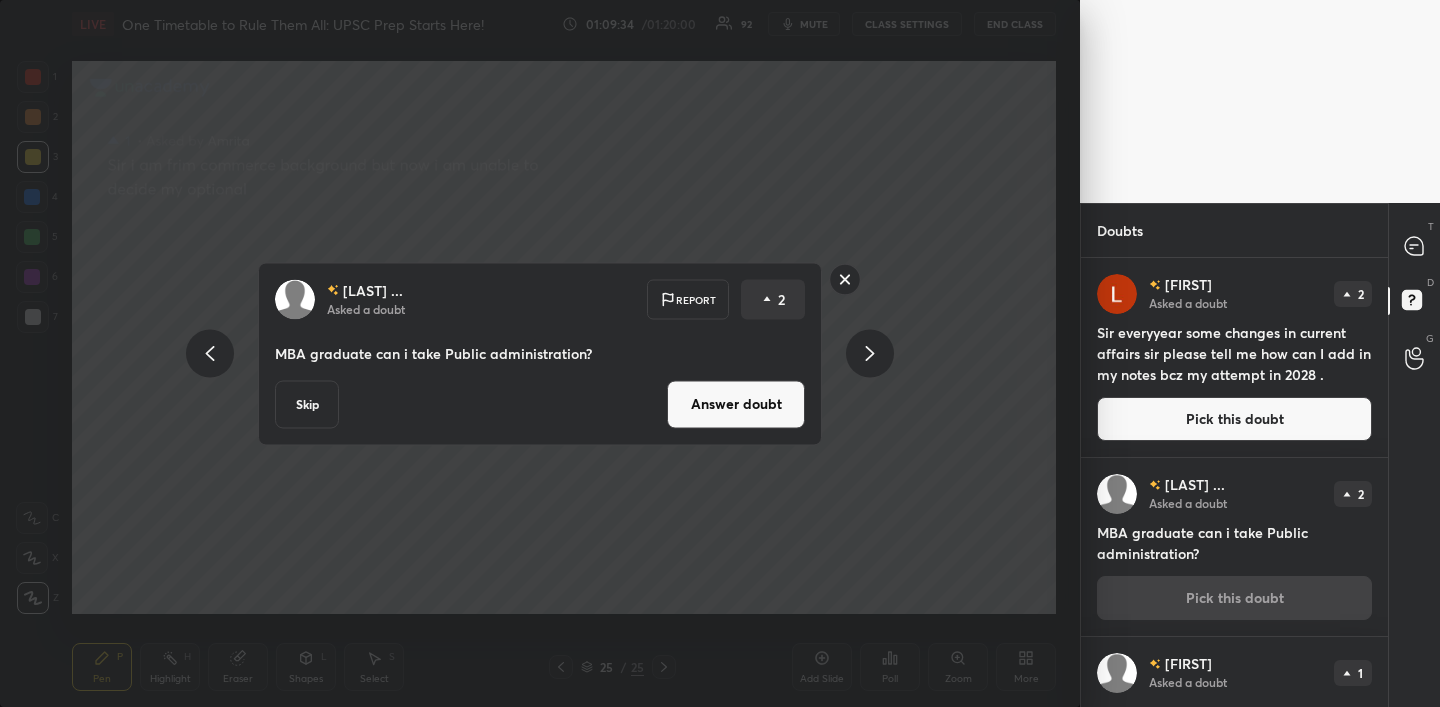 click on "Answer doubt" at bounding box center (736, 404) 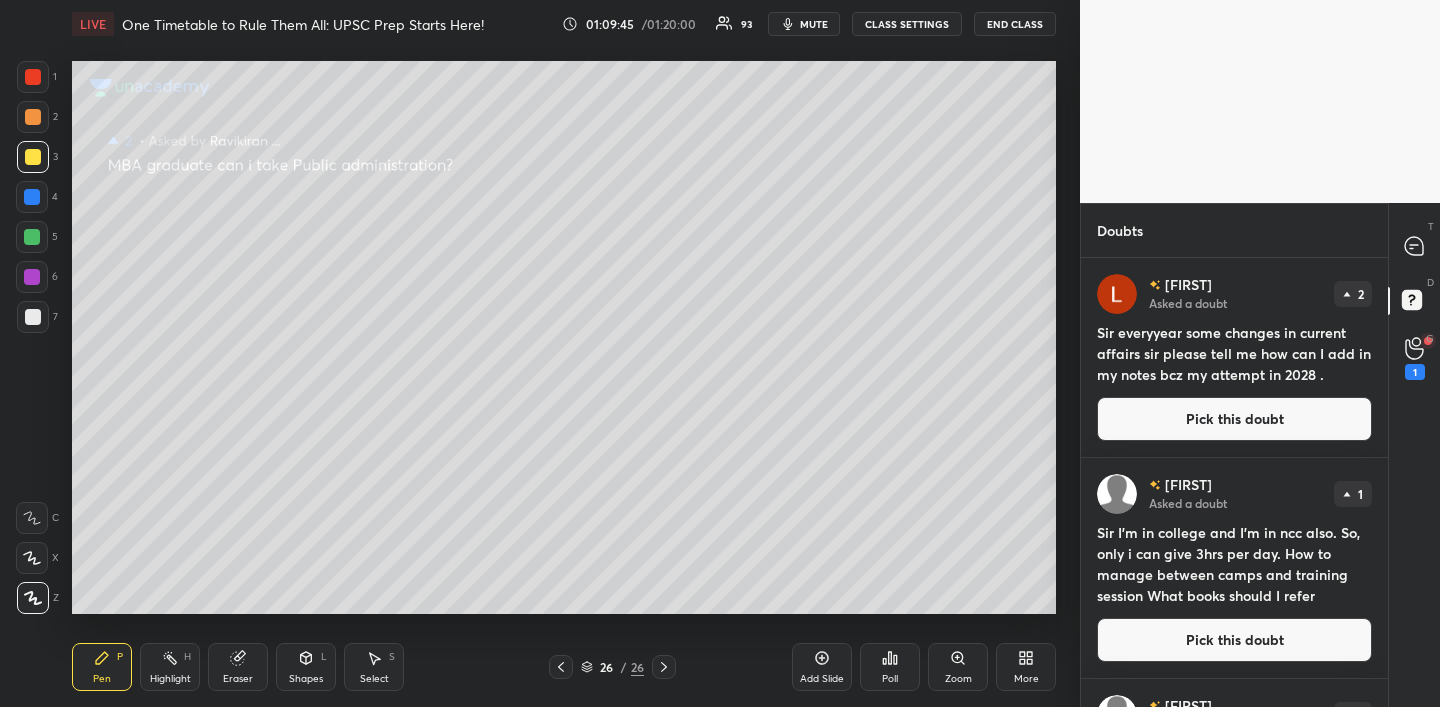 click on "Pick this doubt" at bounding box center (1234, 640) 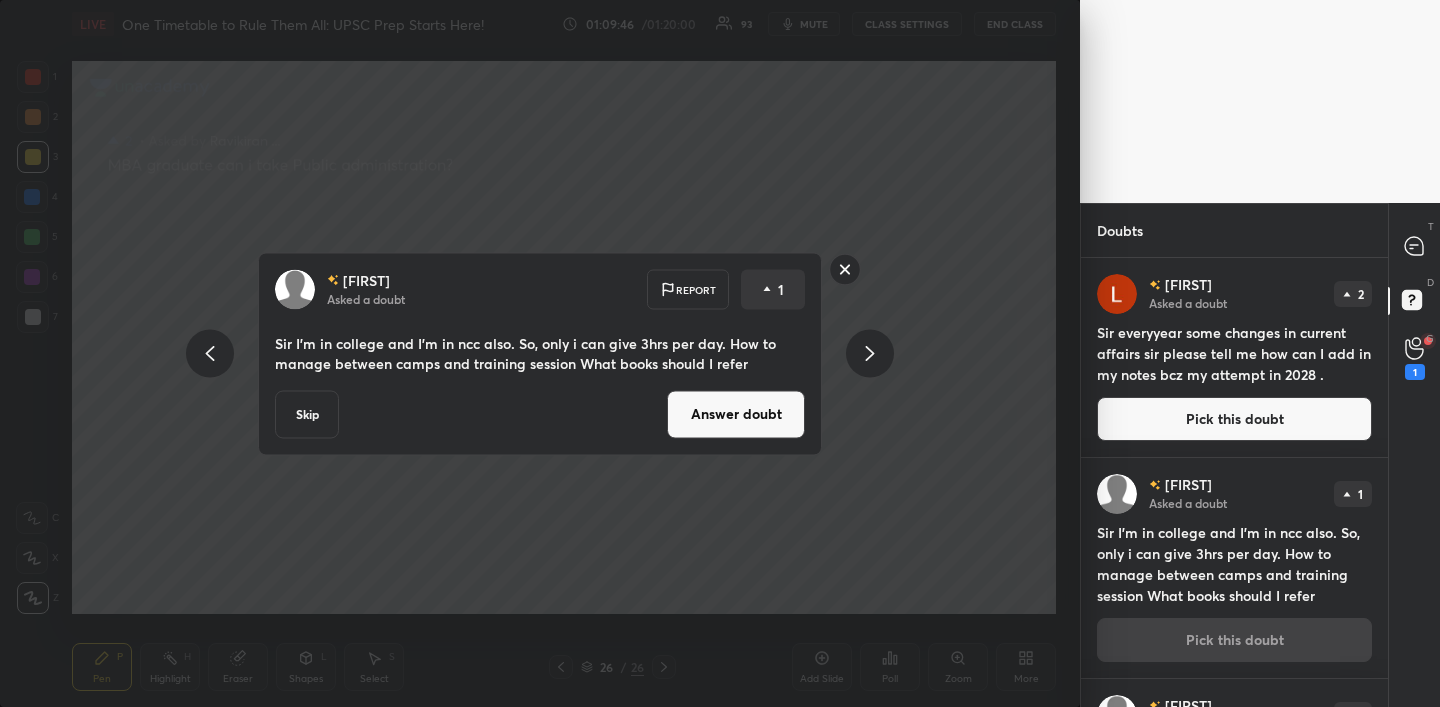 click on "Answer doubt" at bounding box center [736, 414] 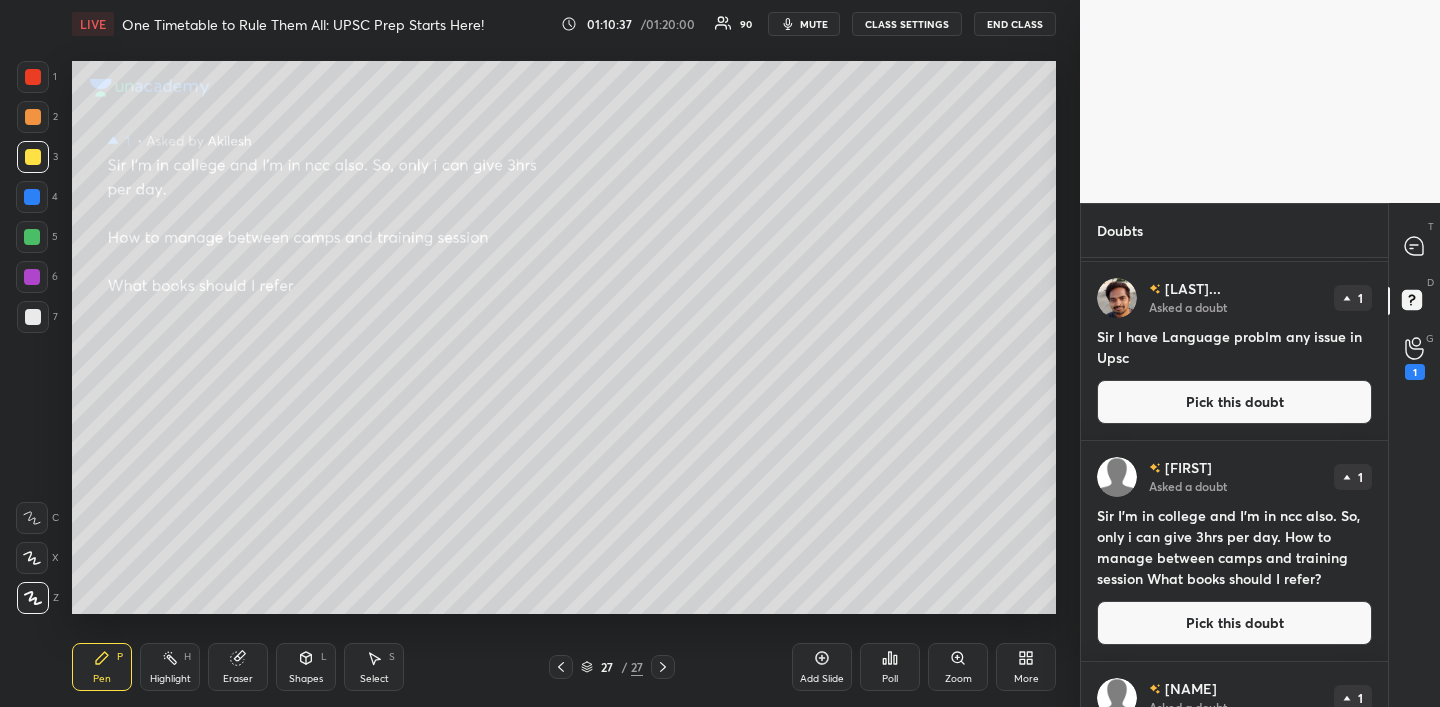 scroll, scrollTop: 221, scrollLeft: 0, axis: vertical 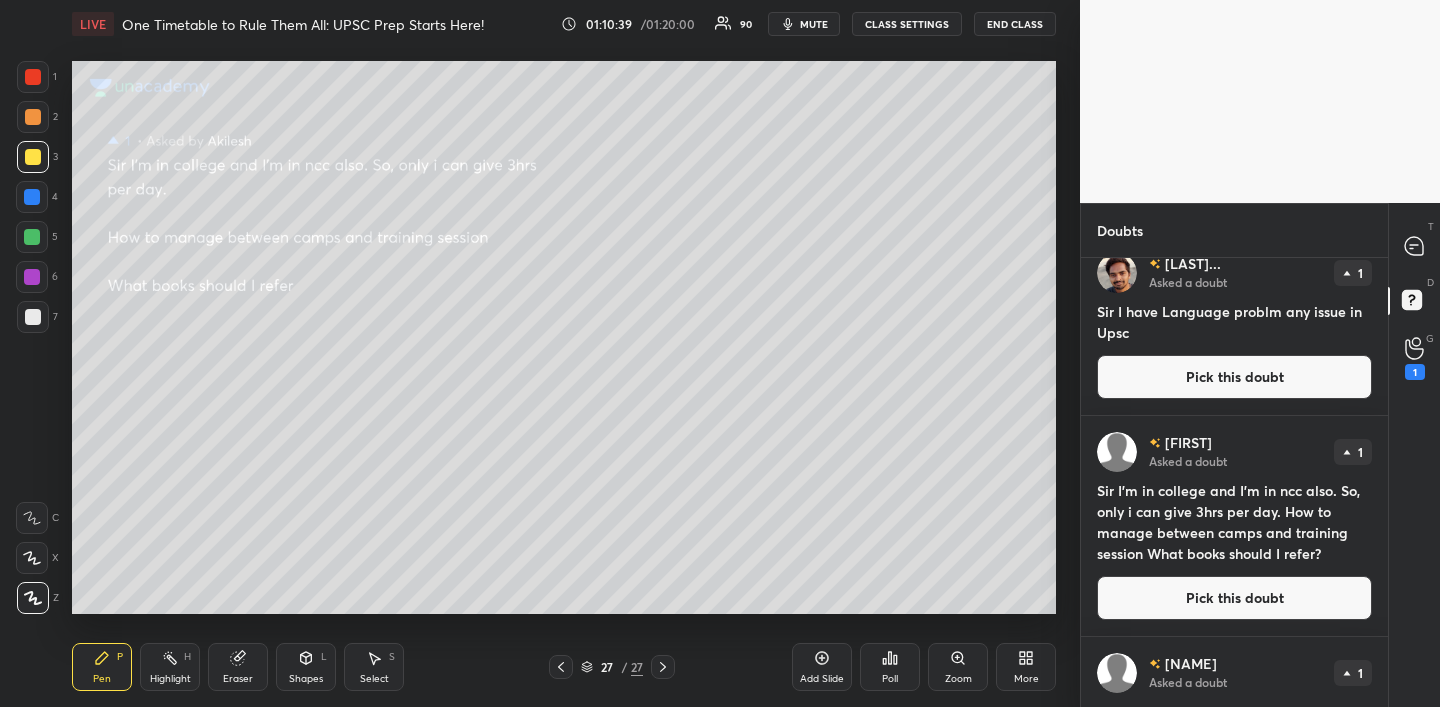 click on "Pick this doubt" at bounding box center [1234, 377] 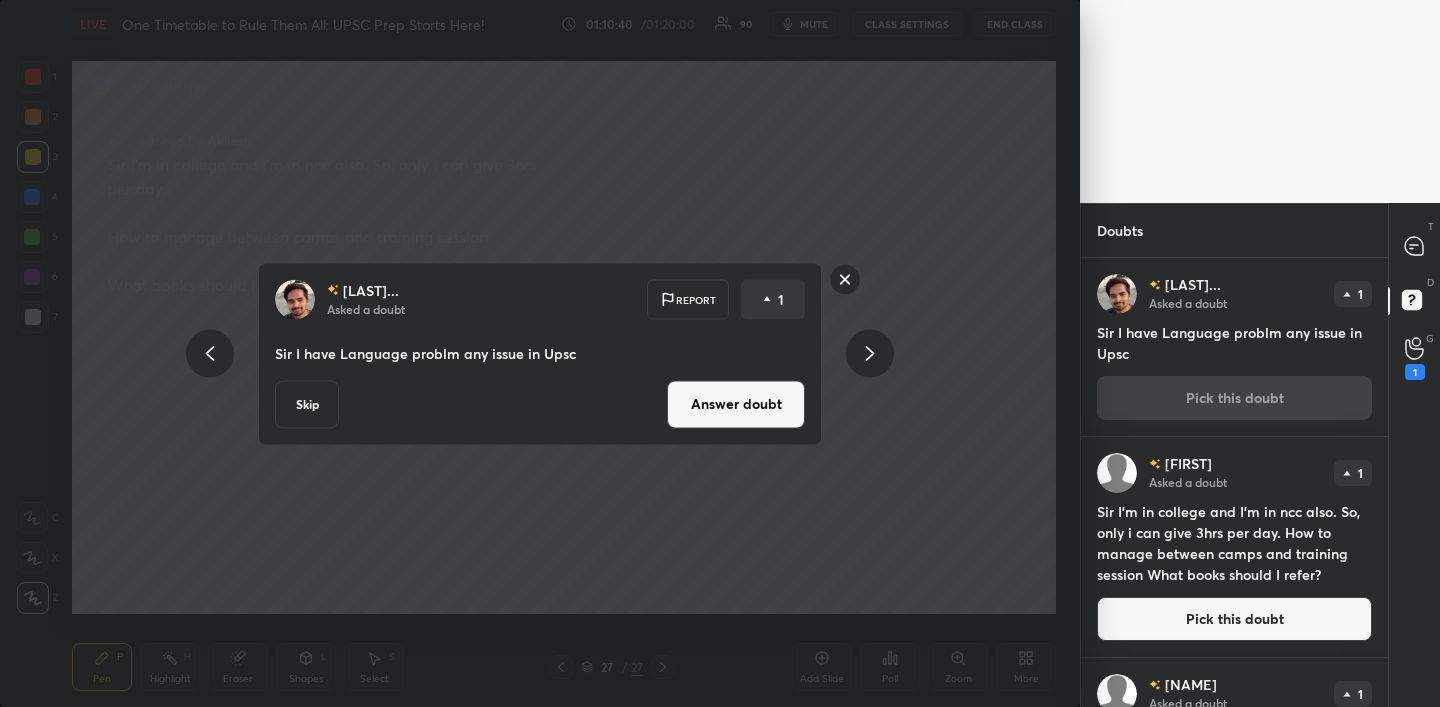 click on "Answer doubt" at bounding box center [736, 404] 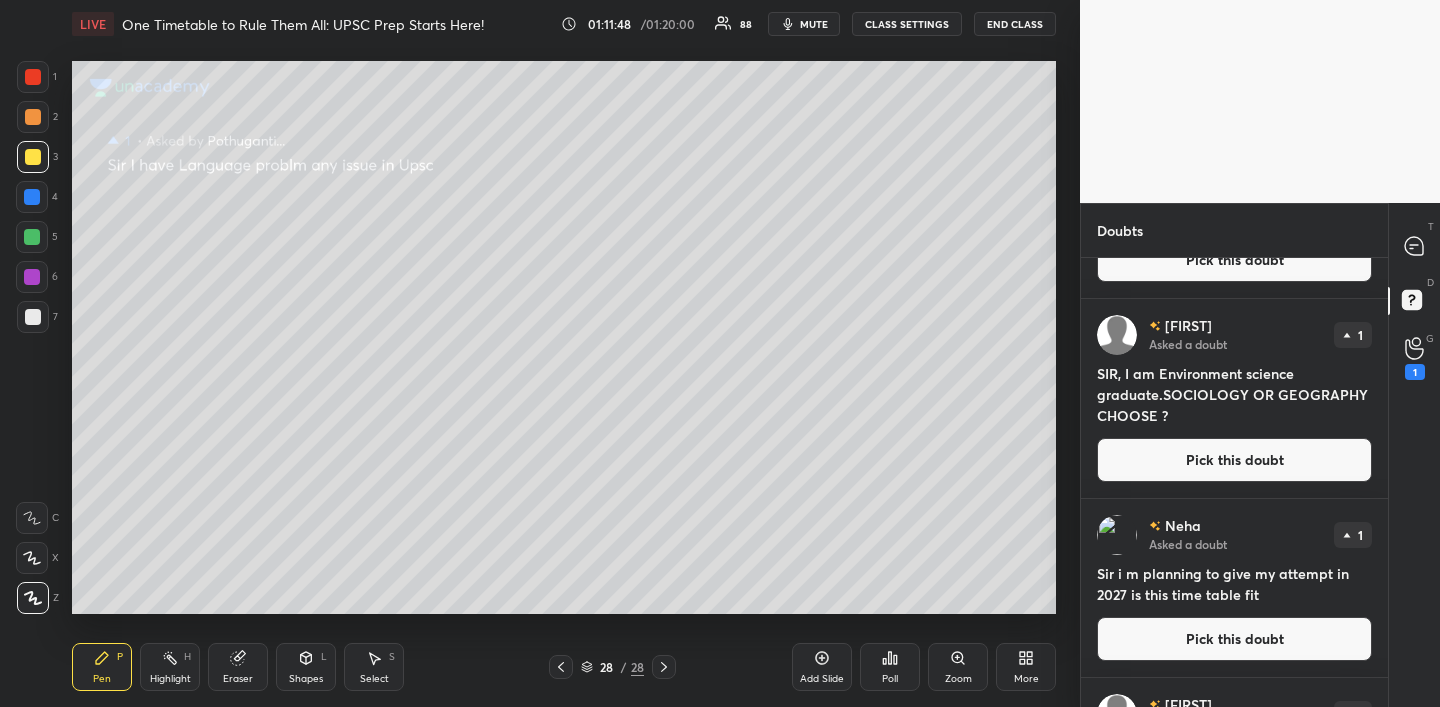 scroll, scrollTop: 160, scrollLeft: 0, axis: vertical 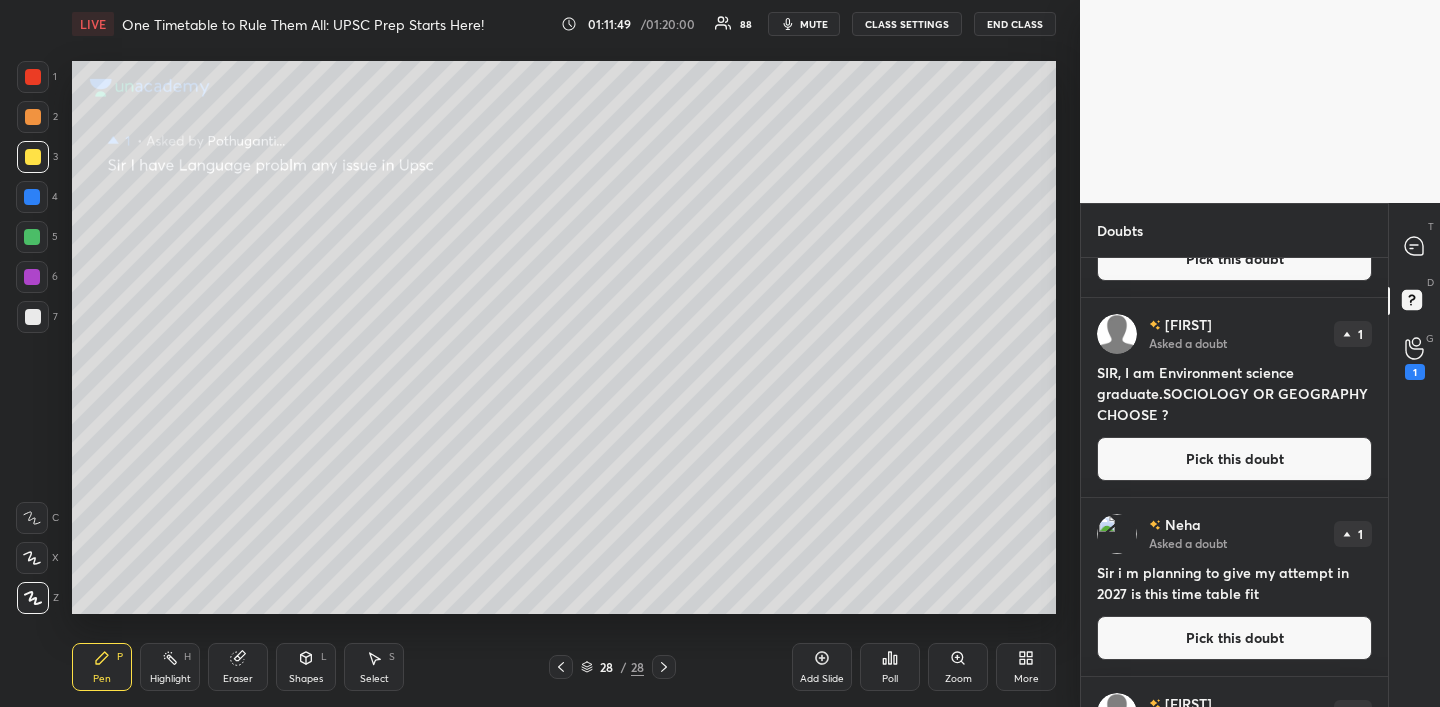 click on "Pick this doubt" at bounding box center (1234, 459) 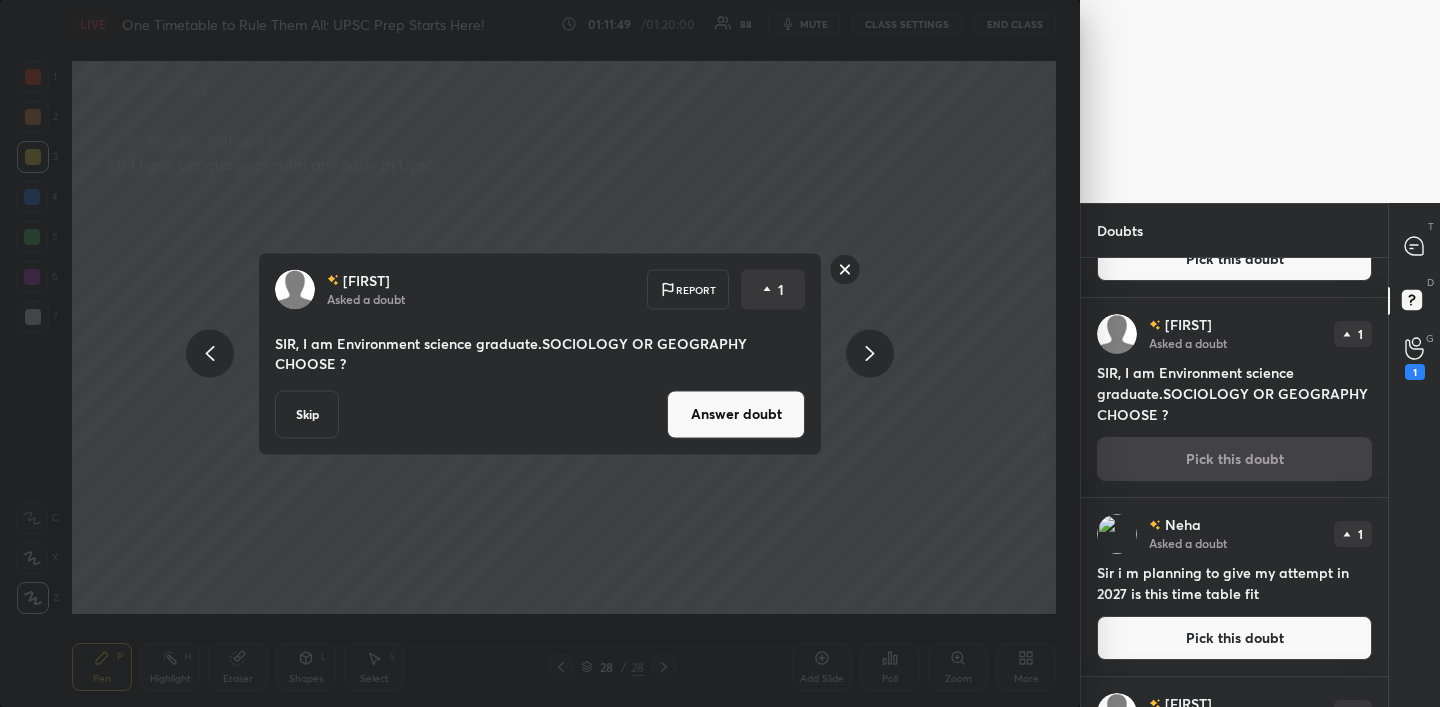 click on "Answer doubt" at bounding box center (736, 414) 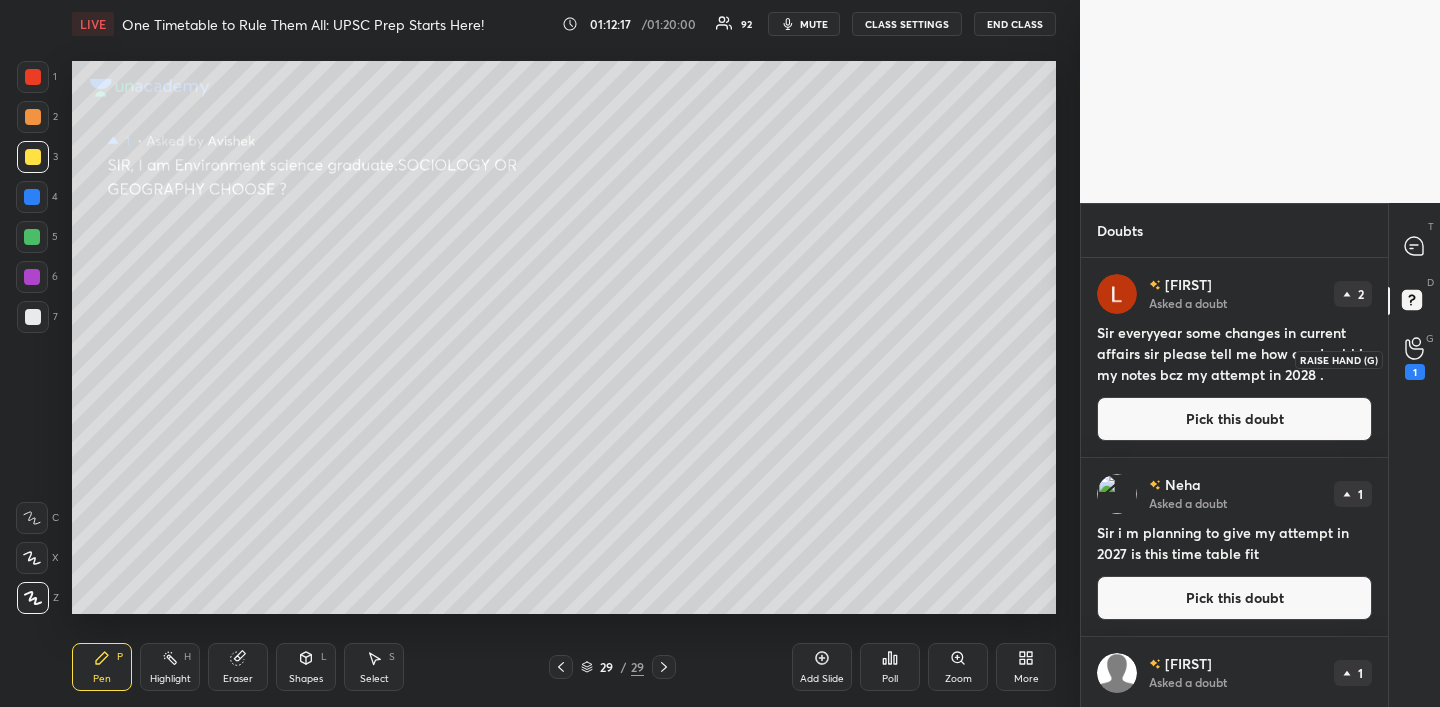 click 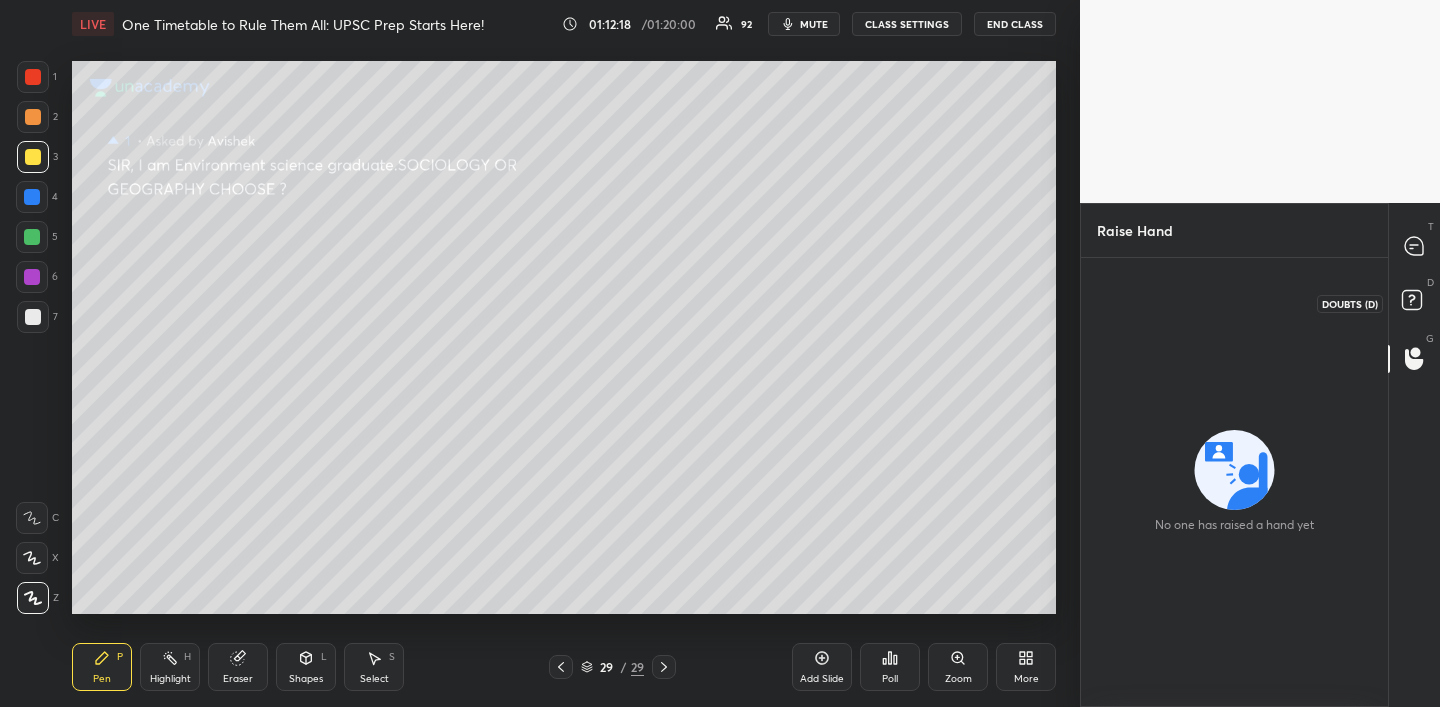 click 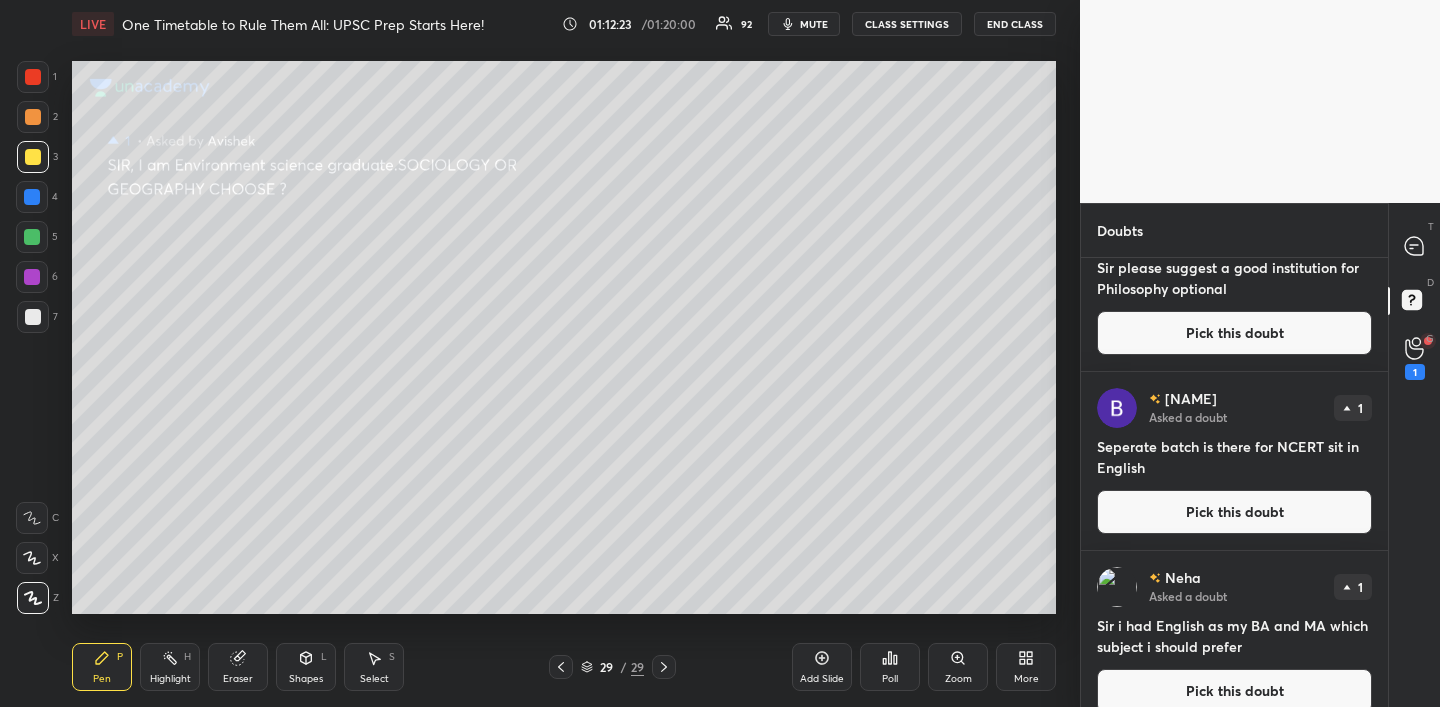 scroll, scrollTop: 866, scrollLeft: 0, axis: vertical 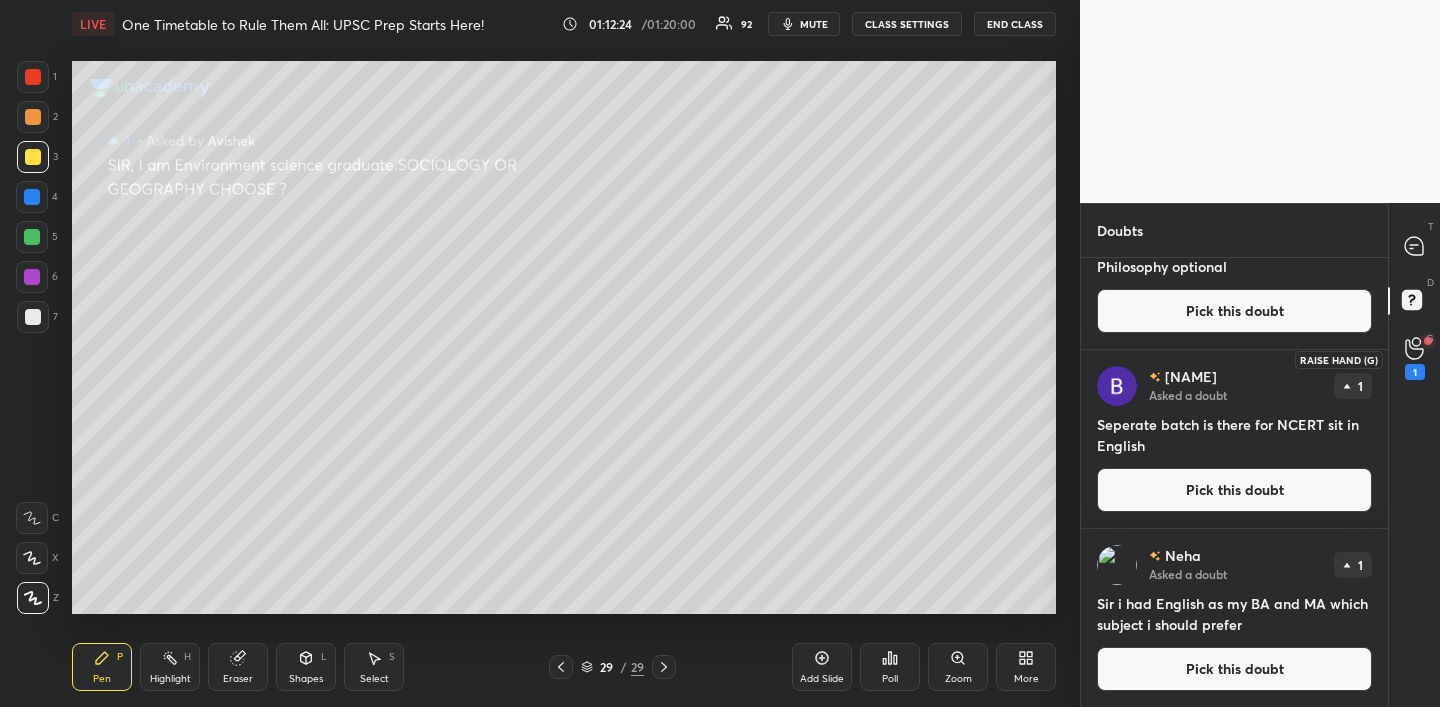 drag, startPoint x: 1421, startPoint y: 350, endPoint x: 1415, endPoint y: 325, distance: 25.70992 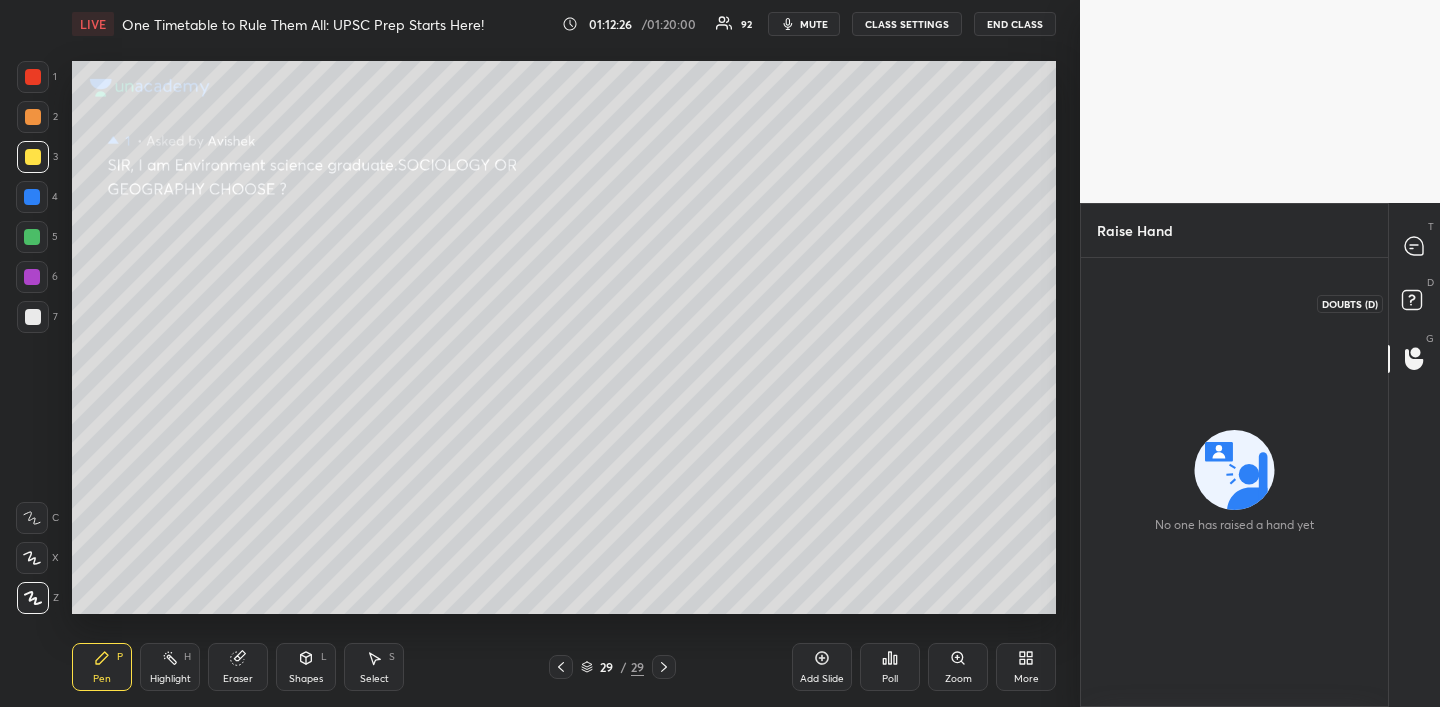 click 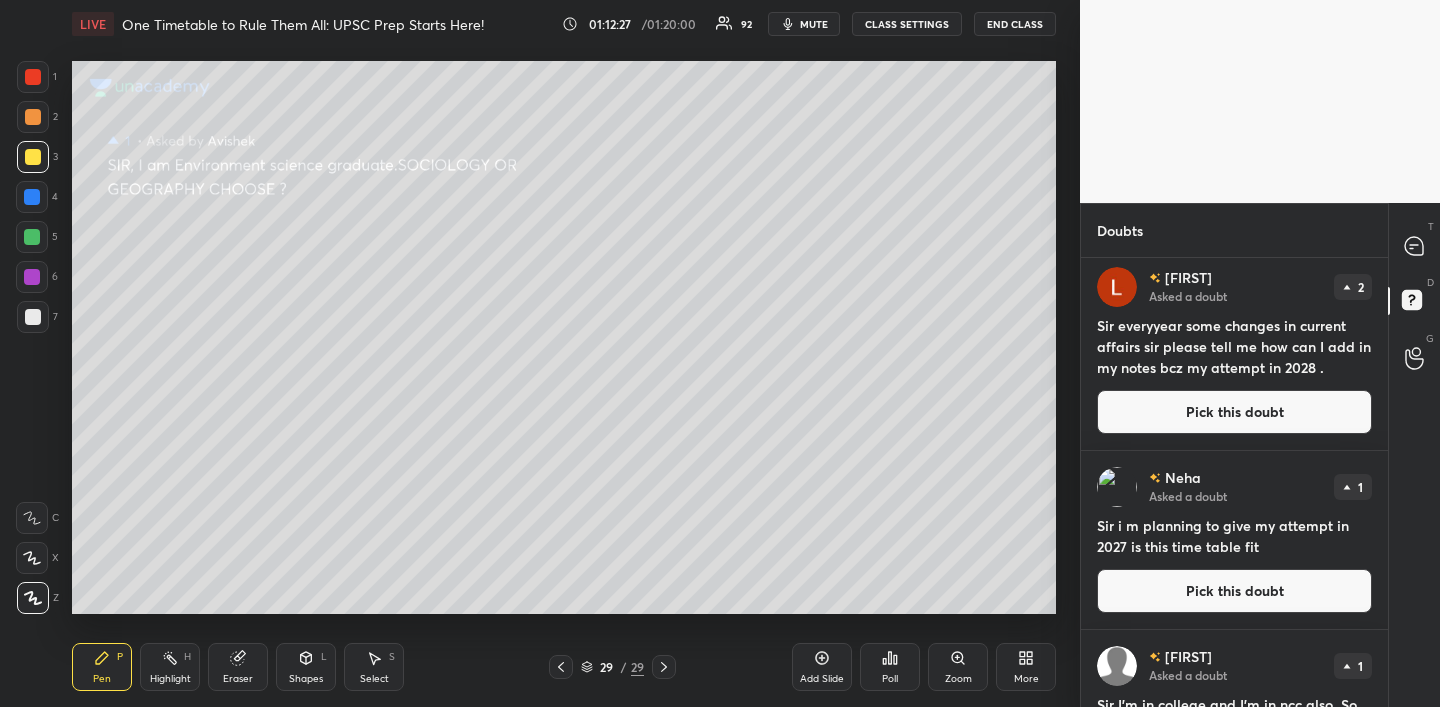 scroll, scrollTop: 8, scrollLeft: 0, axis: vertical 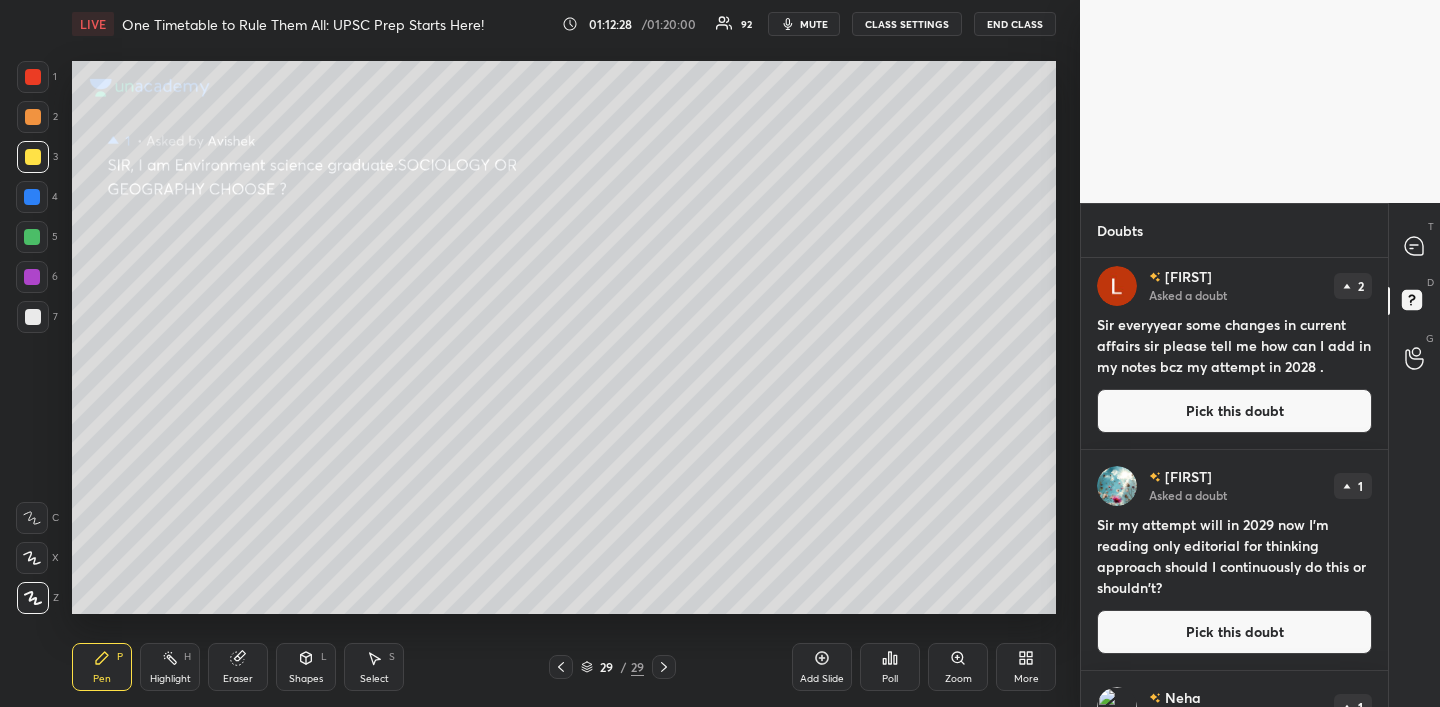 click on "Pick this doubt" at bounding box center (1234, 411) 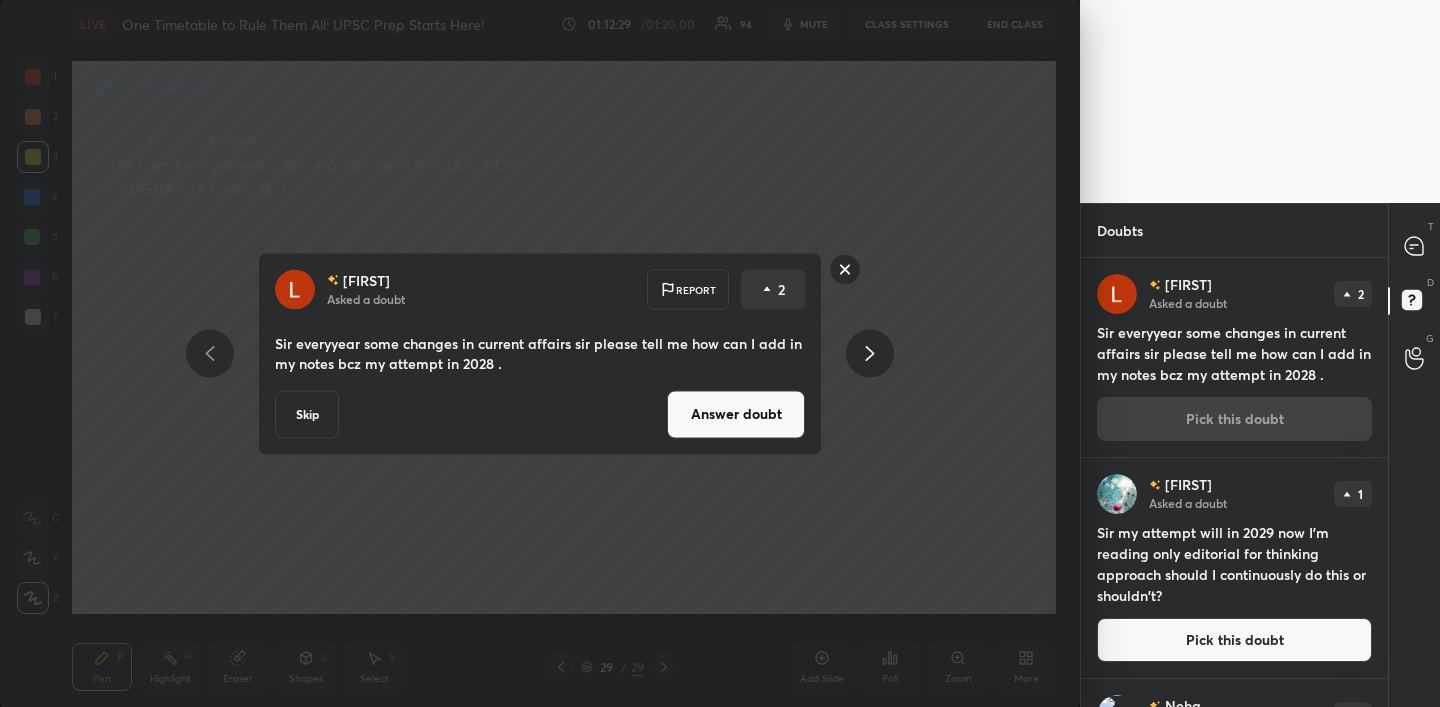 drag, startPoint x: 839, startPoint y: 264, endPoint x: 1007, endPoint y: 300, distance: 171.81386 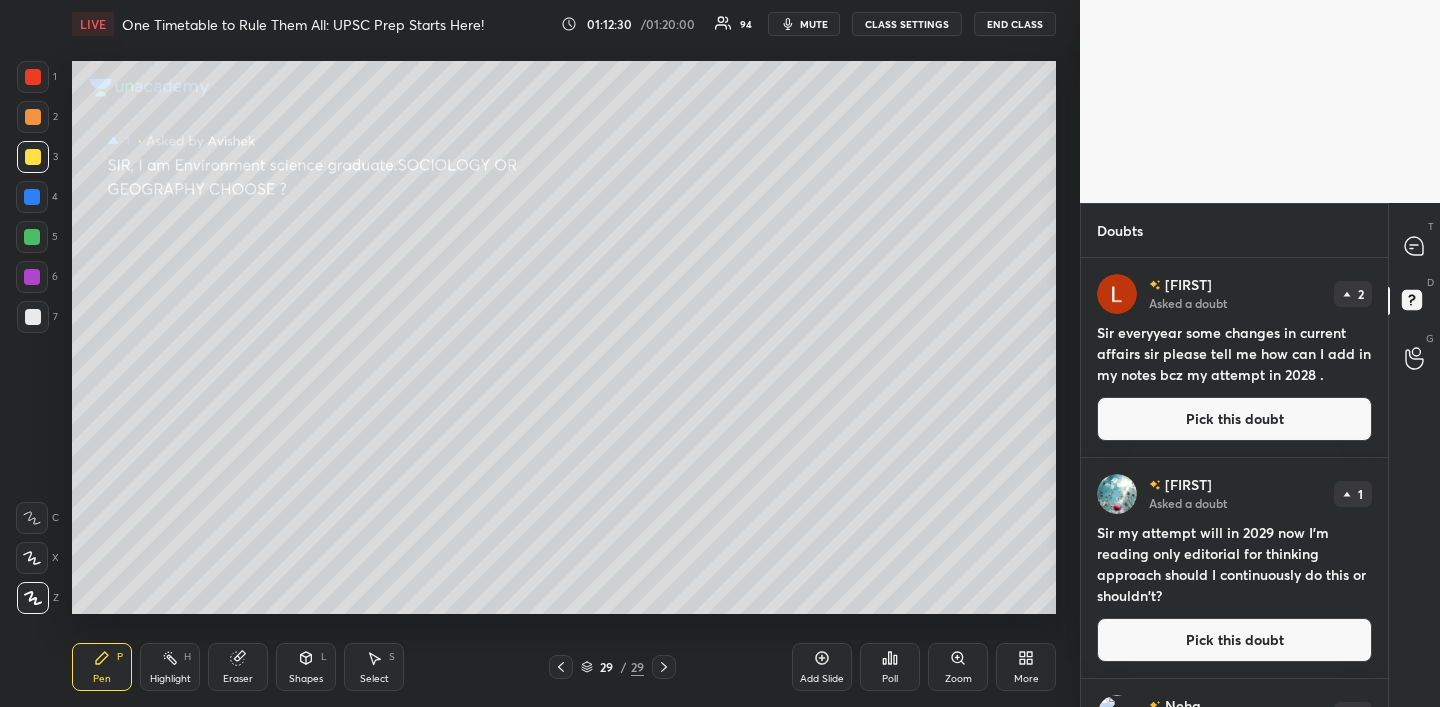 click on "Pick this doubt" at bounding box center [1234, 640] 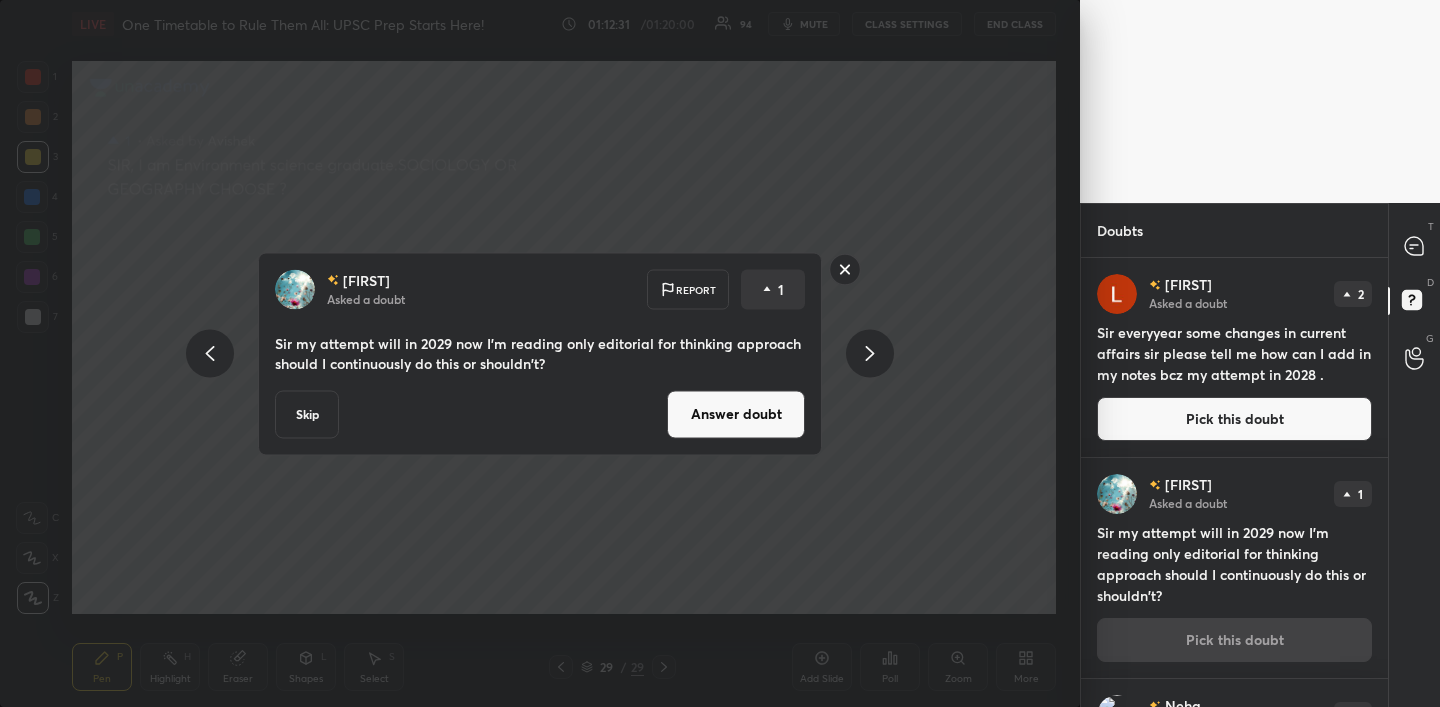 click on "Answer doubt" at bounding box center (736, 414) 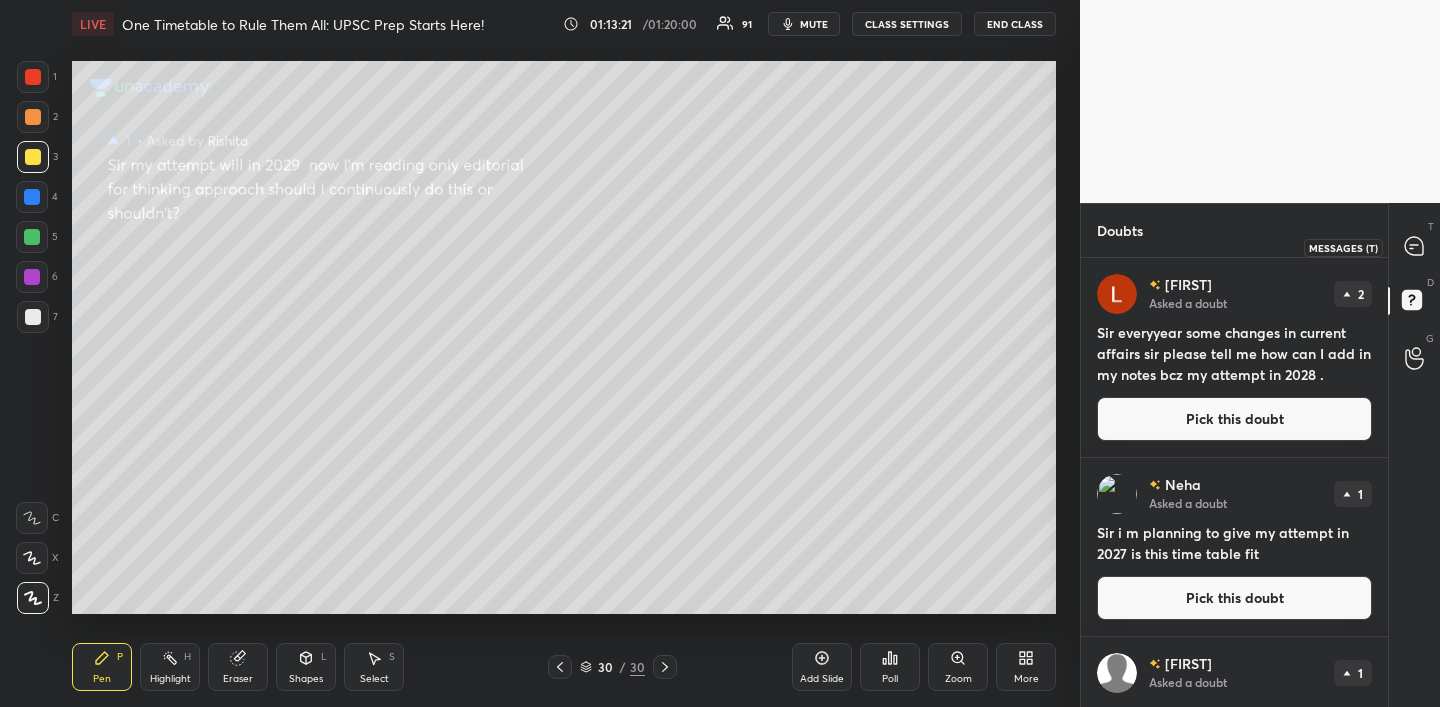 click 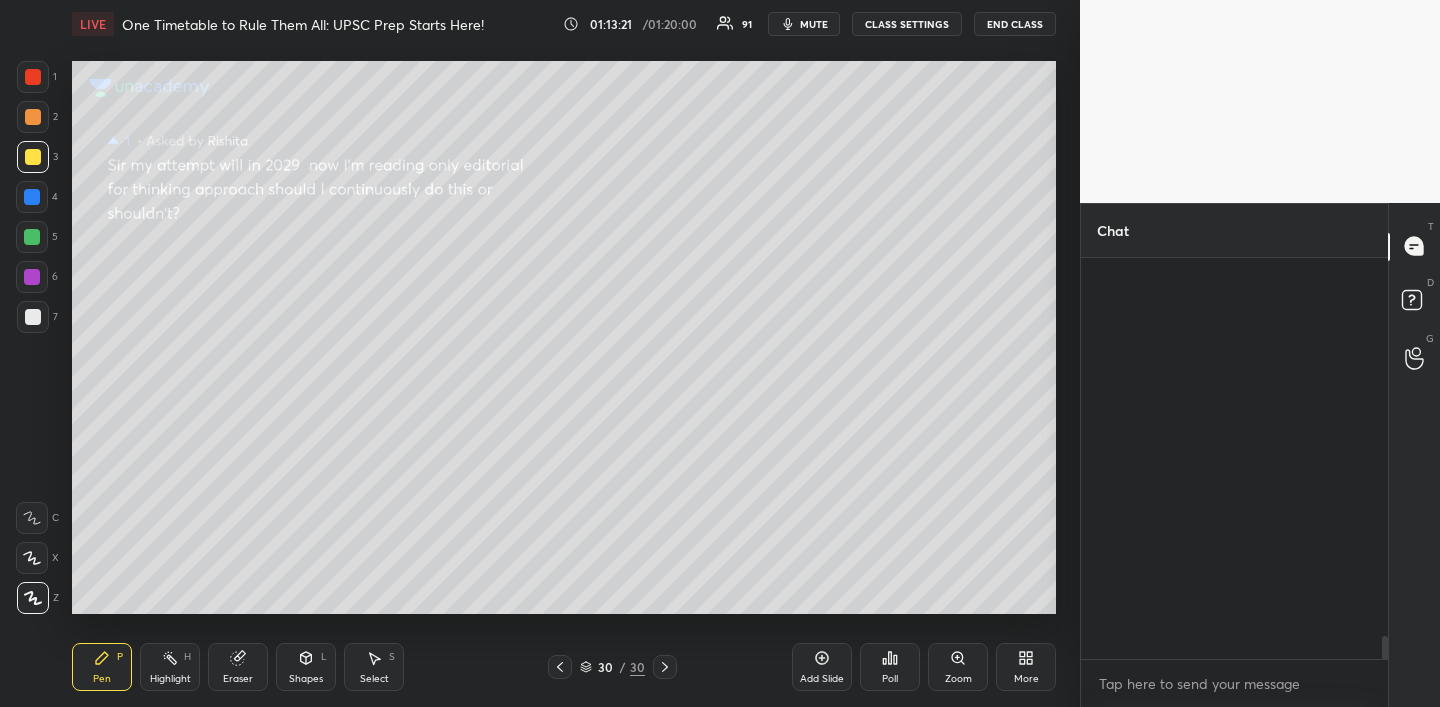 scroll, scrollTop: 11090, scrollLeft: 0, axis: vertical 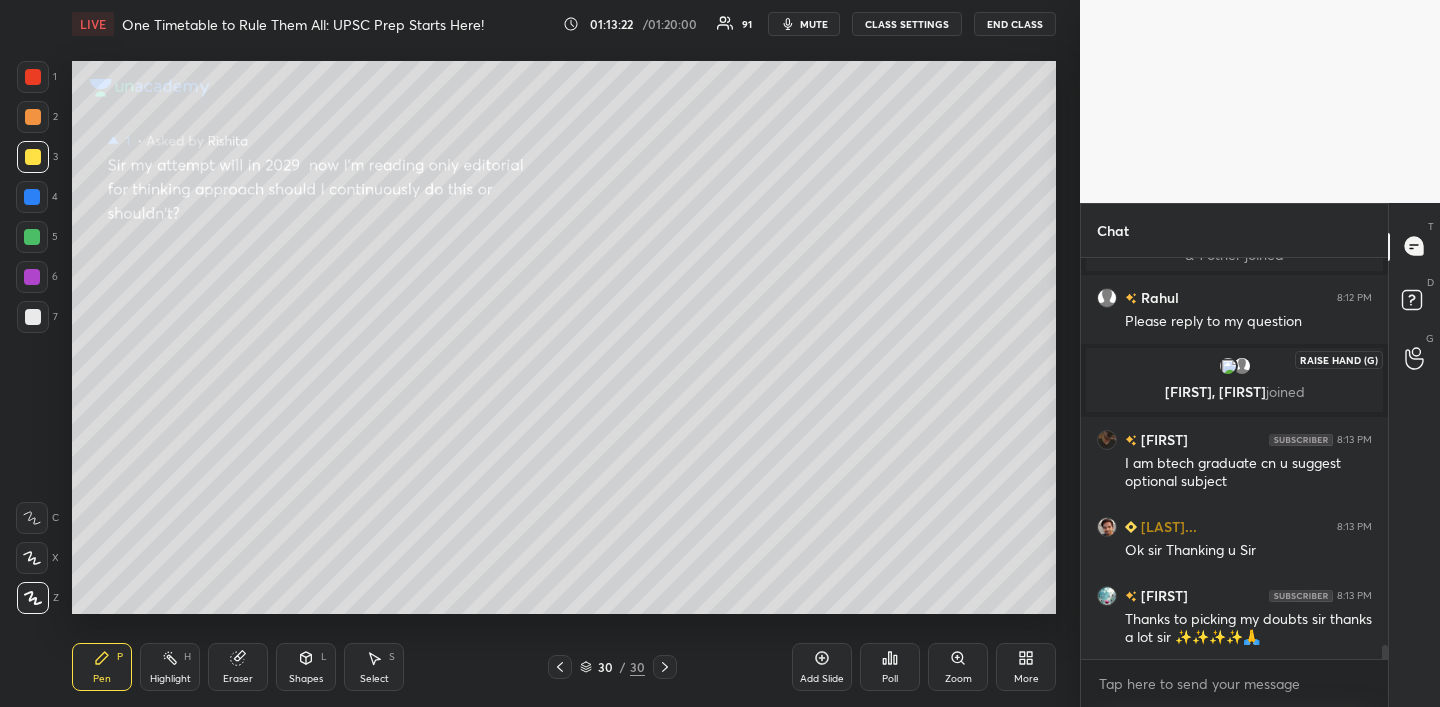 click 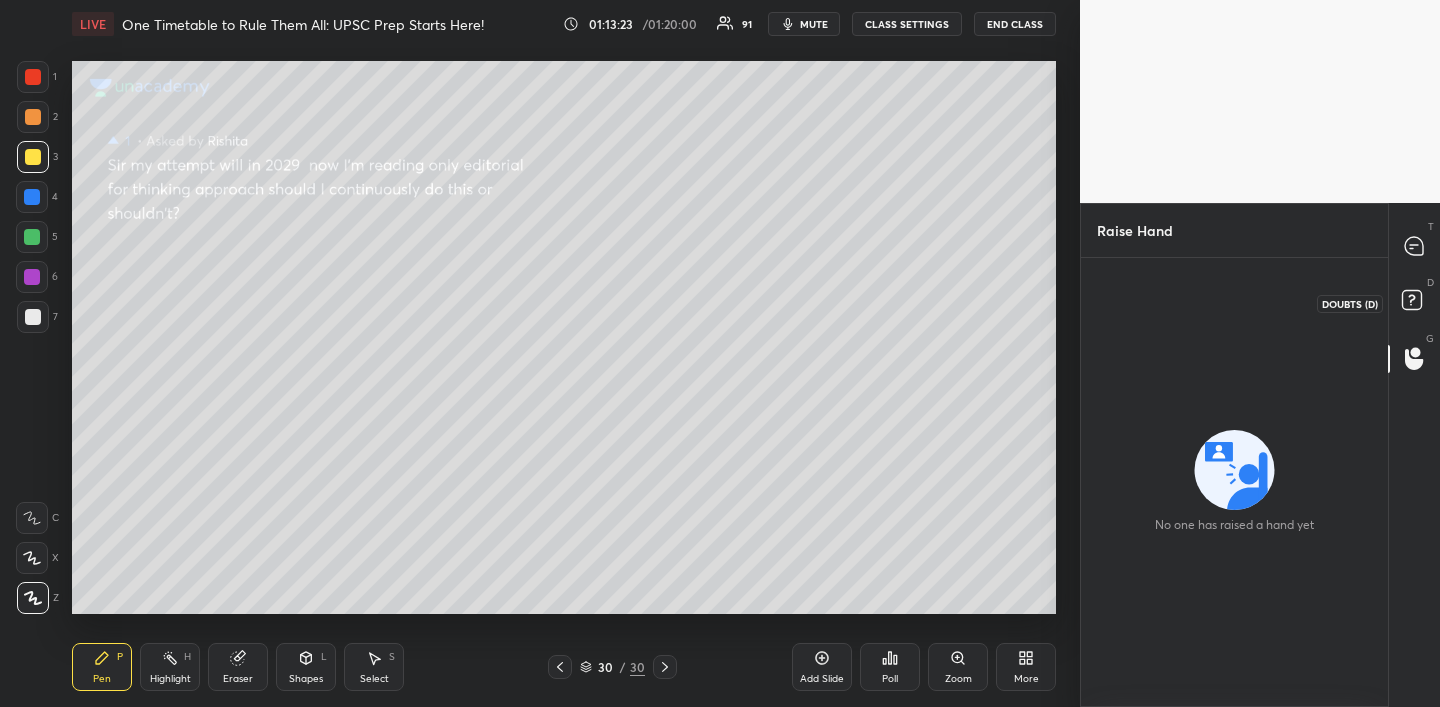 click at bounding box center [1415, 303] 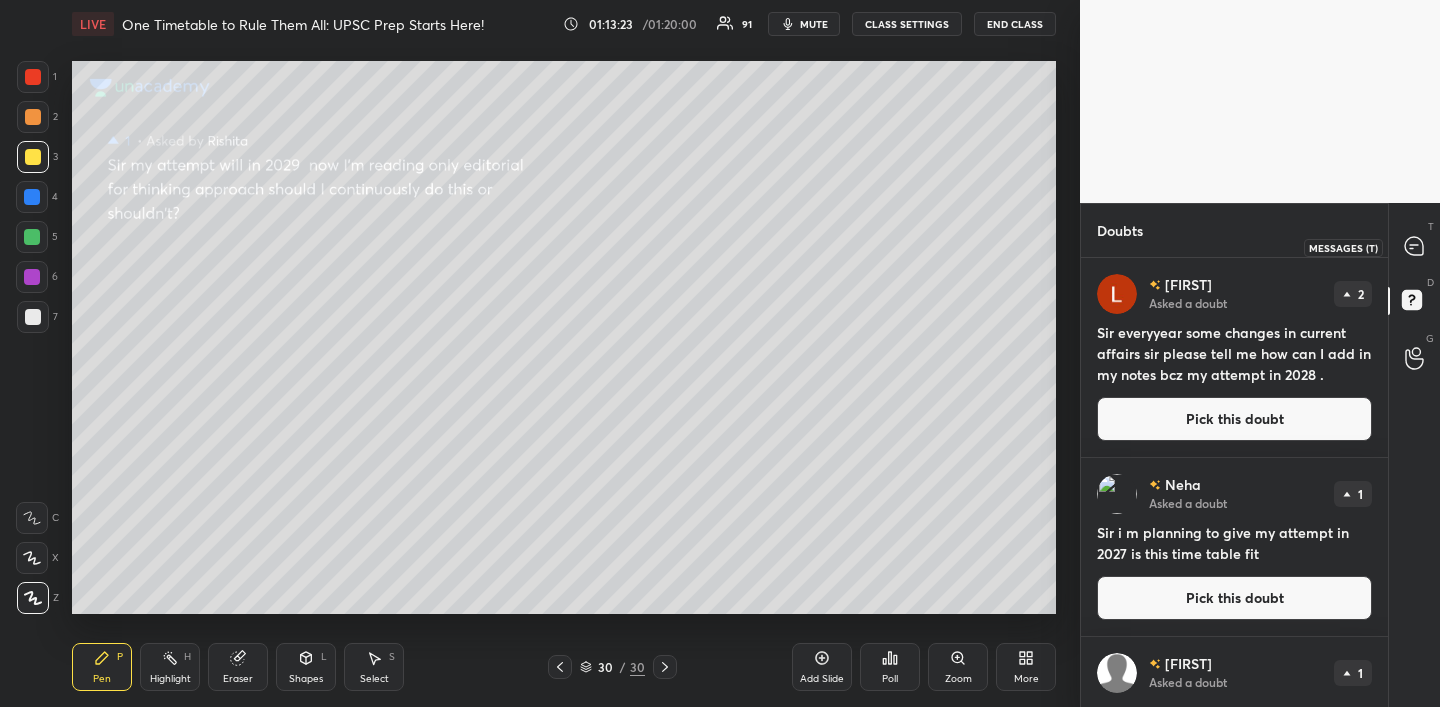 click 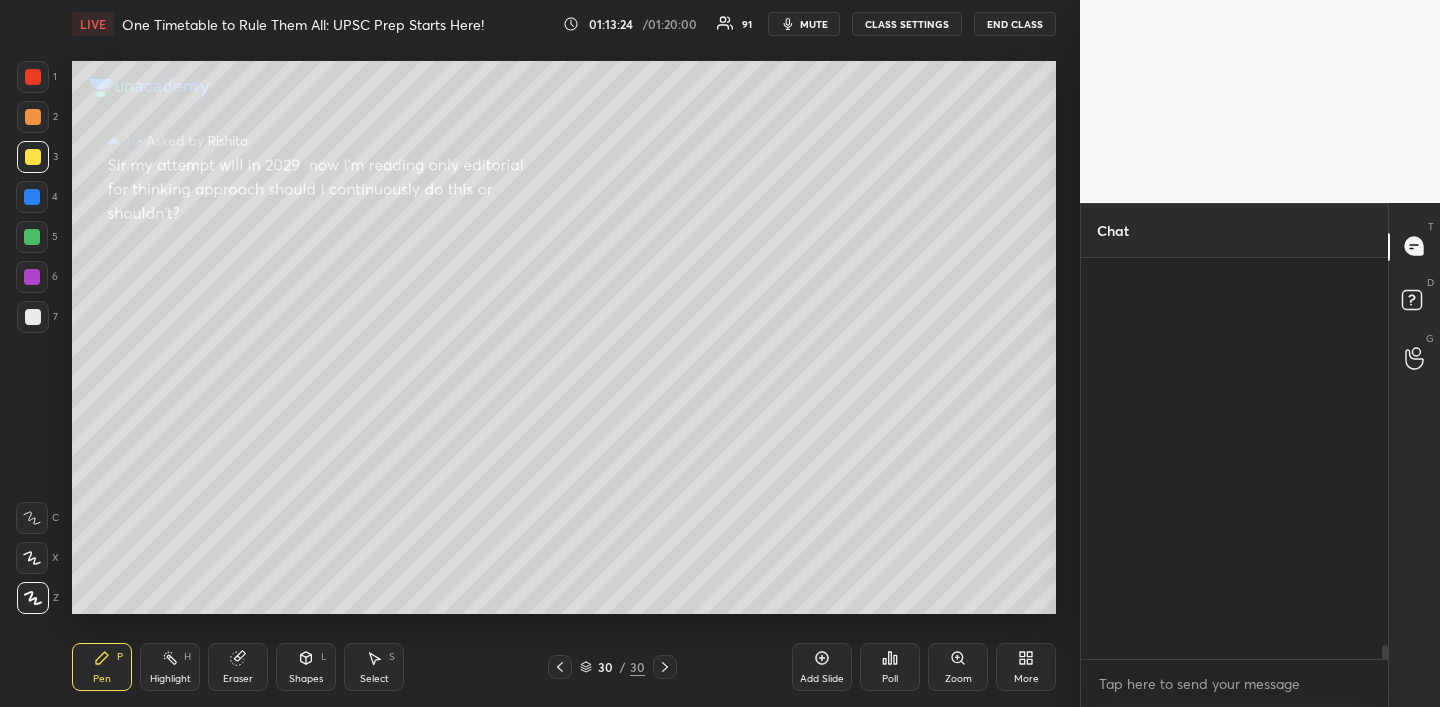 scroll, scrollTop: 11456, scrollLeft: 0, axis: vertical 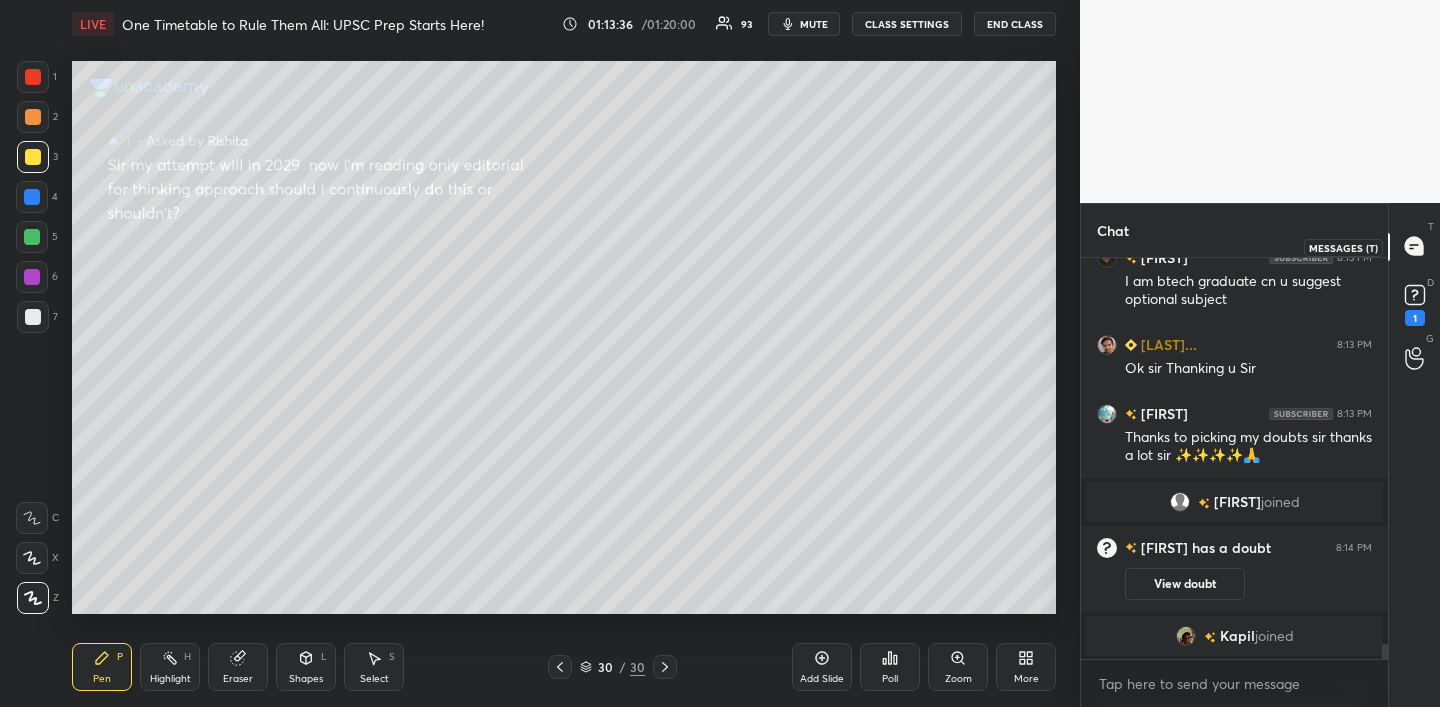 click 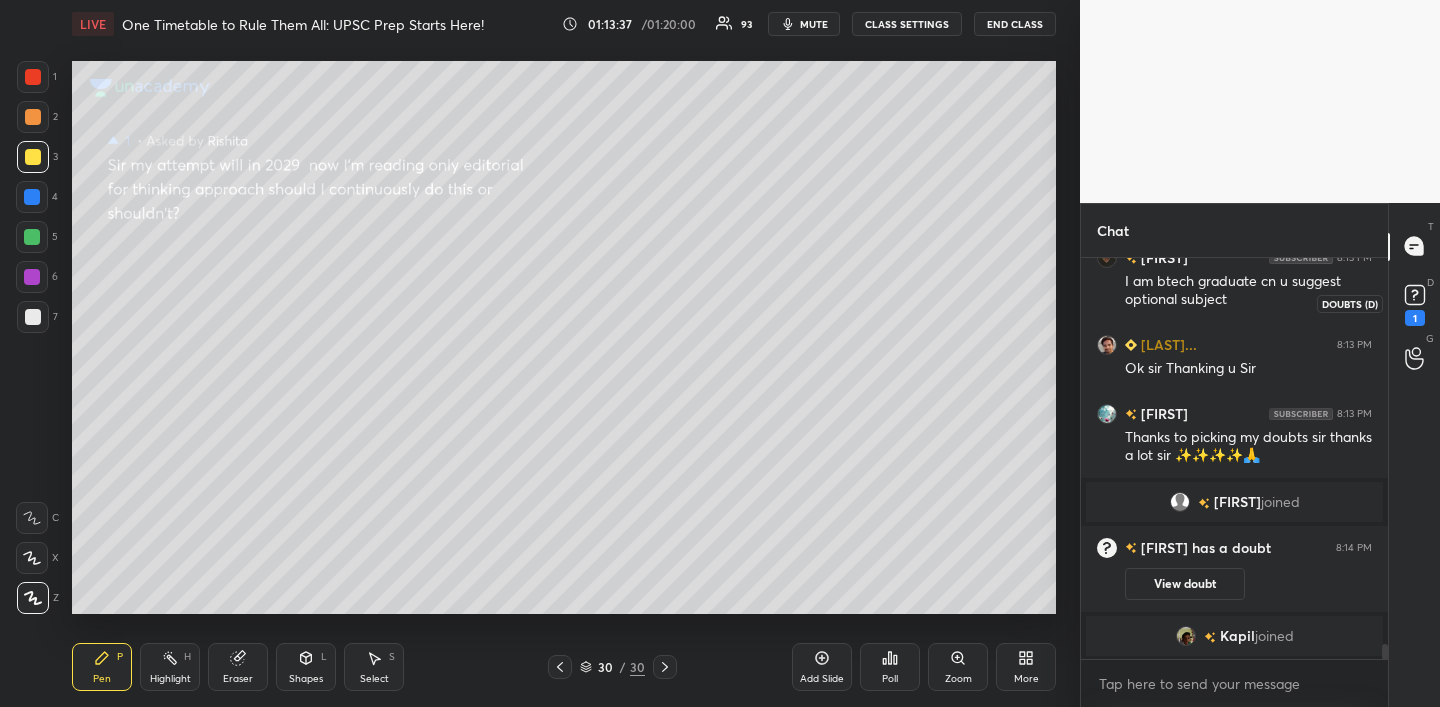 click 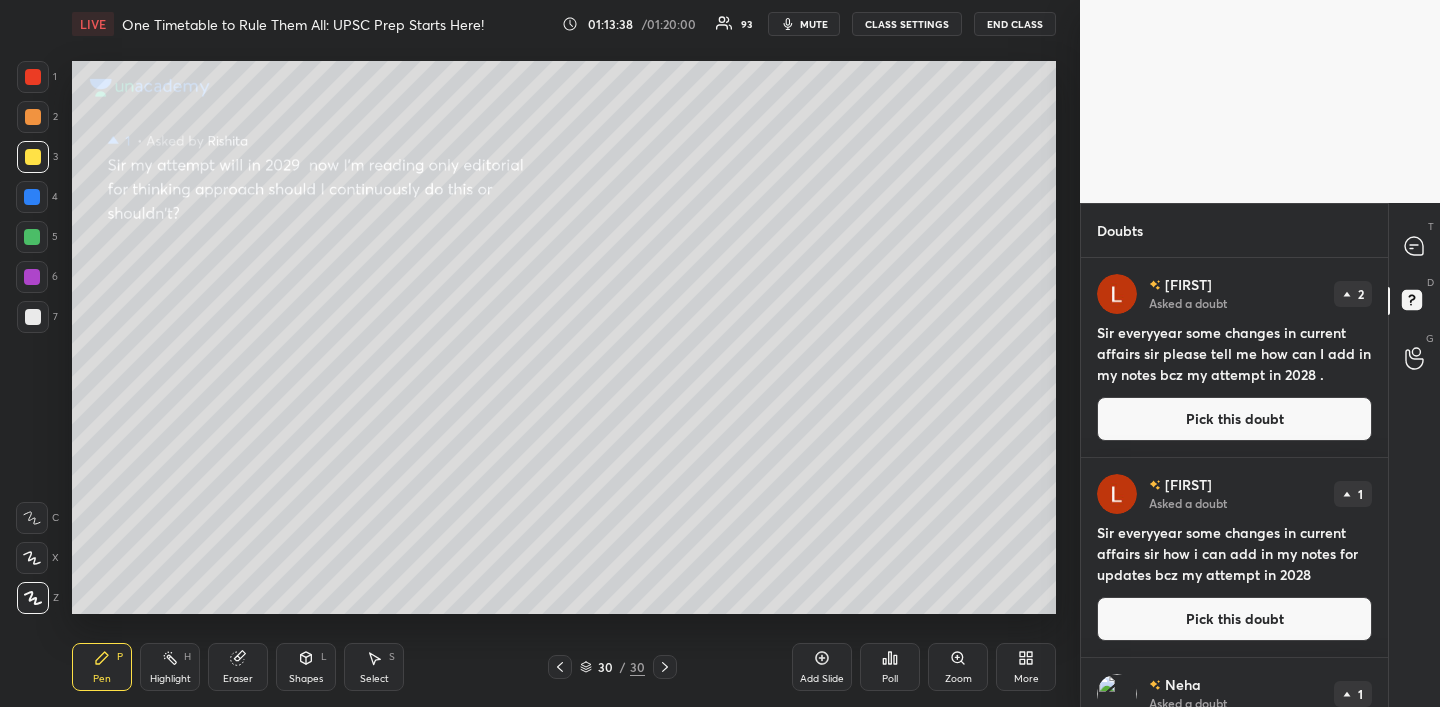 click on "T Messages (T)" at bounding box center (1414, 247) 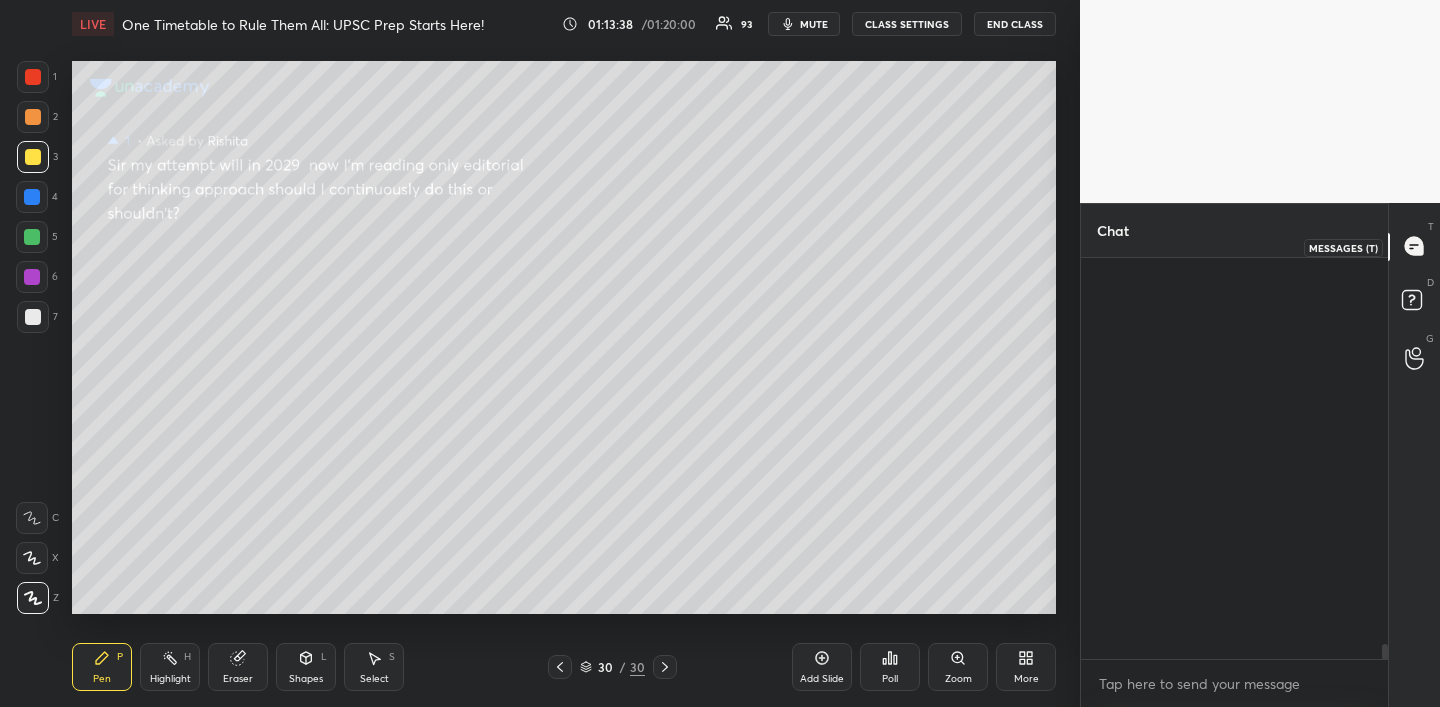 scroll, scrollTop: 10477, scrollLeft: 0, axis: vertical 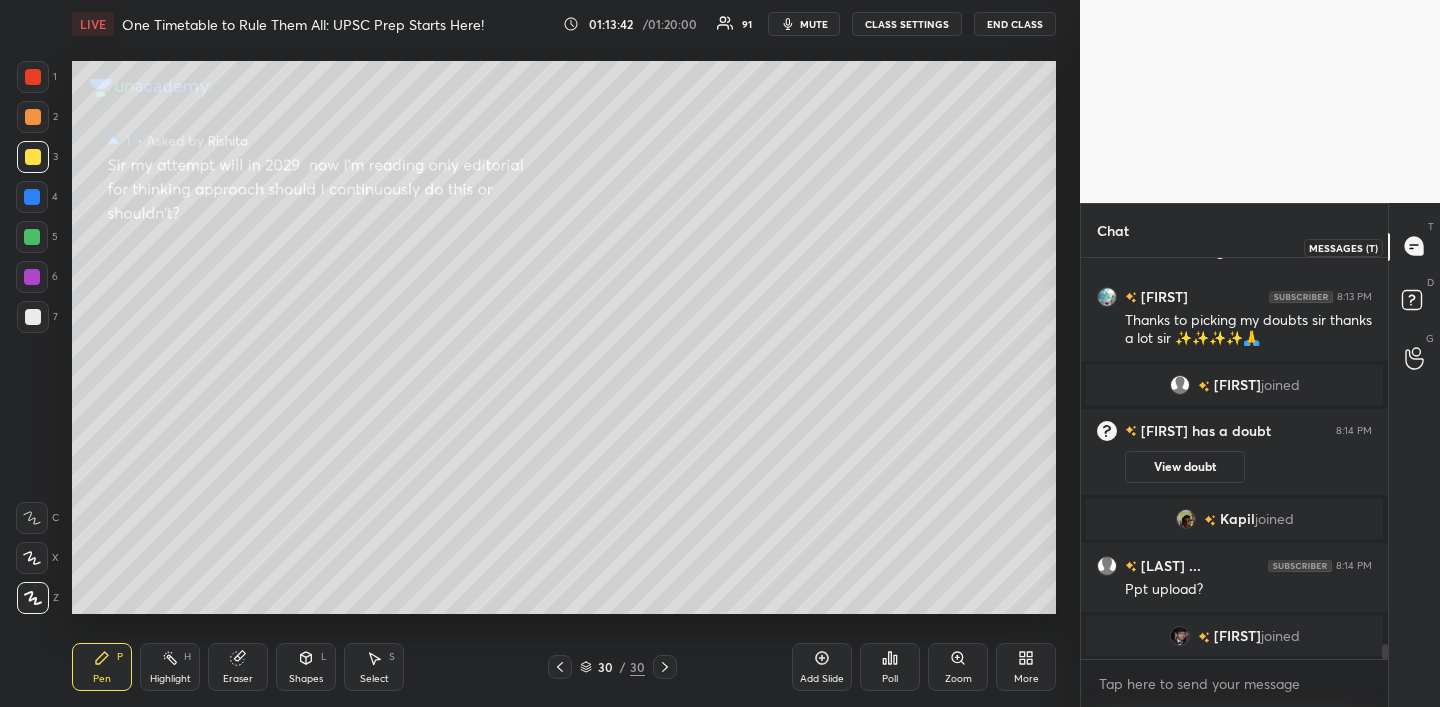click at bounding box center (1415, 247) 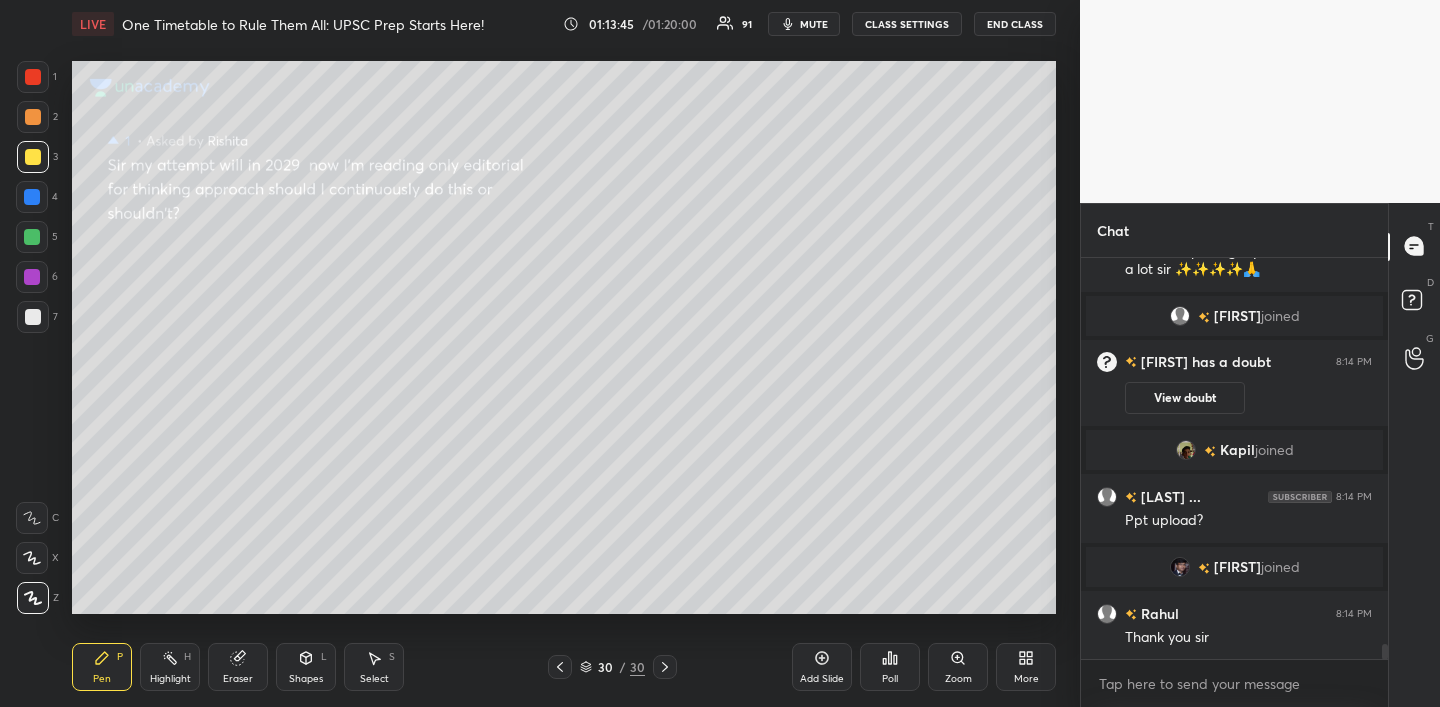 scroll, scrollTop: 10538, scrollLeft: 0, axis: vertical 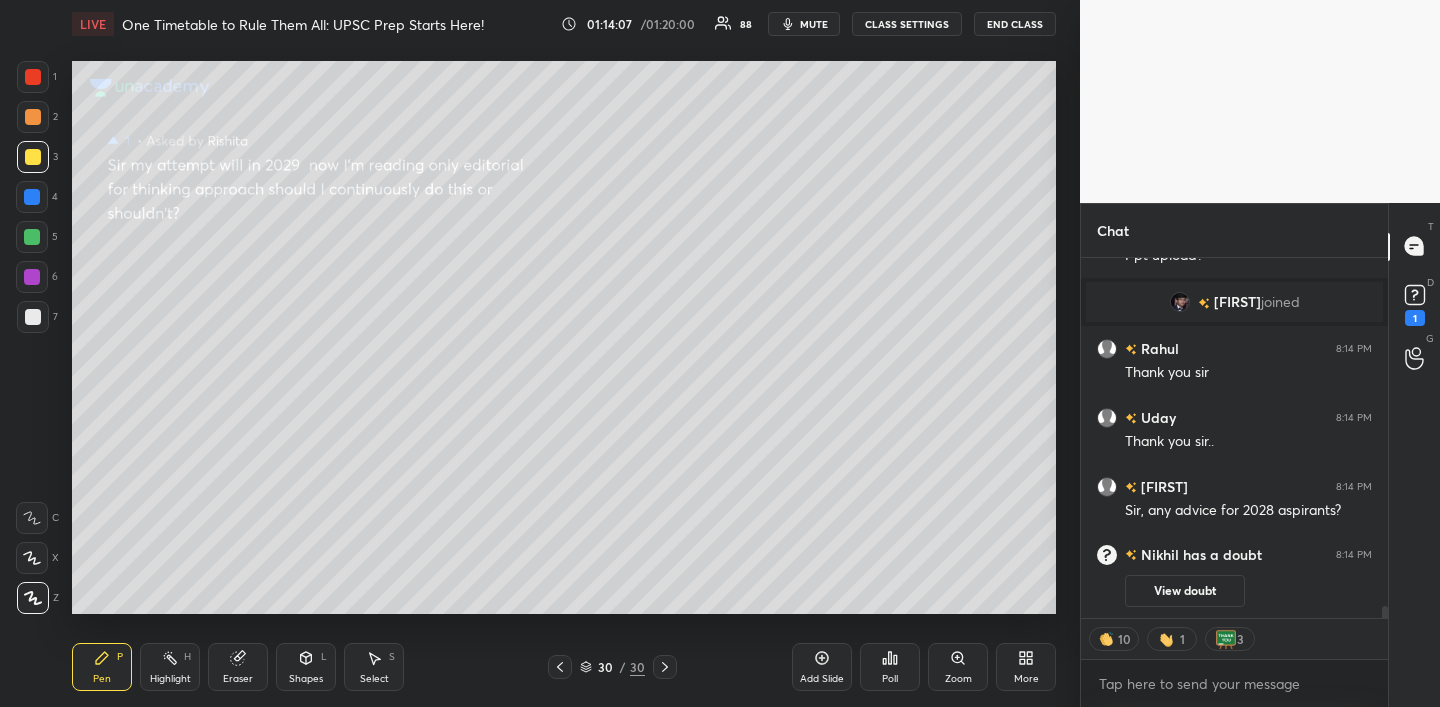 click on "End Class" at bounding box center (1015, 24) 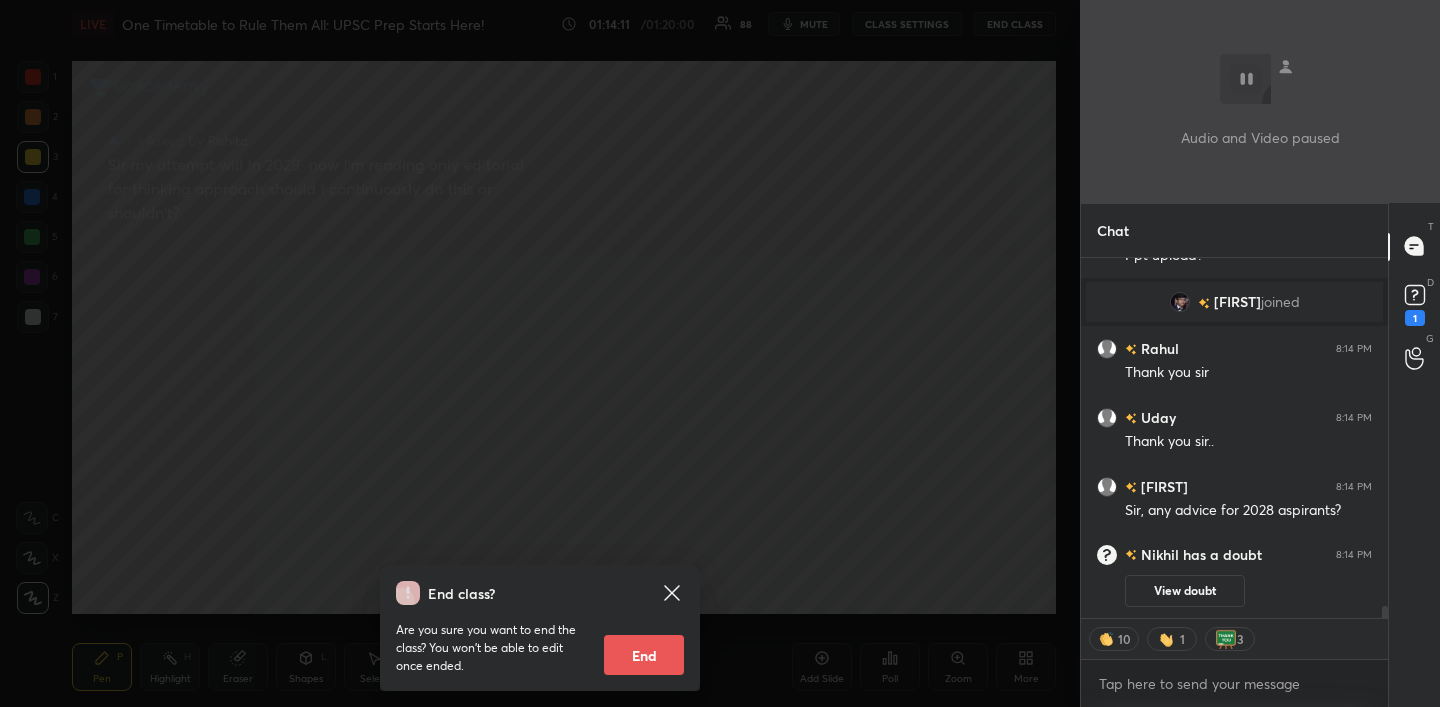 click on "End" at bounding box center [644, 655] 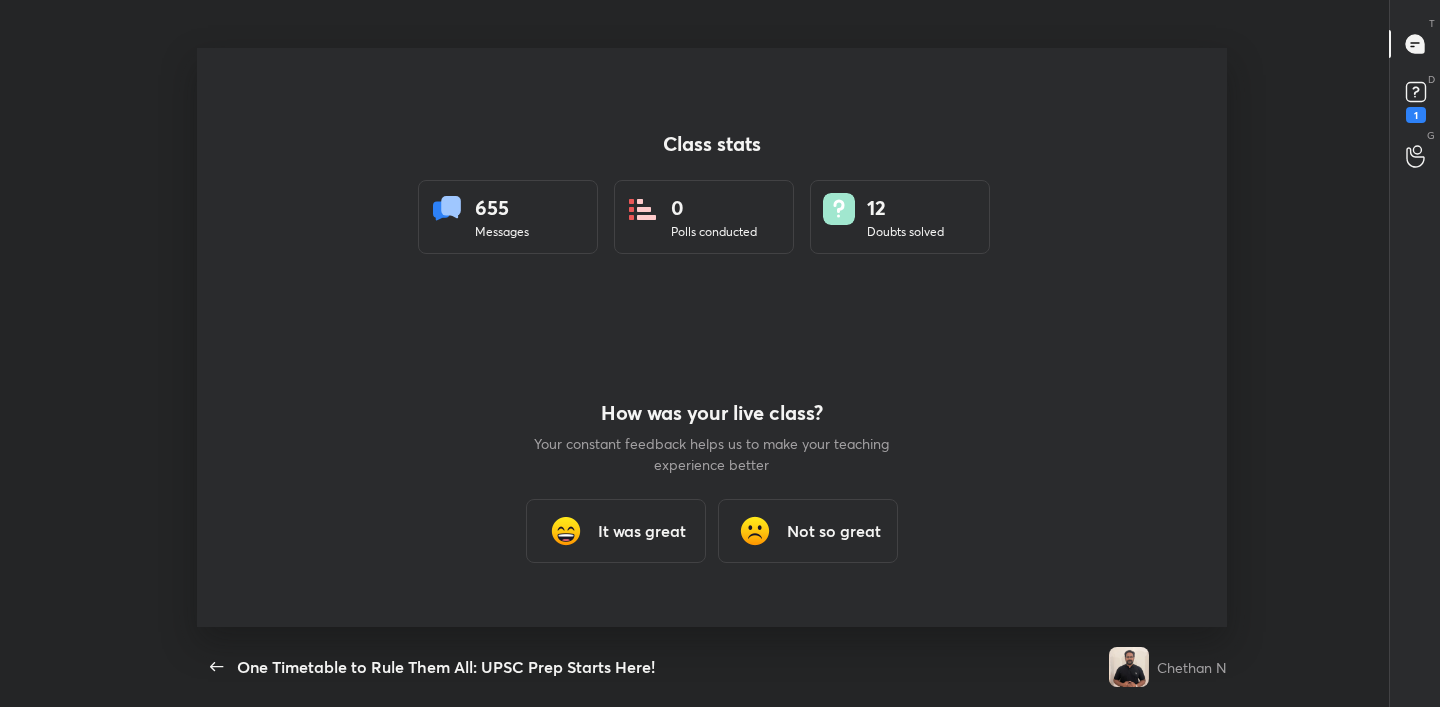 scroll, scrollTop: 99421, scrollLeft: 98907, axis: both 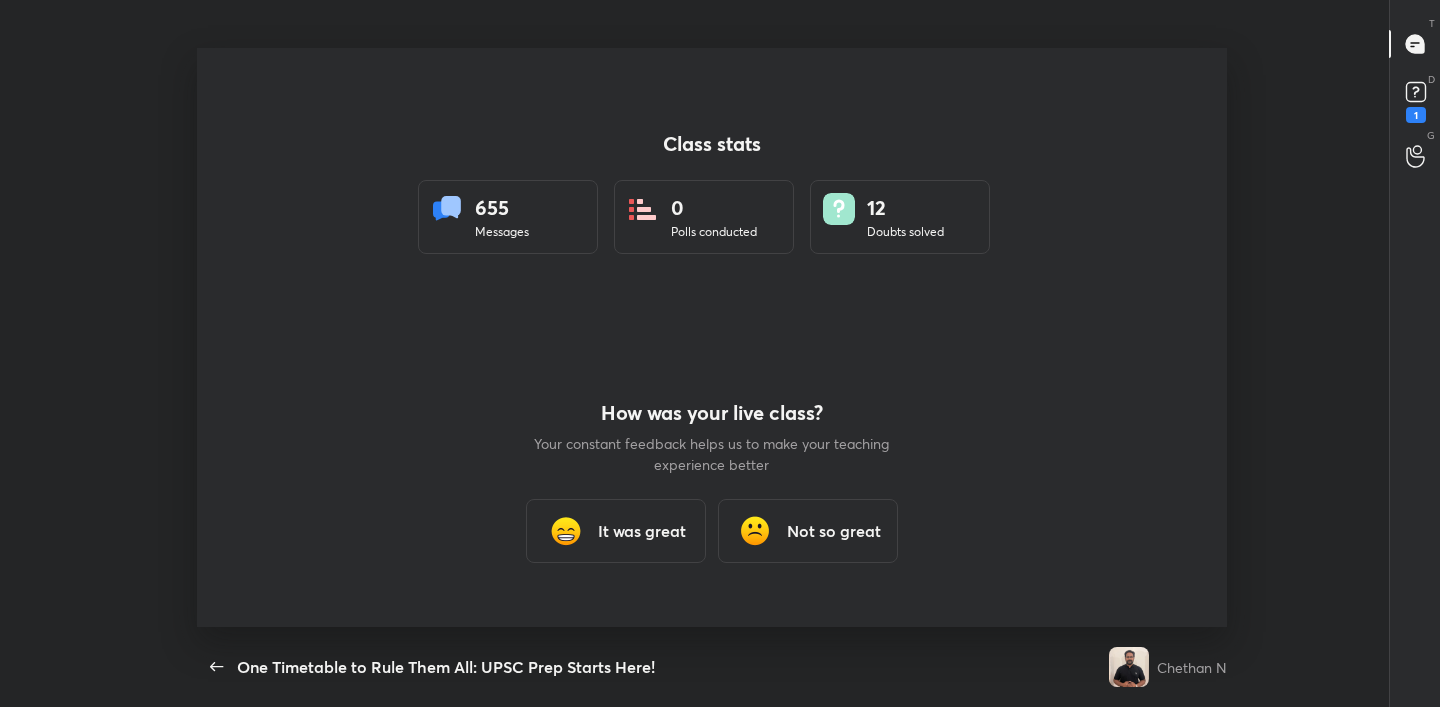 type on "x" 